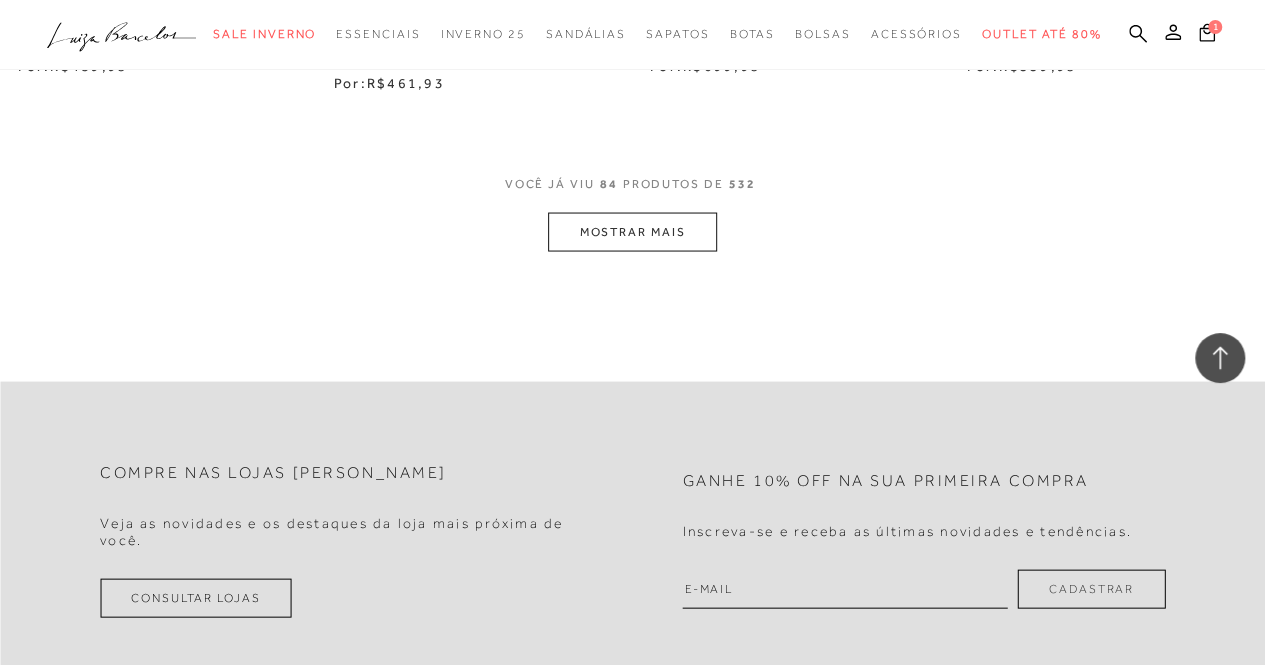 scroll, scrollTop: 13231, scrollLeft: 0, axis: vertical 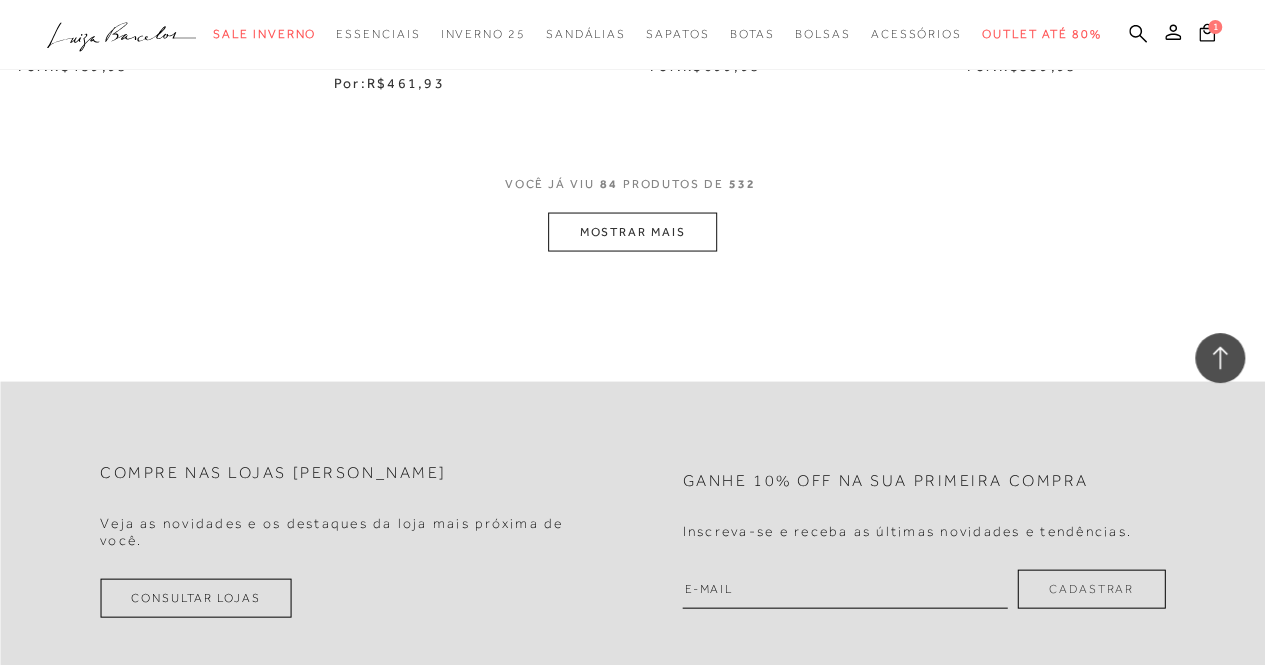 click on "MOSTRAR MAIS" at bounding box center [632, 231] 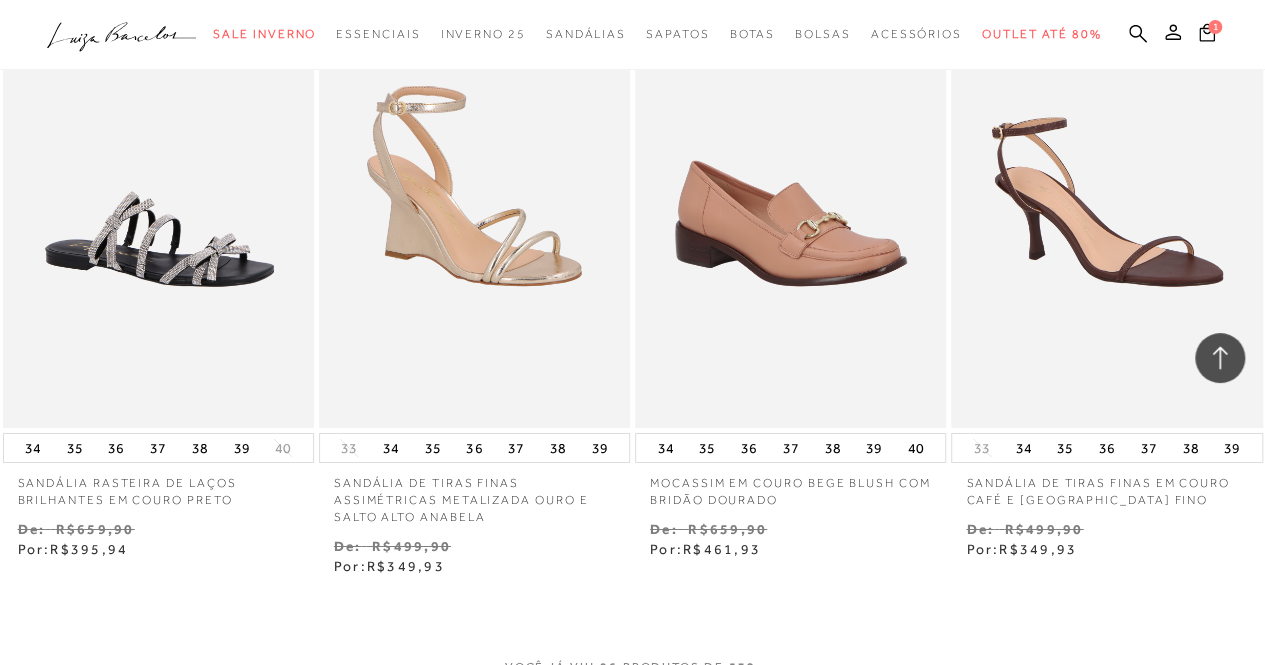 scroll, scrollTop: 14670, scrollLeft: 0, axis: vertical 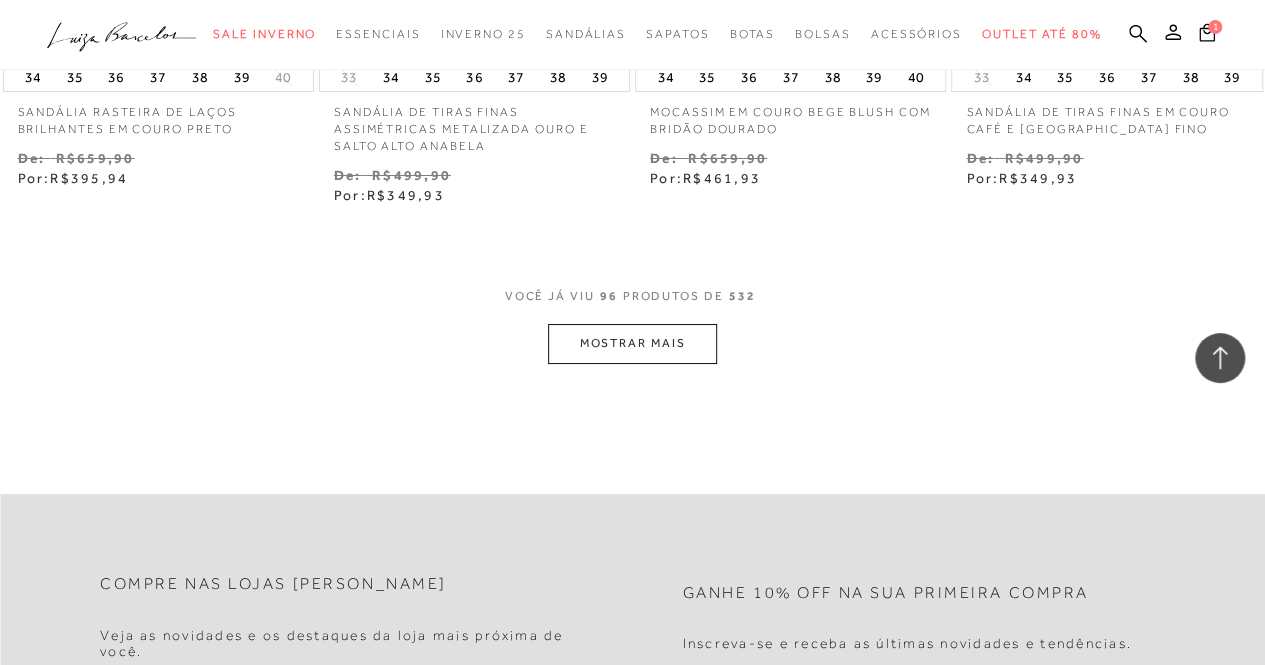 click on "MOSTRAR MAIS" at bounding box center (632, 343) 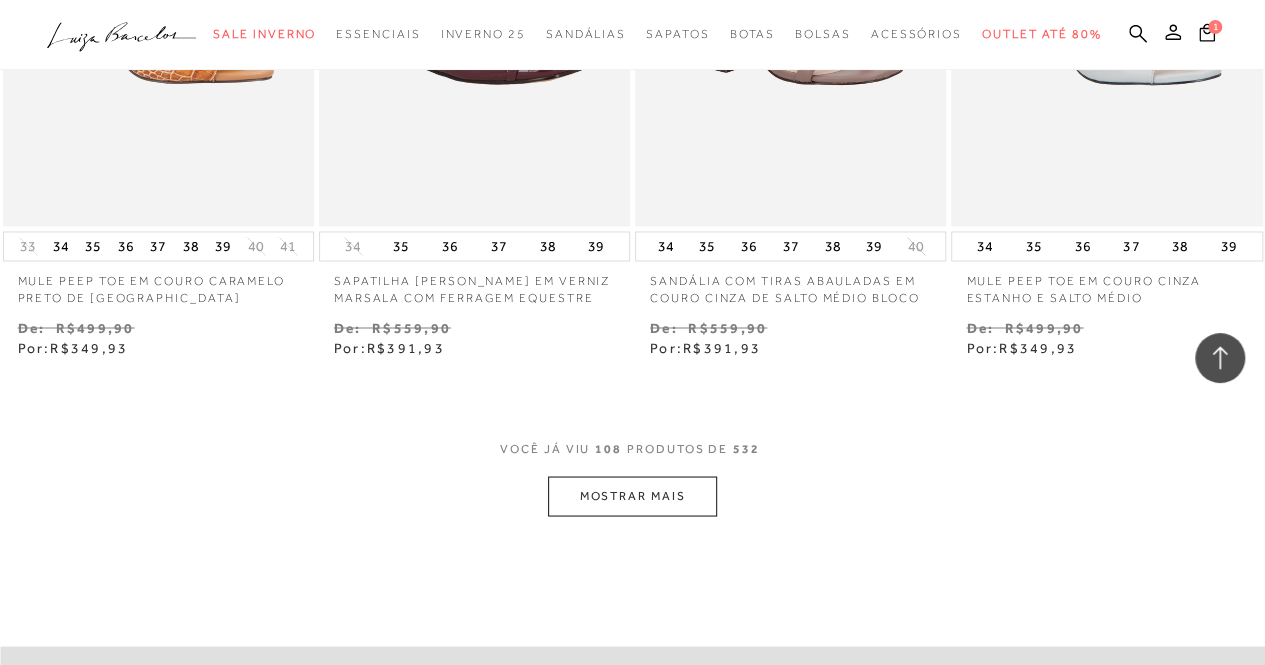 scroll, scrollTop: 16723, scrollLeft: 0, axis: vertical 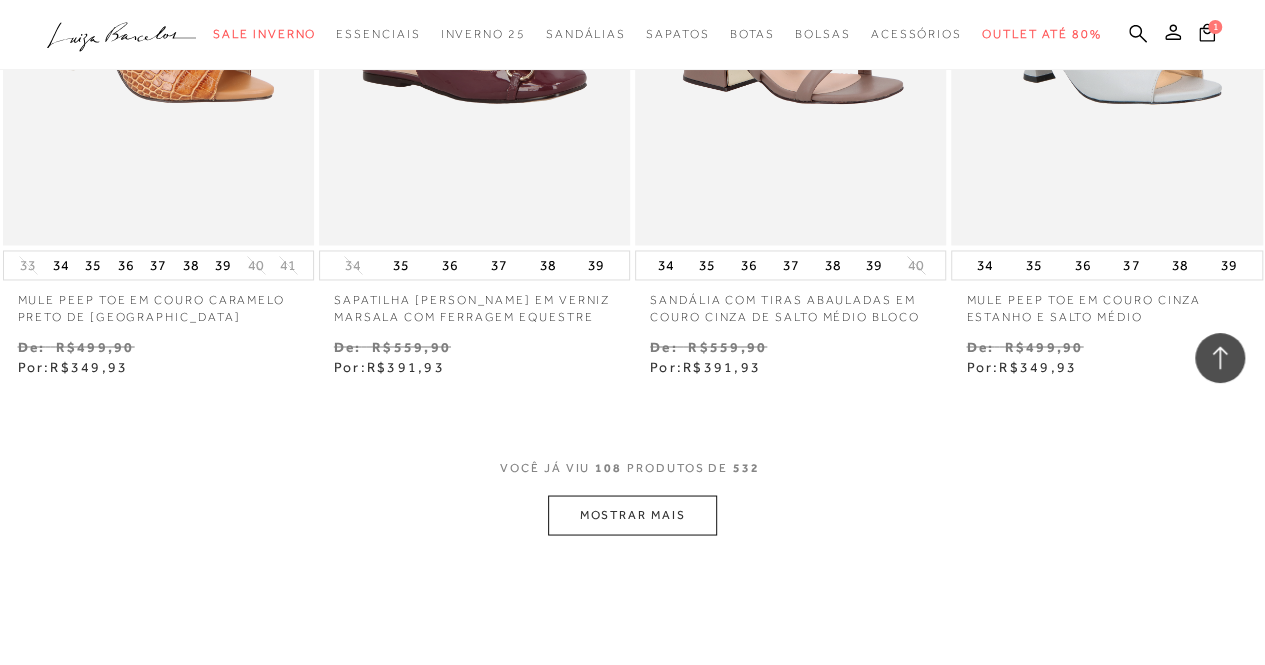 click on "MOSTRAR MAIS" at bounding box center (632, 514) 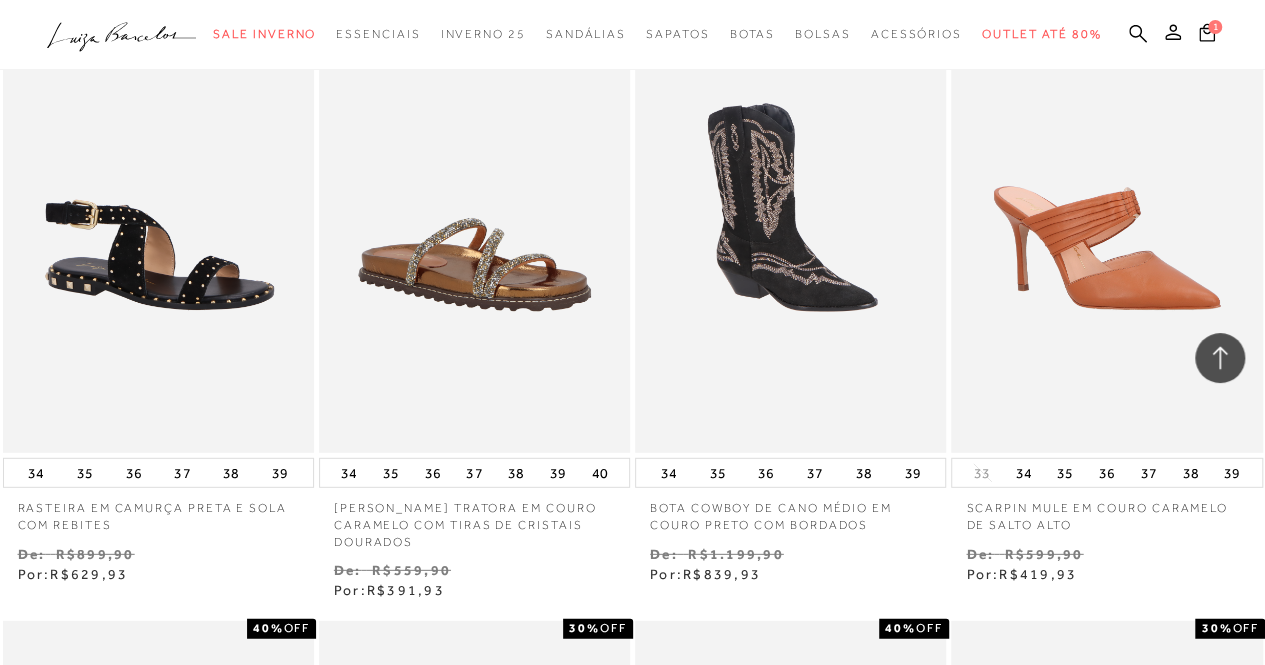 scroll, scrollTop: 17772, scrollLeft: 0, axis: vertical 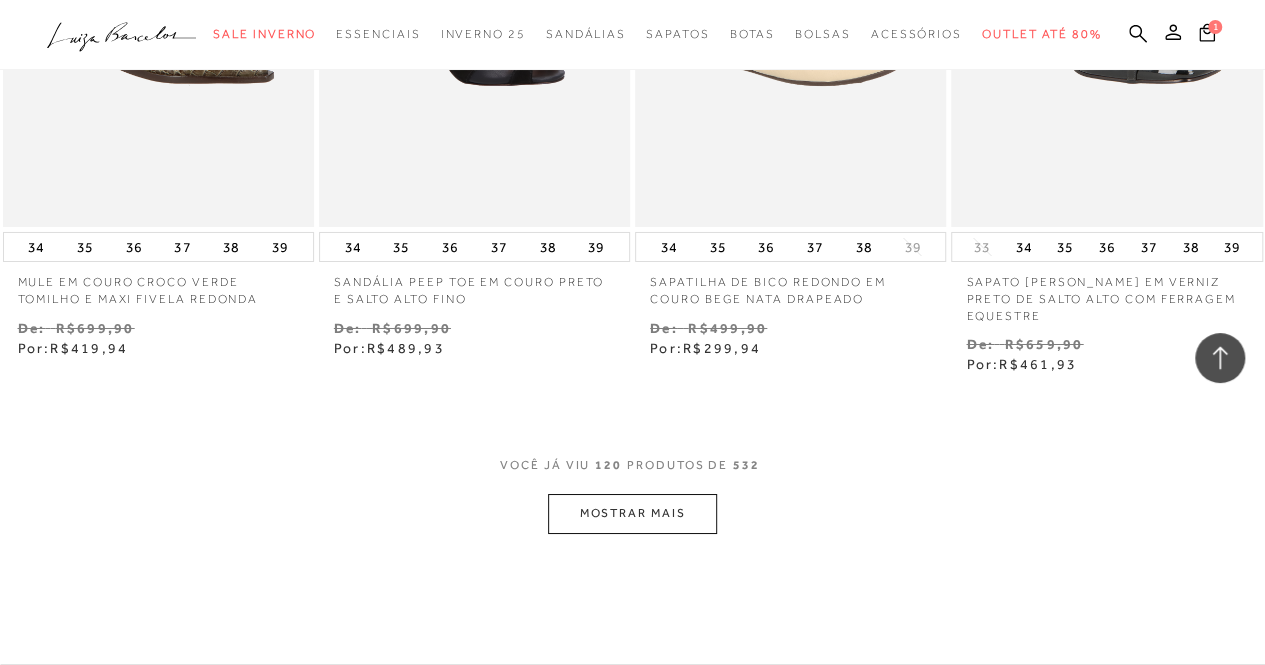 click on "Resultados da pesquisa
Sale Inverno
Resultados: 109 - 120 (de 532)
Opções de exibição
532
resultados encontrados
Ordenar Padrão Estoque 2" at bounding box center (632, -8999) 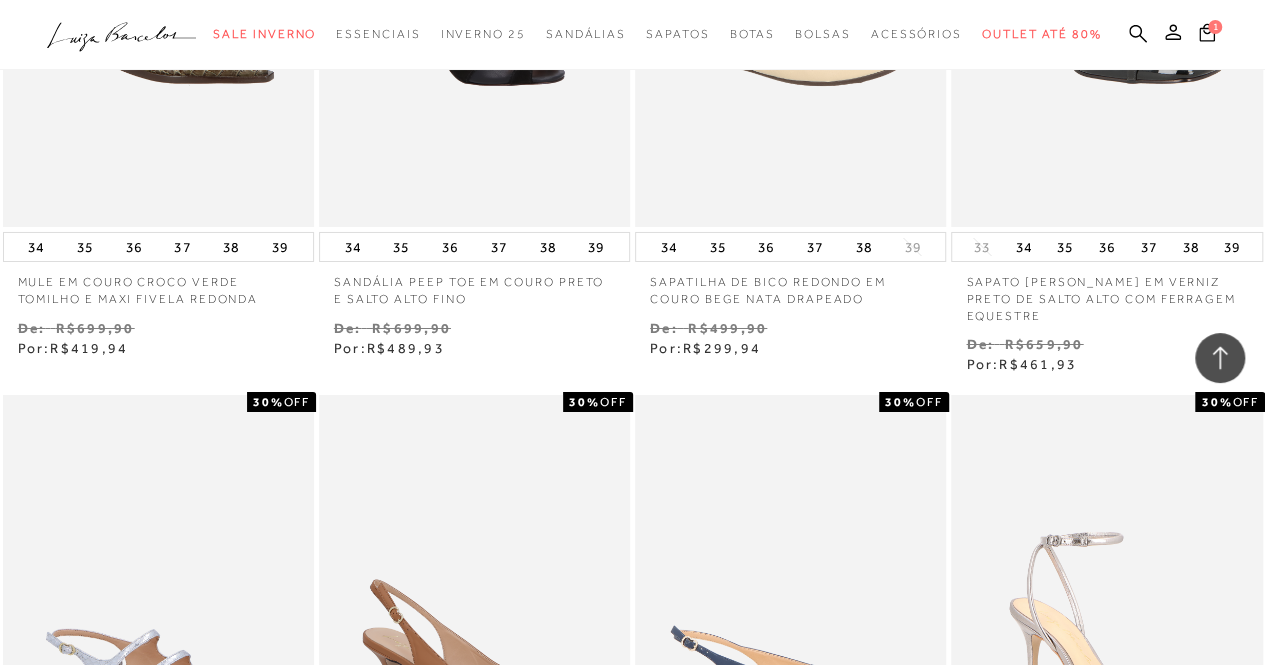 type 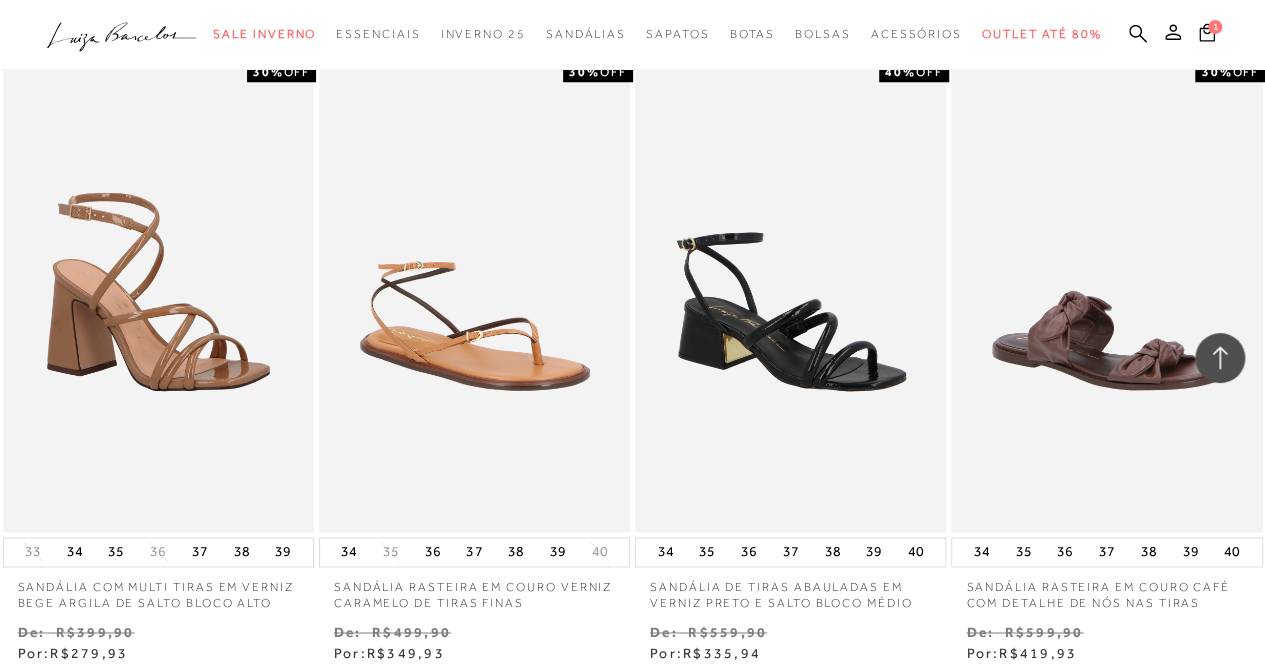 scroll, scrollTop: 20252, scrollLeft: 0, axis: vertical 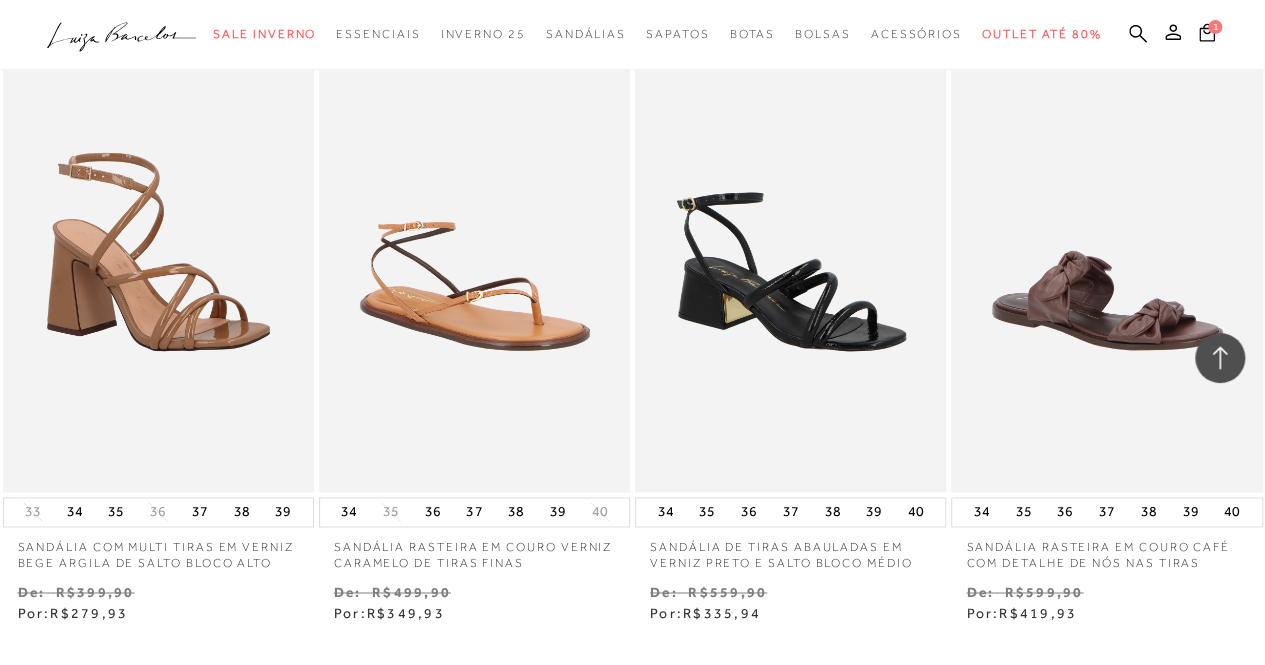 click at bounding box center [790, 258] 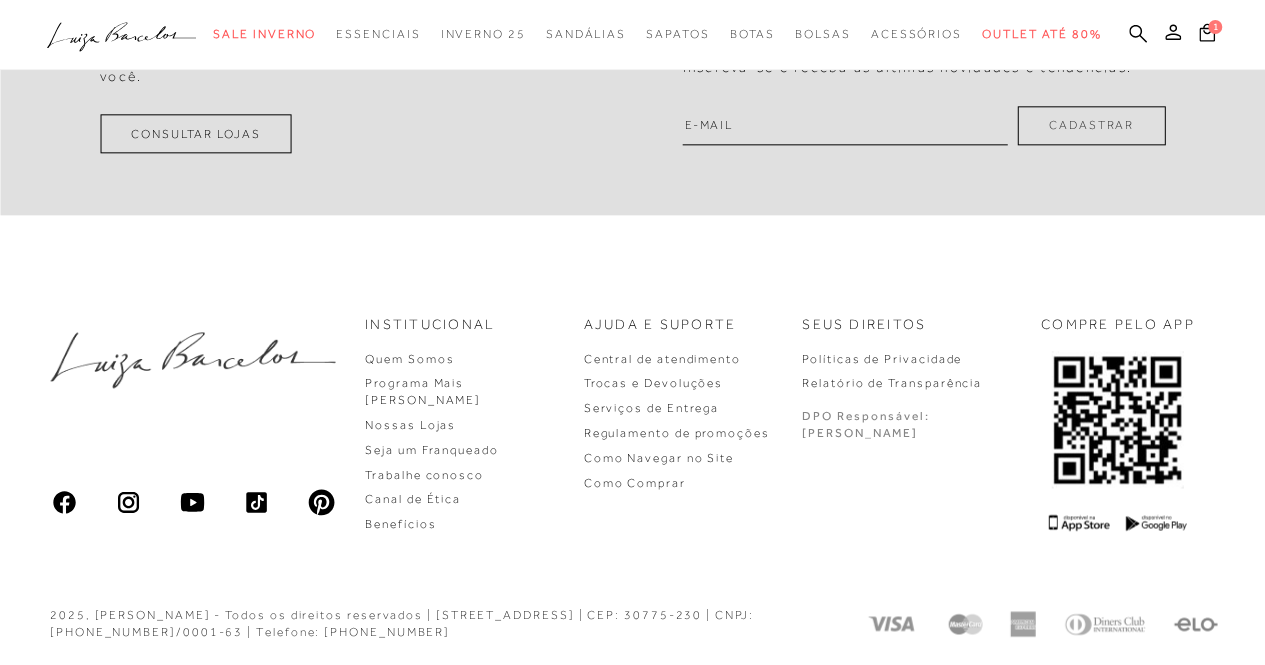 scroll, scrollTop: 1140, scrollLeft: 0, axis: vertical 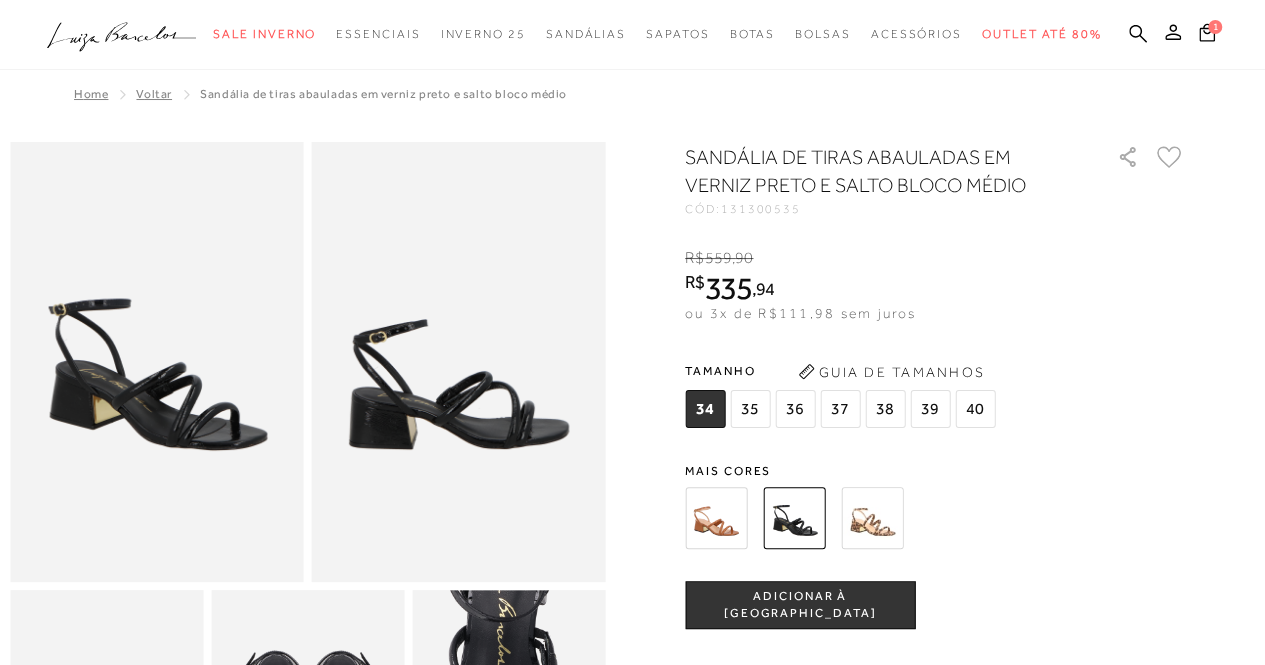 click at bounding box center [872, 518] 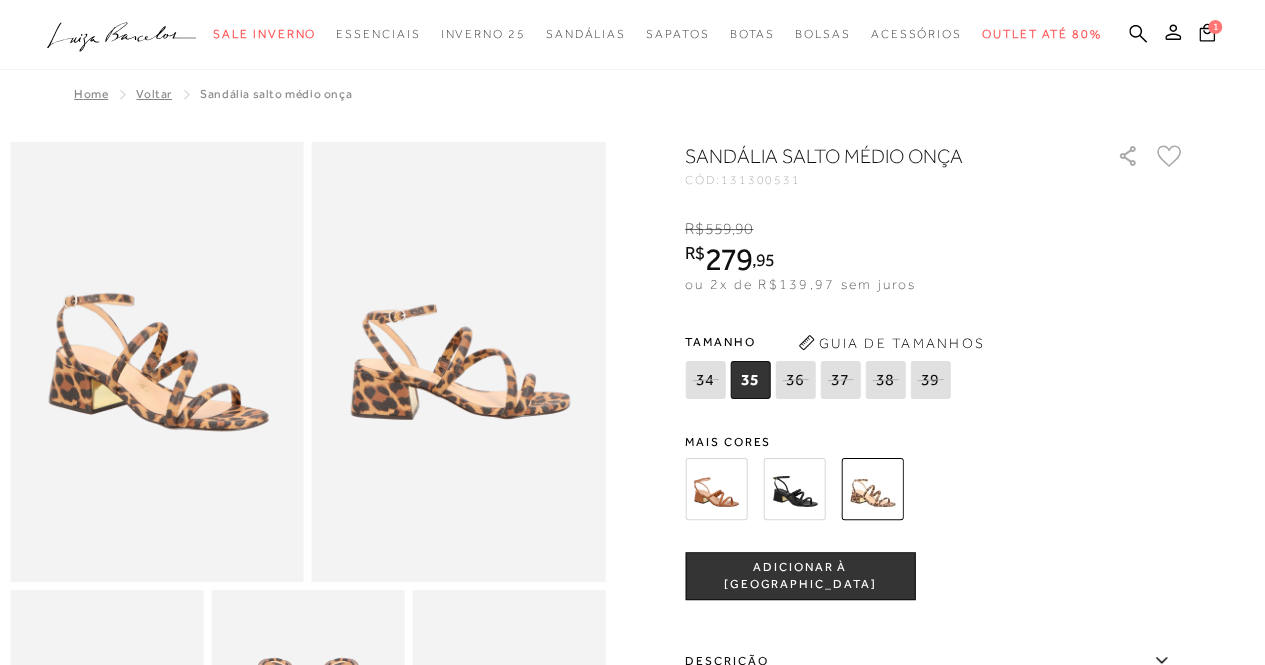click at bounding box center (716, 489) 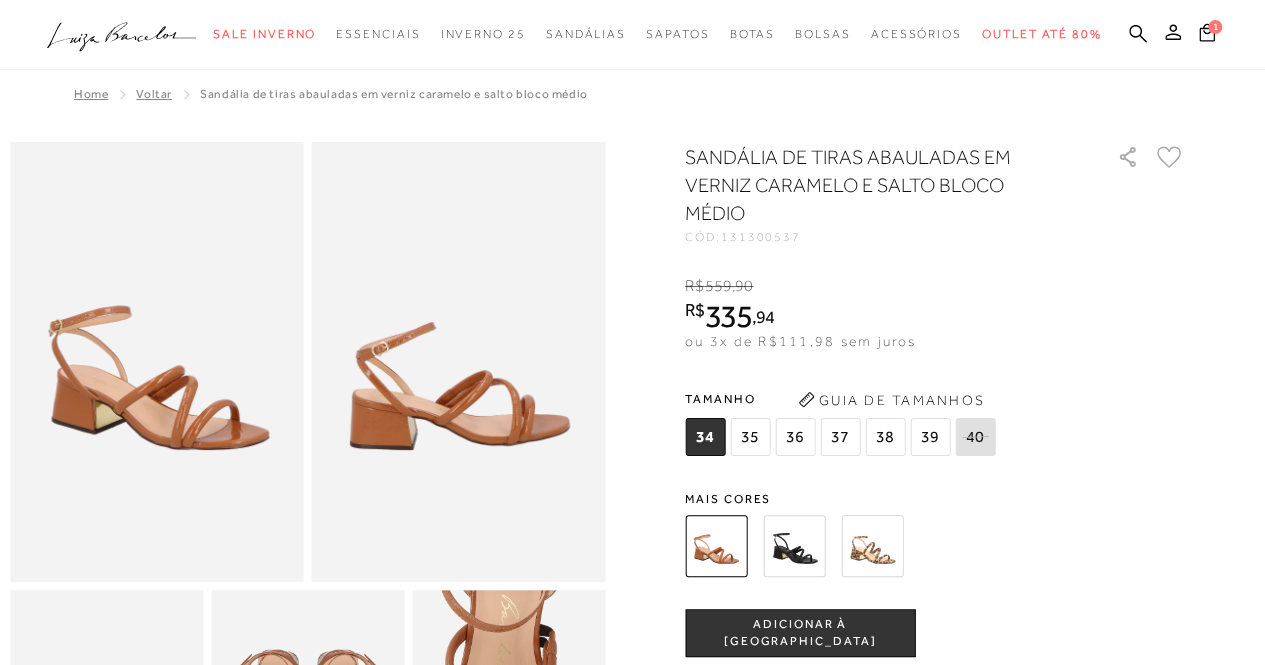 click at bounding box center [794, 546] 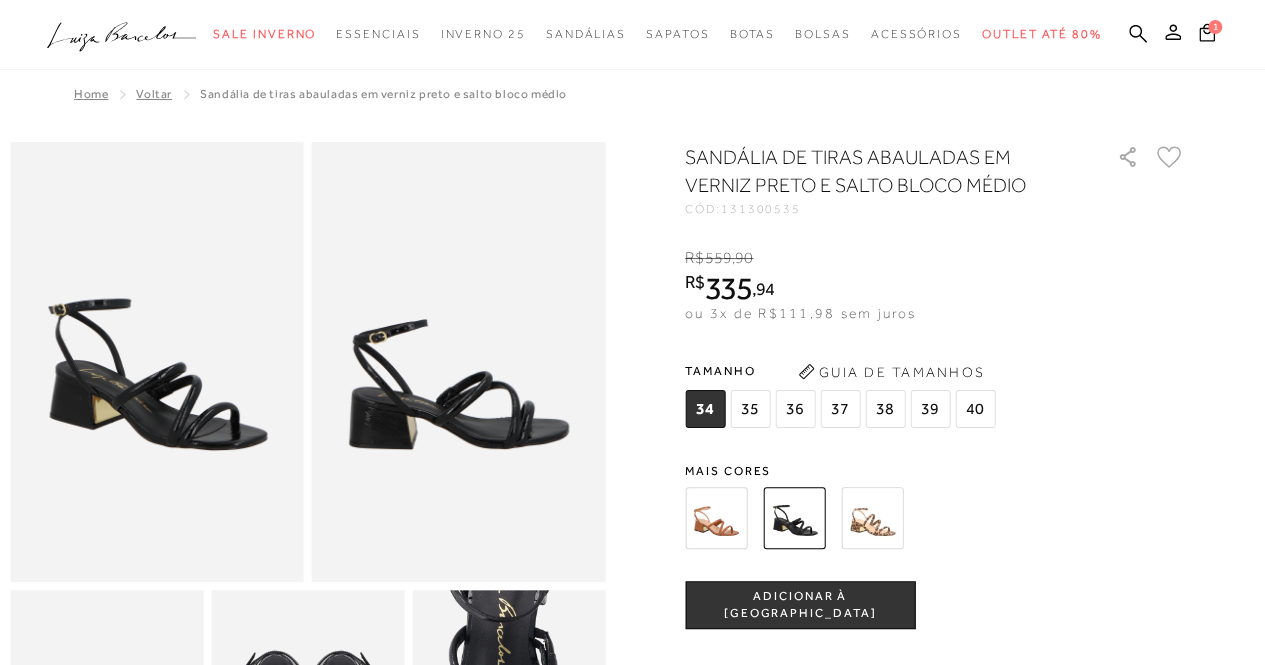 click on "37" at bounding box center [840, 409] 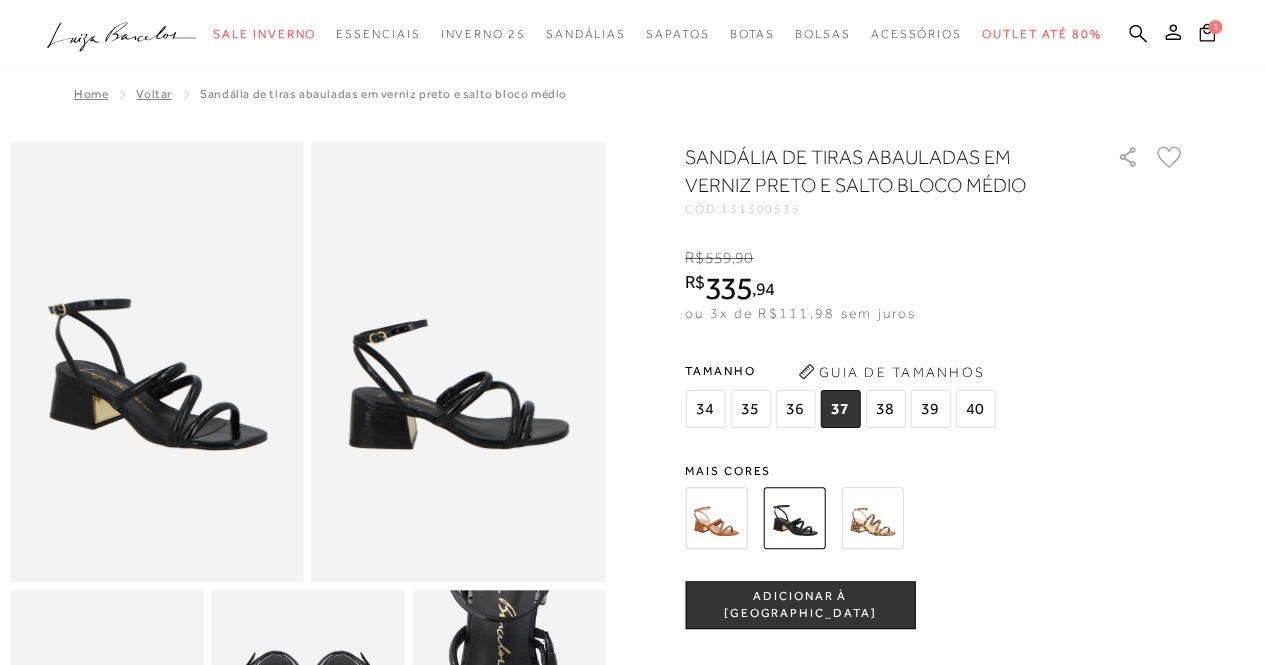 click on "ADICIONAR À [GEOGRAPHIC_DATA]" at bounding box center (800, 605) 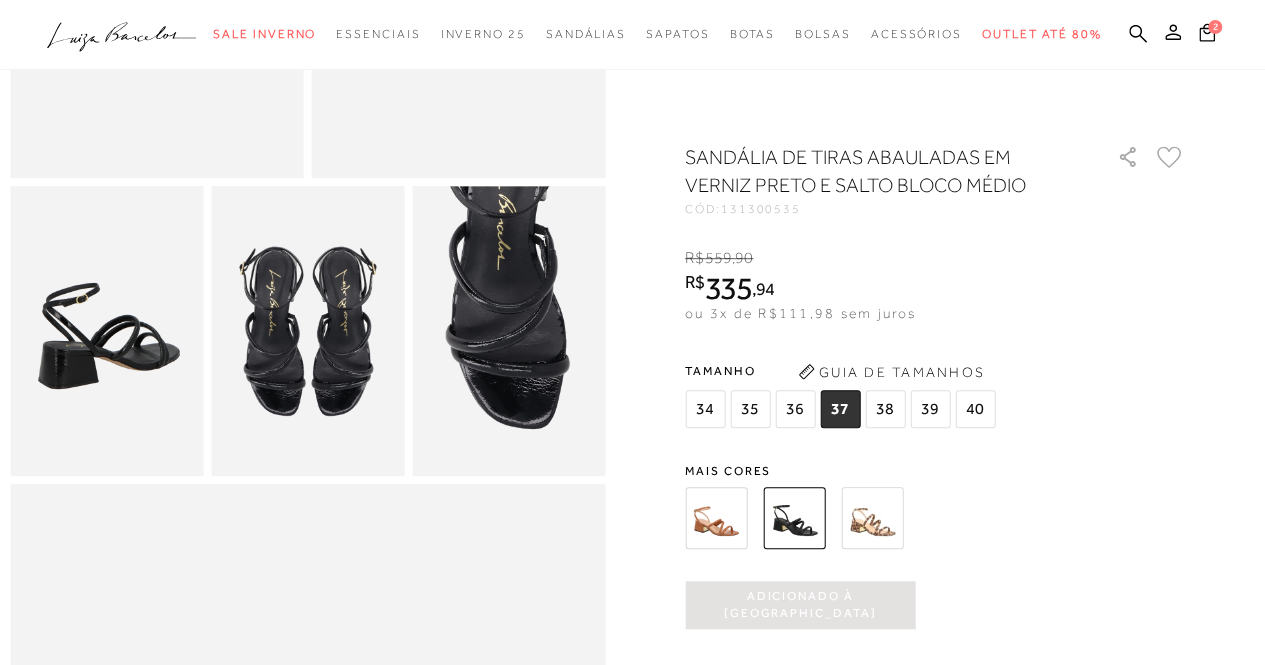 scroll, scrollTop: 400, scrollLeft: 0, axis: vertical 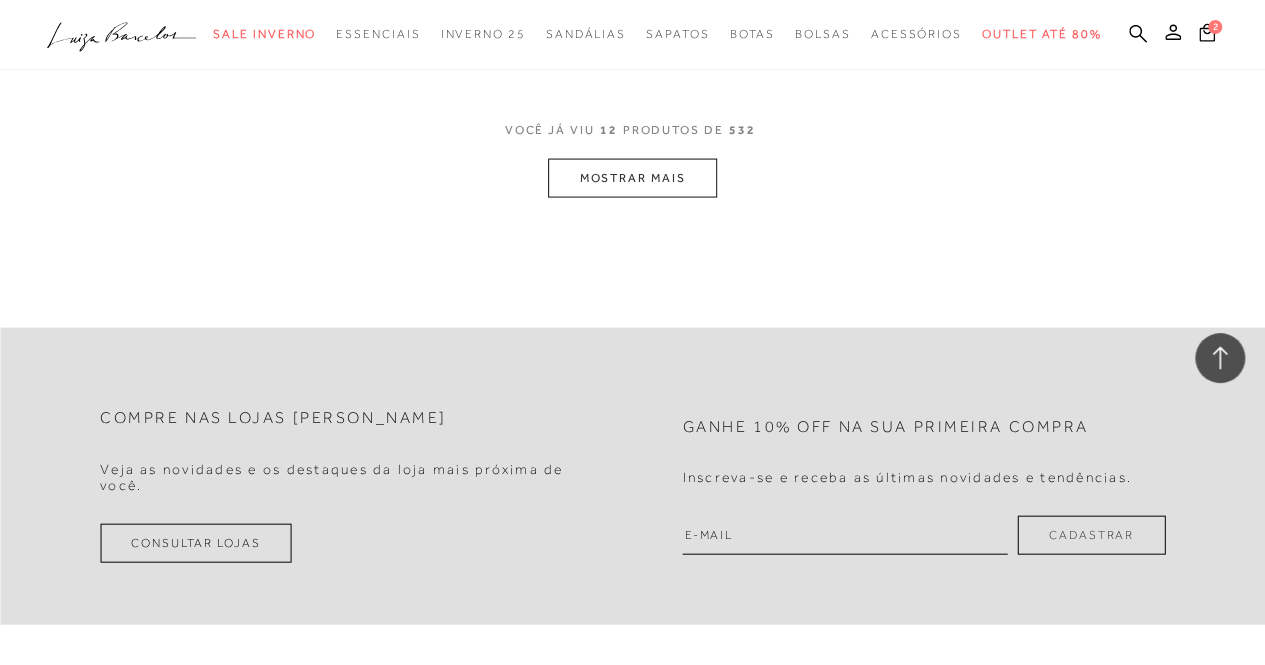 click on "MOSTRAR MAIS" at bounding box center (632, 178) 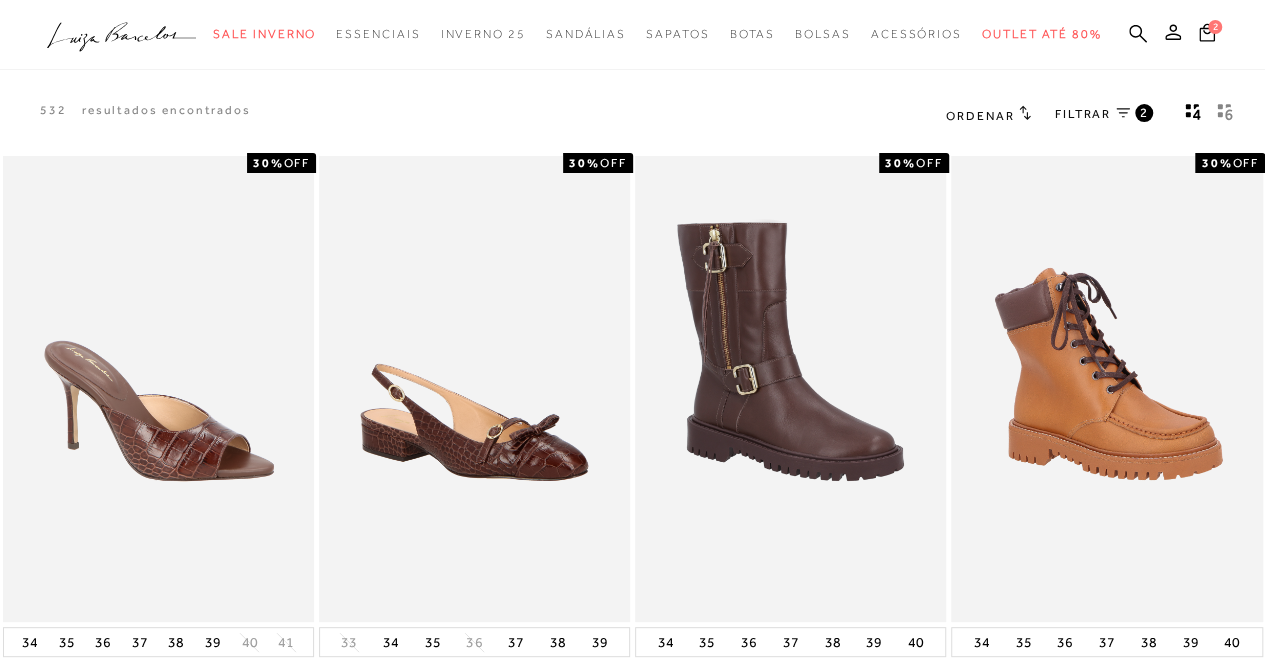 scroll, scrollTop: 18, scrollLeft: 0, axis: vertical 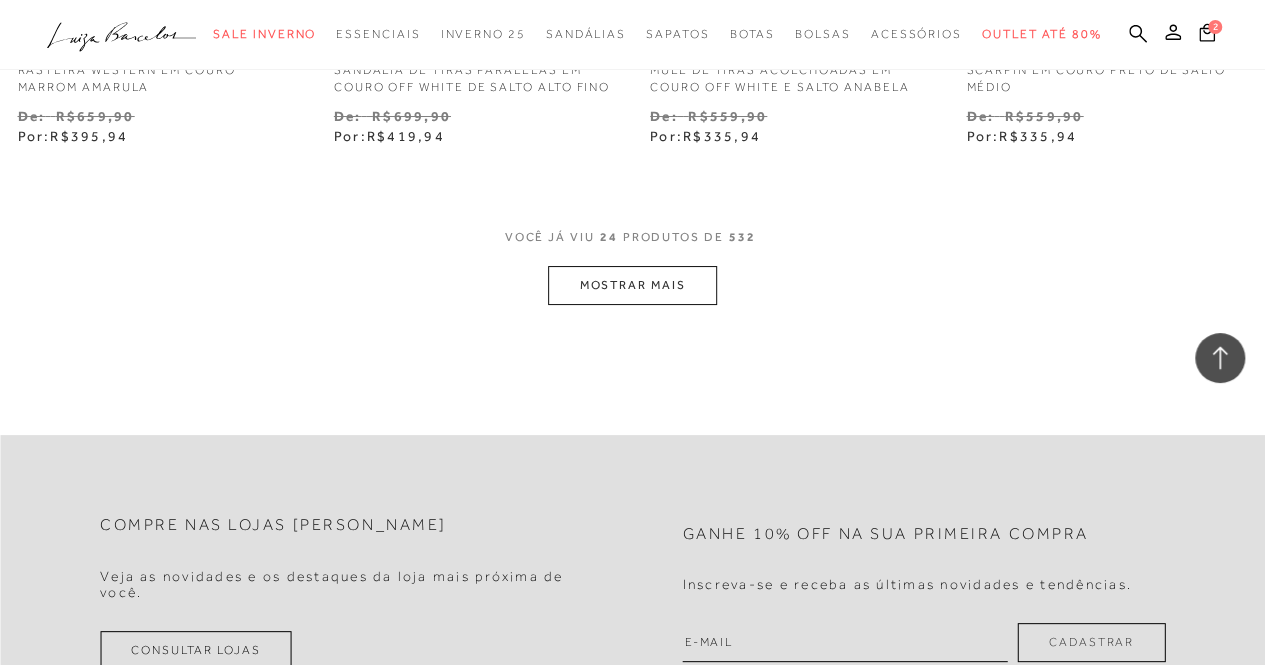 click on "MOSTRAR MAIS" at bounding box center [632, 285] 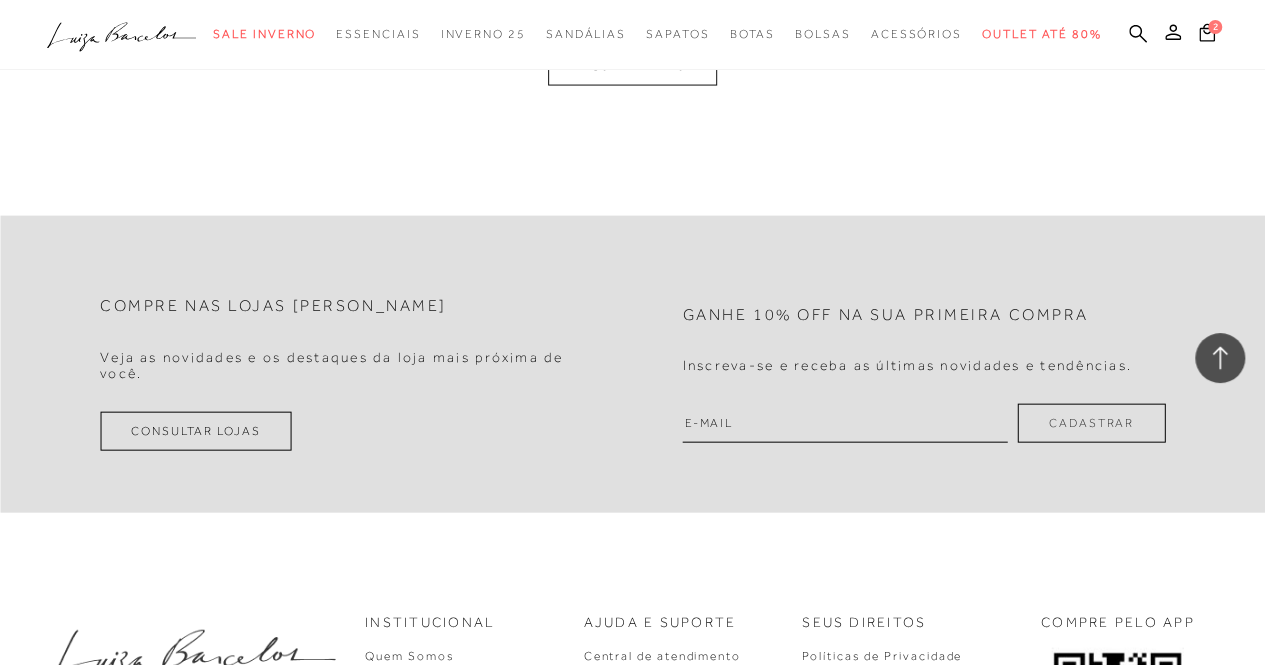 scroll, scrollTop: 5840, scrollLeft: 0, axis: vertical 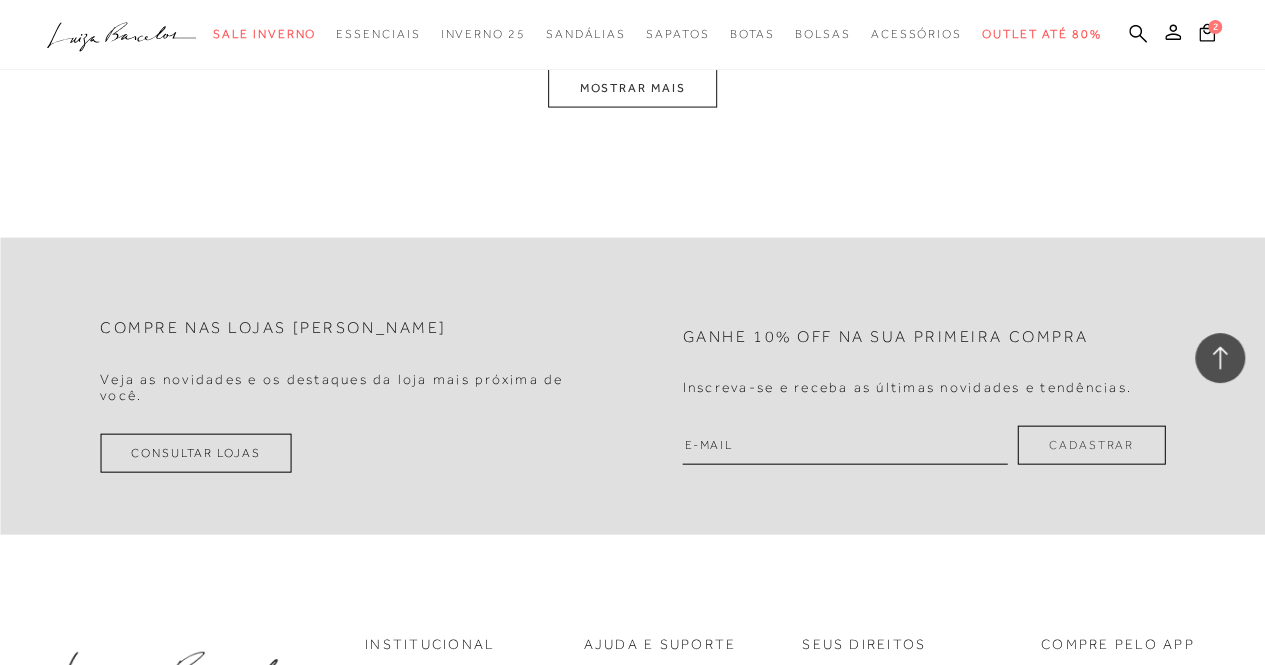 click on "MOSTRAR MAIS" at bounding box center (632, 88) 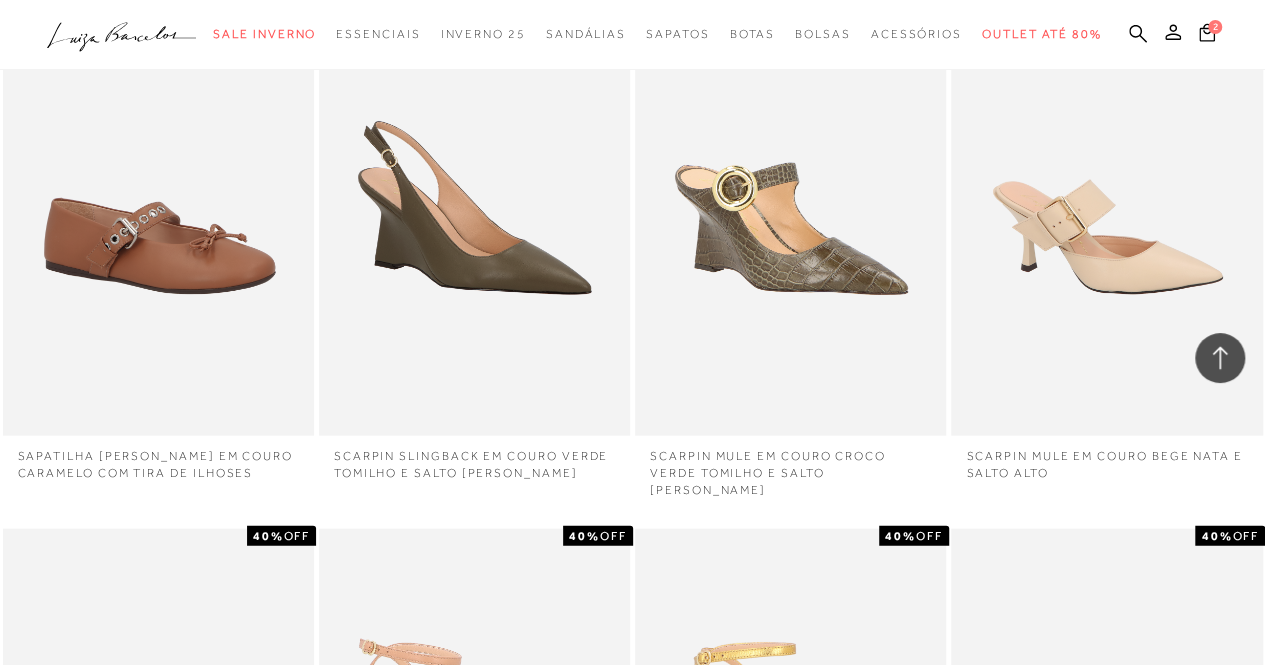 scroll, scrollTop: 7501, scrollLeft: 0, axis: vertical 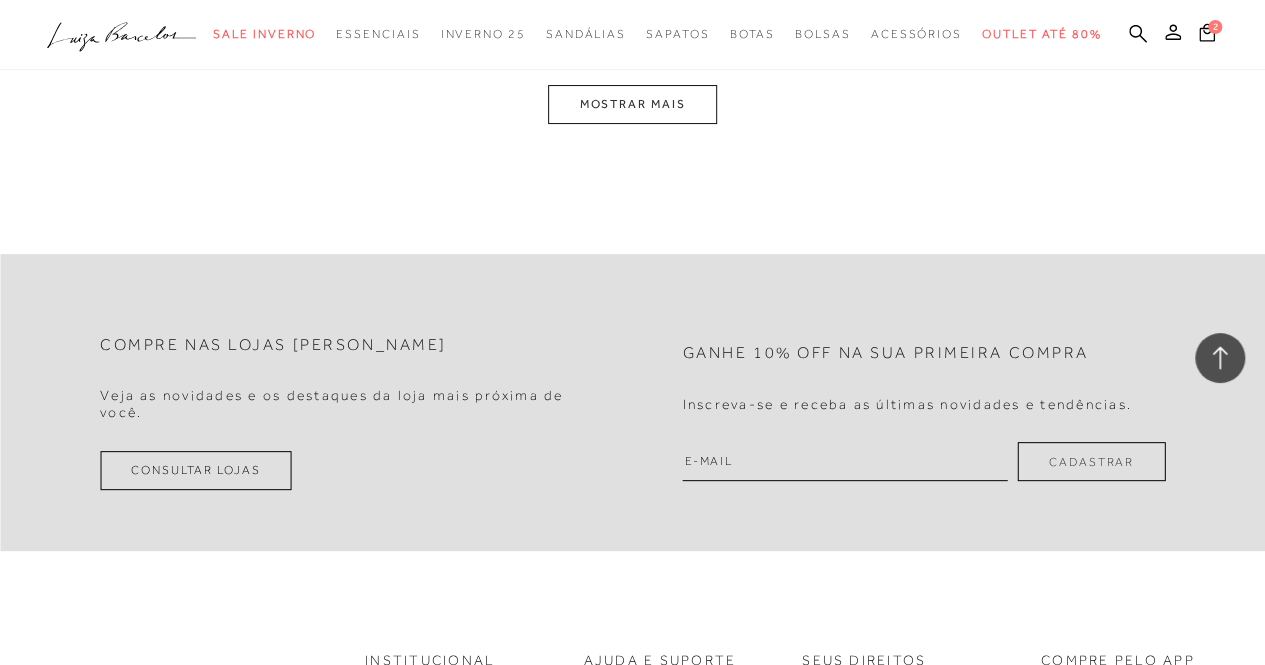 click on "MOSTRAR MAIS" at bounding box center [632, 104] 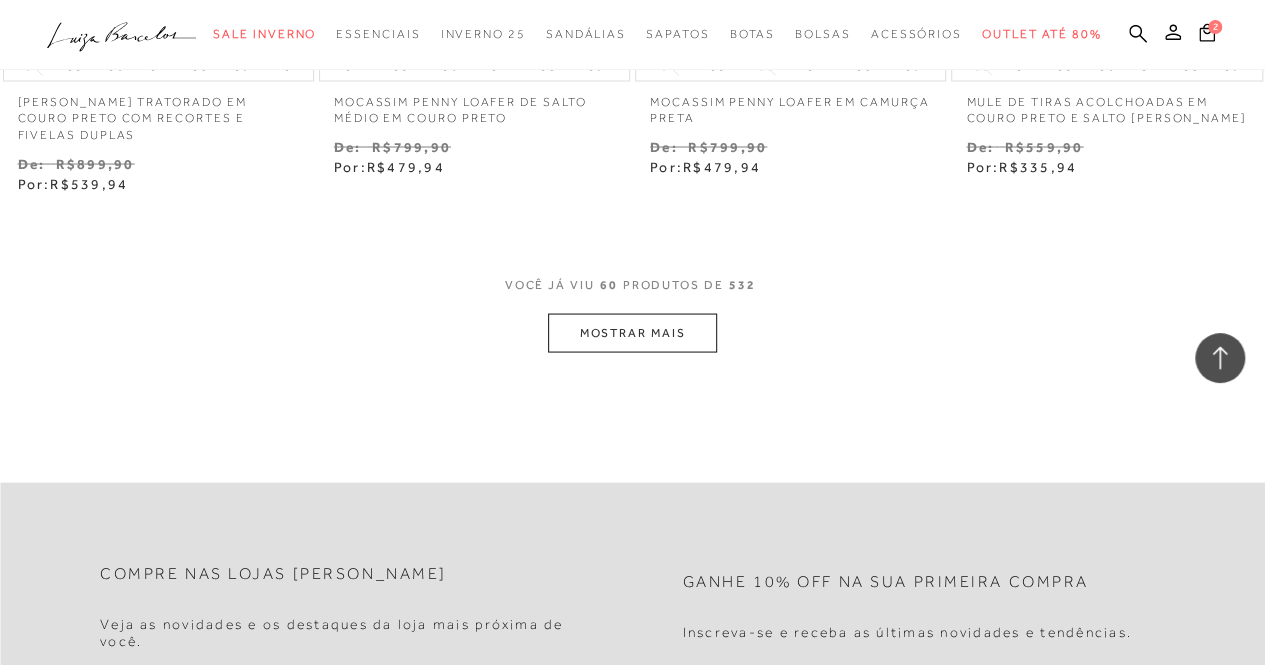 scroll, scrollTop: 9615, scrollLeft: 0, axis: vertical 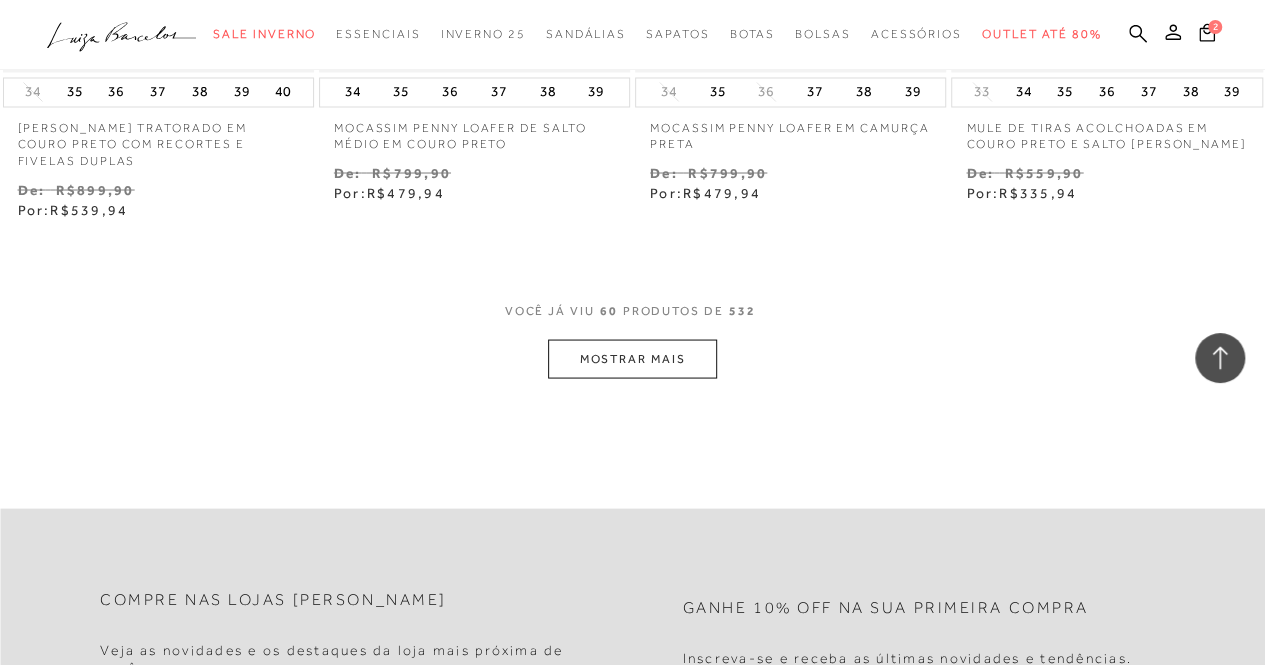 click on "MOSTRAR MAIS" at bounding box center [632, 358] 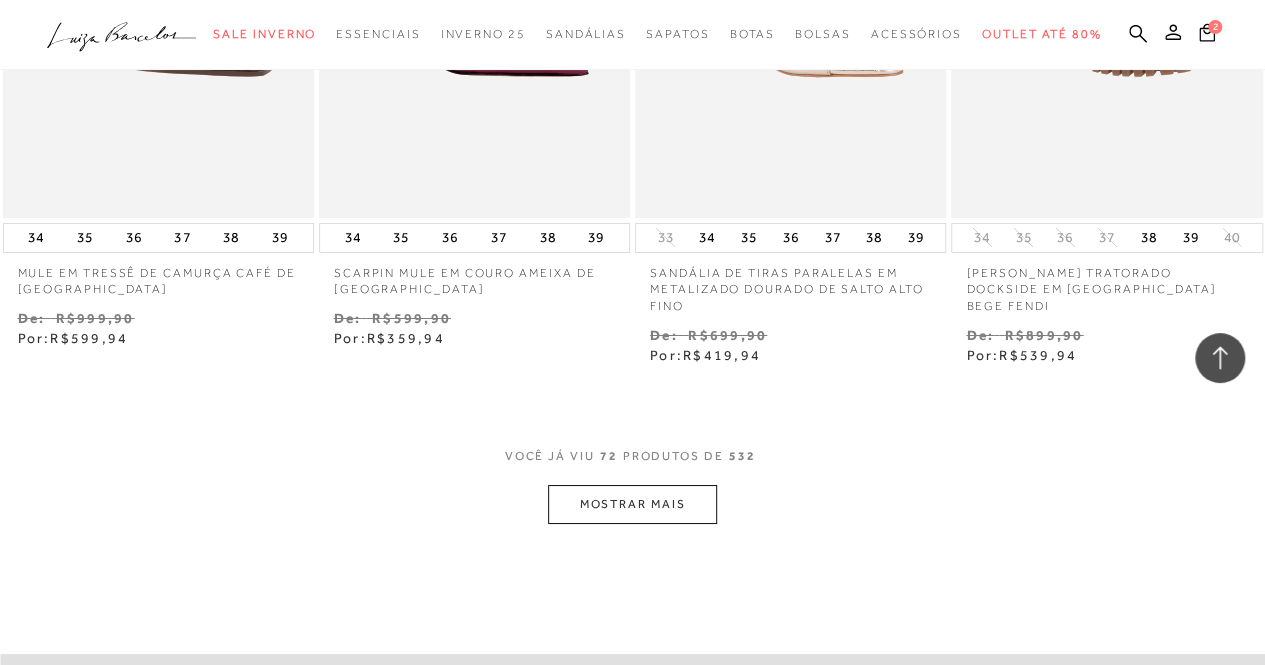 scroll, scrollTop: 11206, scrollLeft: 0, axis: vertical 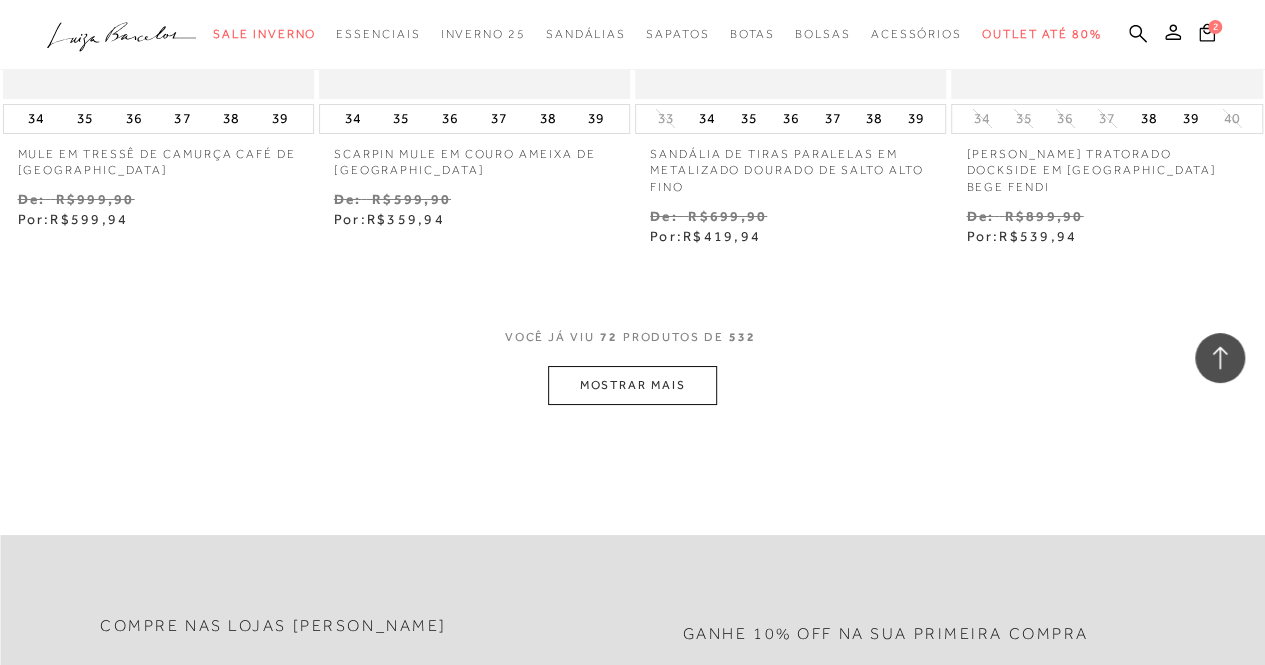 click on "MOSTRAR MAIS" at bounding box center [632, 385] 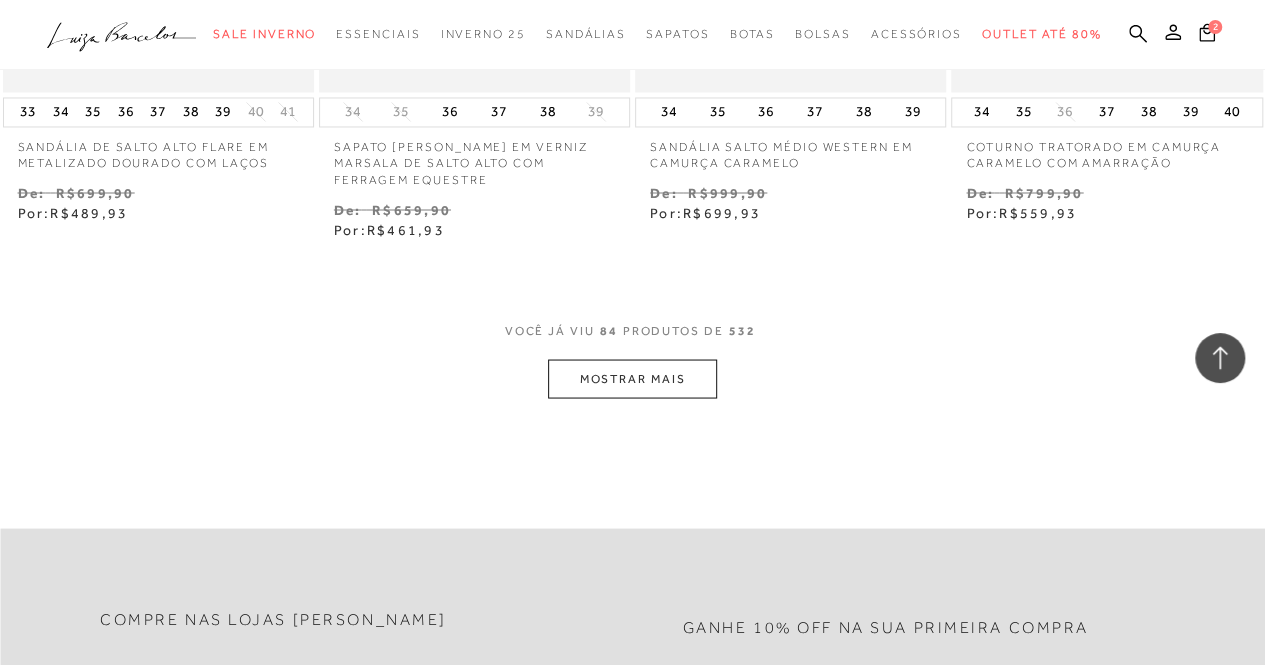 scroll, scrollTop: 13115, scrollLeft: 0, axis: vertical 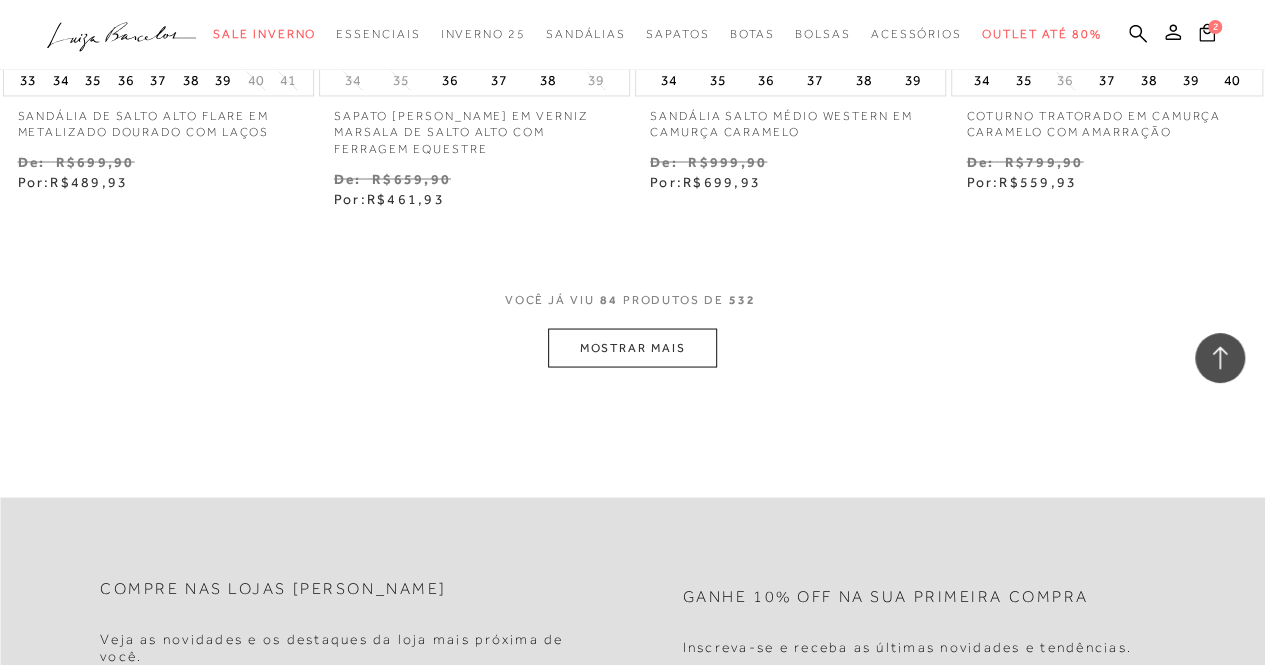 click on "MOSTRAR MAIS" at bounding box center [632, 347] 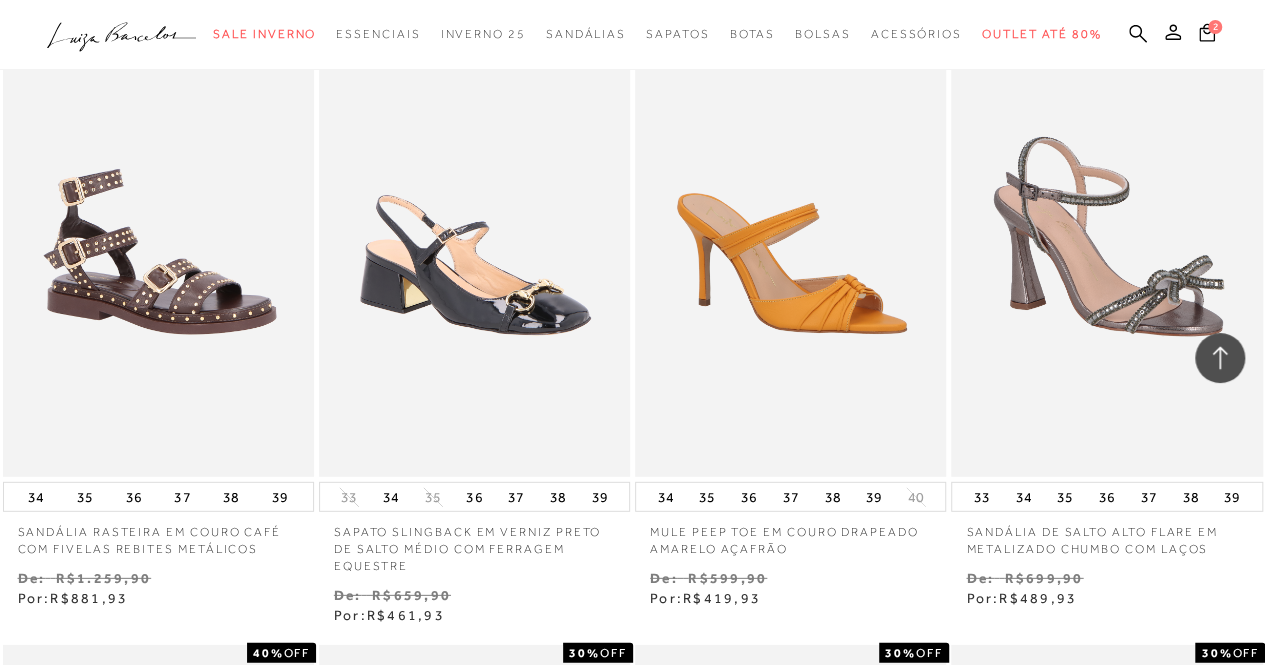 scroll, scrollTop: 13950, scrollLeft: 0, axis: vertical 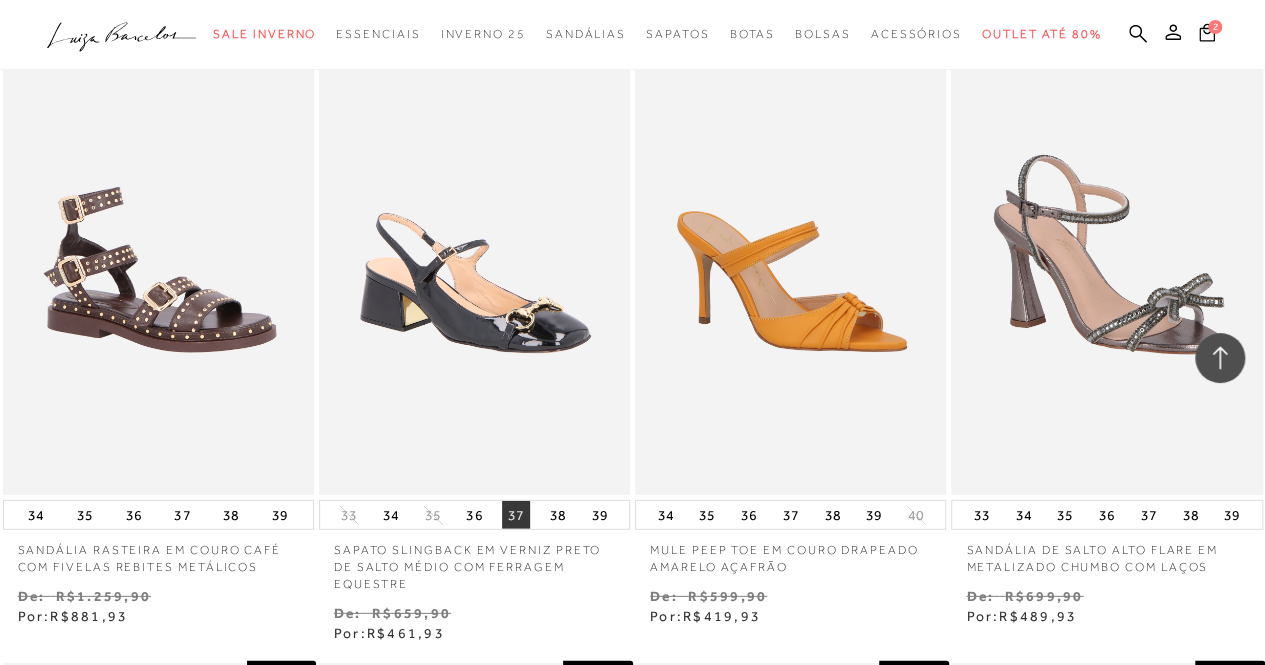click on "37" at bounding box center (516, 515) 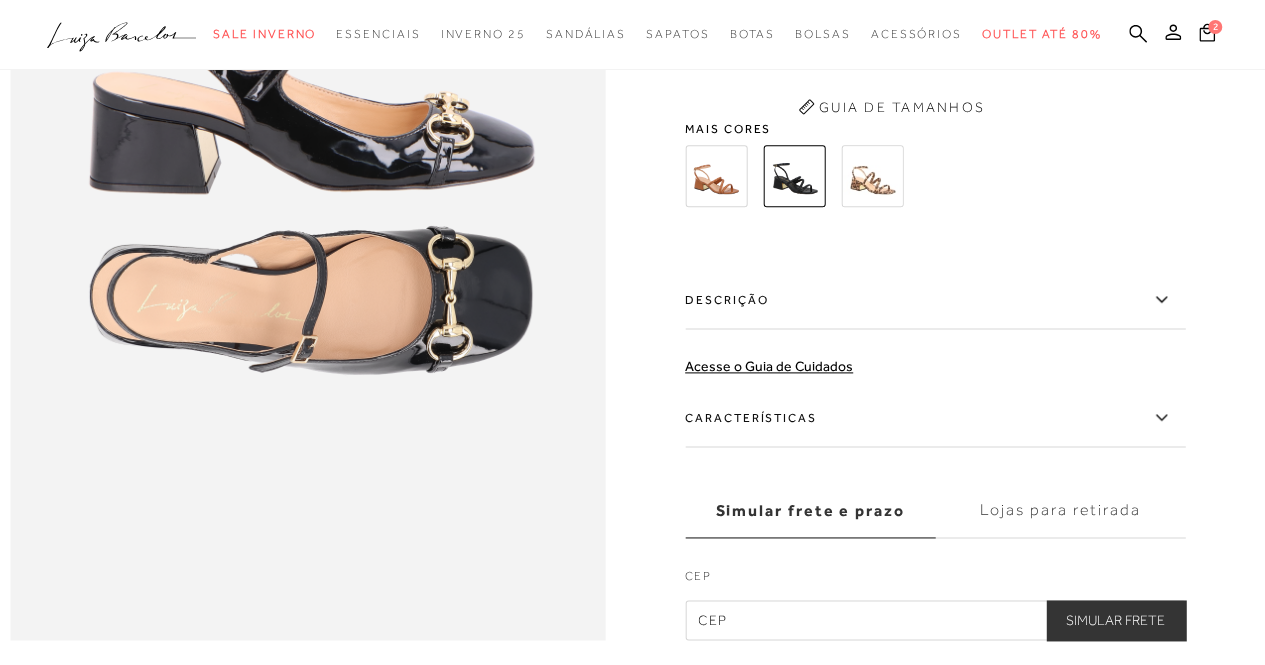 scroll, scrollTop: 0, scrollLeft: 0, axis: both 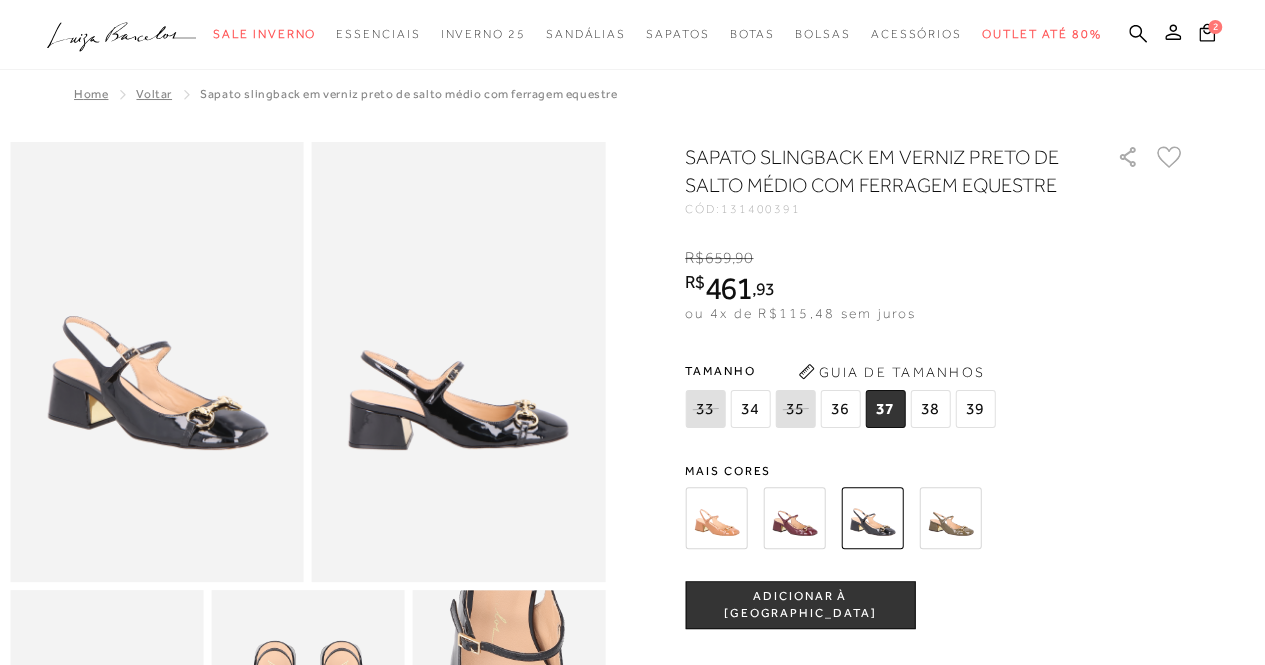 click on "ADICIONAR À [GEOGRAPHIC_DATA]" at bounding box center (800, 605) 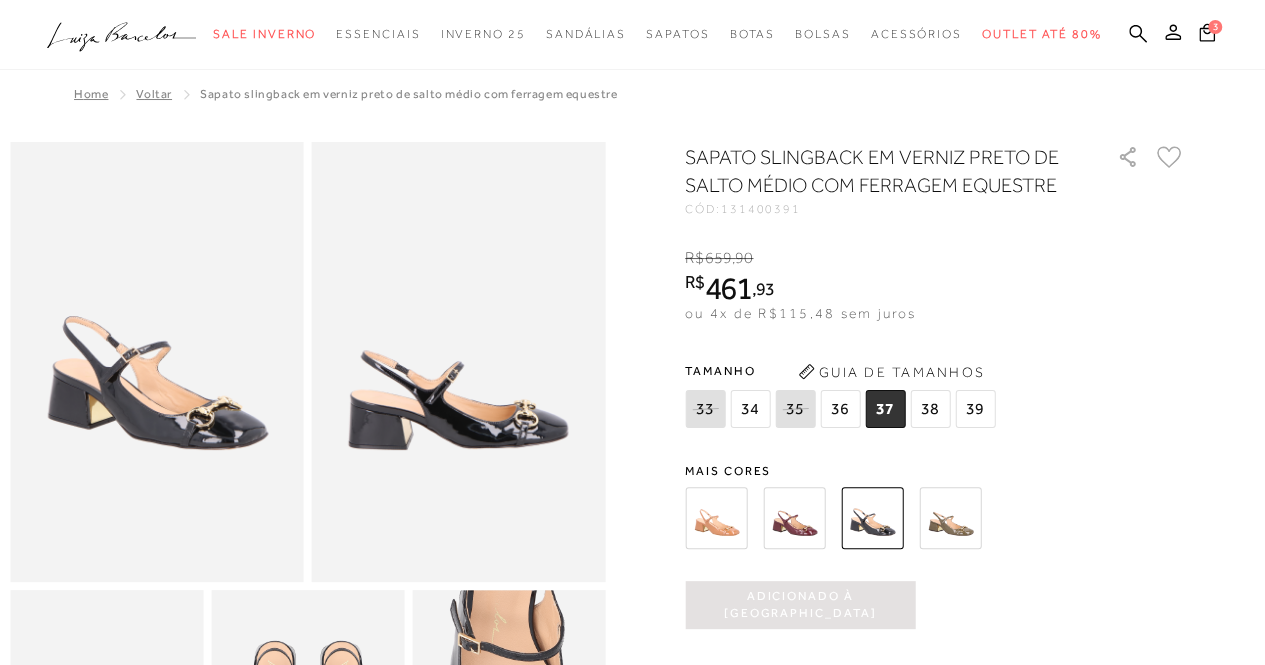 click at bounding box center (716, 518) 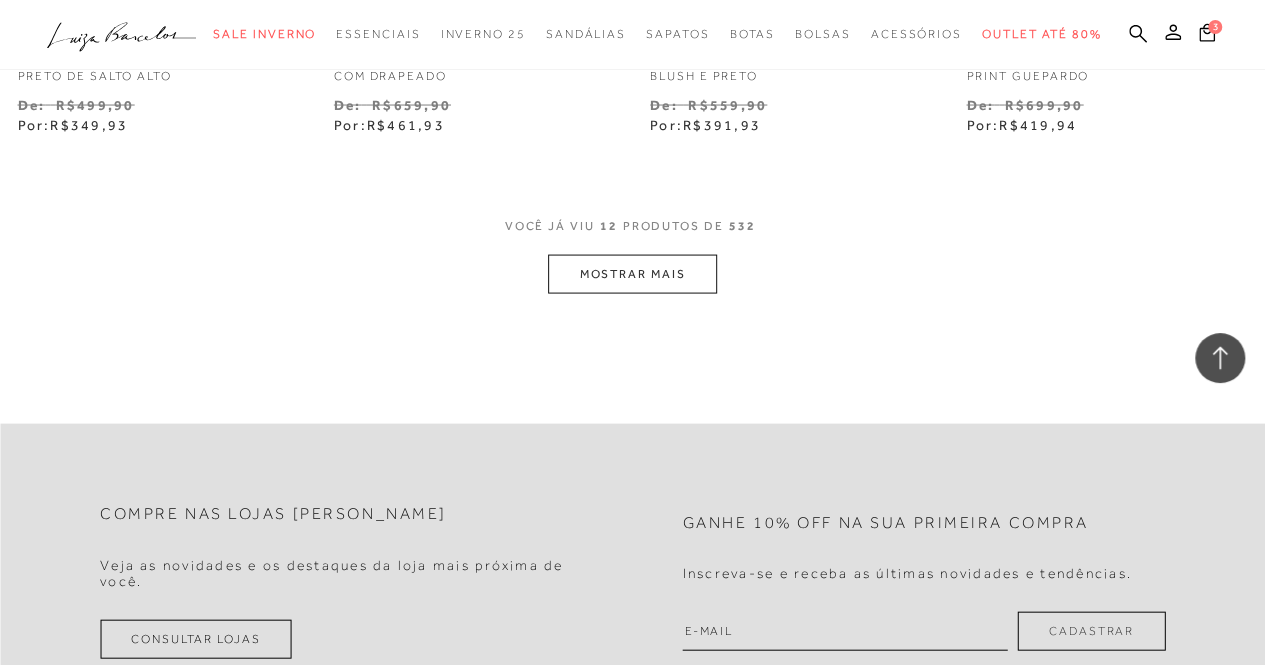 scroll, scrollTop: 1922, scrollLeft: 0, axis: vertical 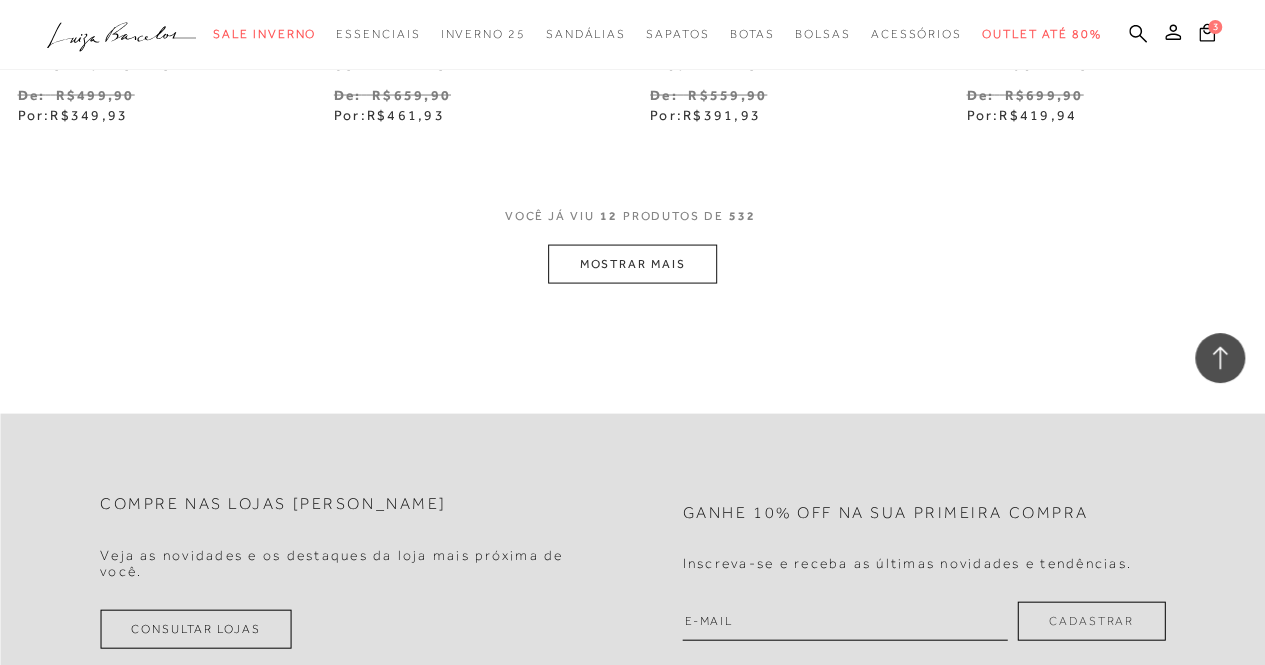 click on "MOSTRAR MAIS" at bounding box center [632, 264] 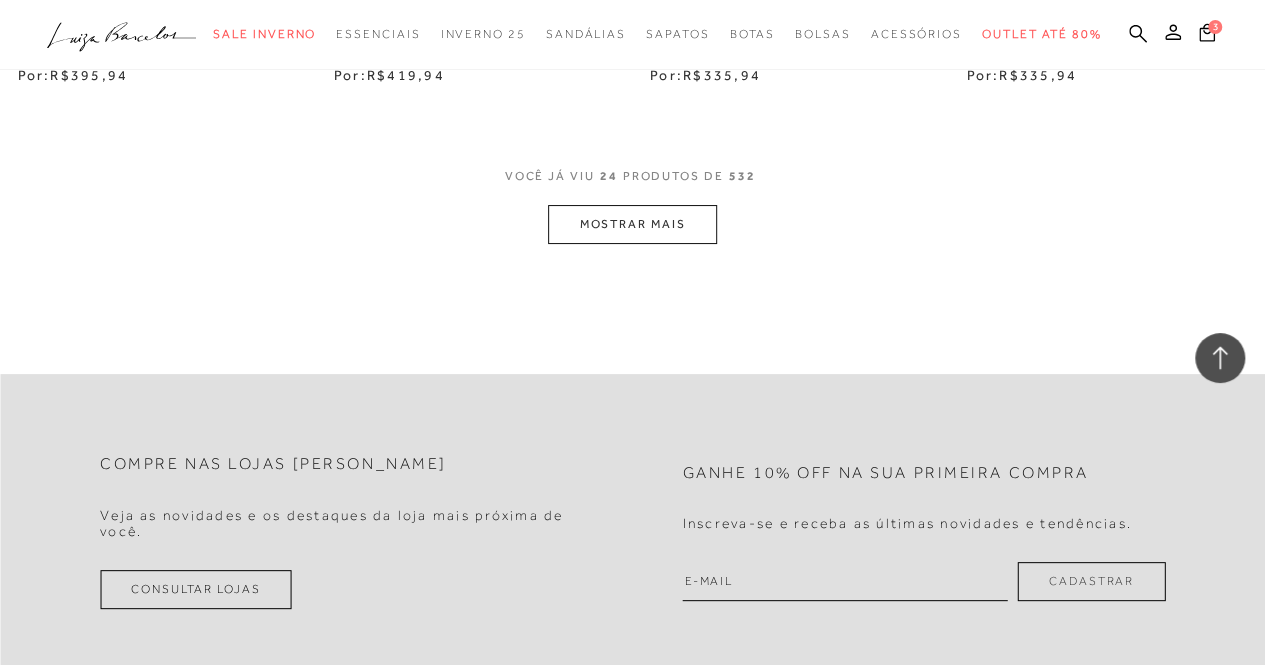 scroll, scrollTop: 3849, scrollLeft: 0, axis: vertical 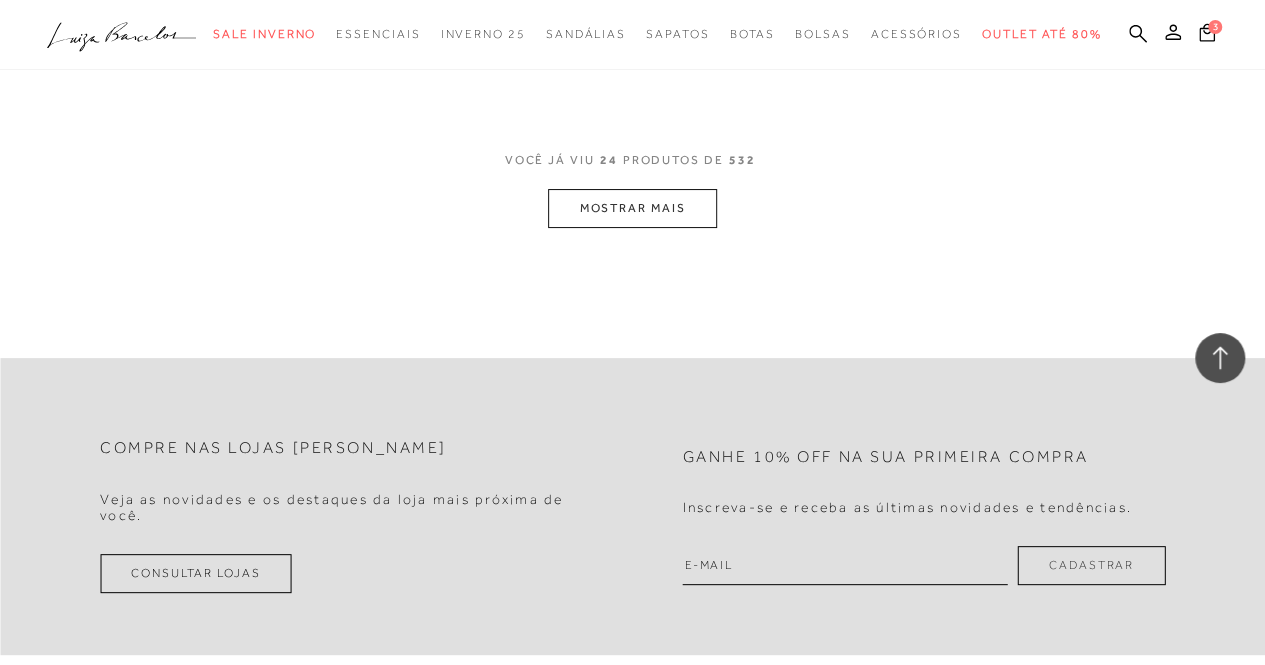 click on "MOSTRAR MAIS" at bounding box center [632, 208] 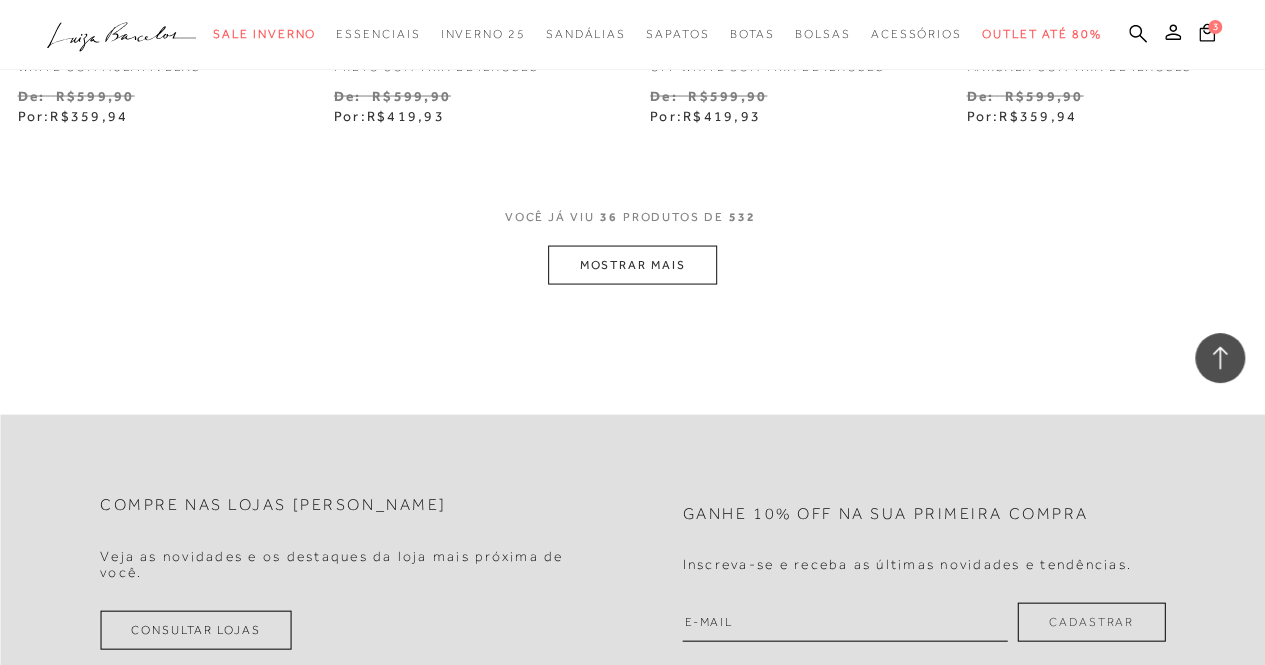 scroll, scrollTop: 5620, scrollLeft: 0, axis: vertical 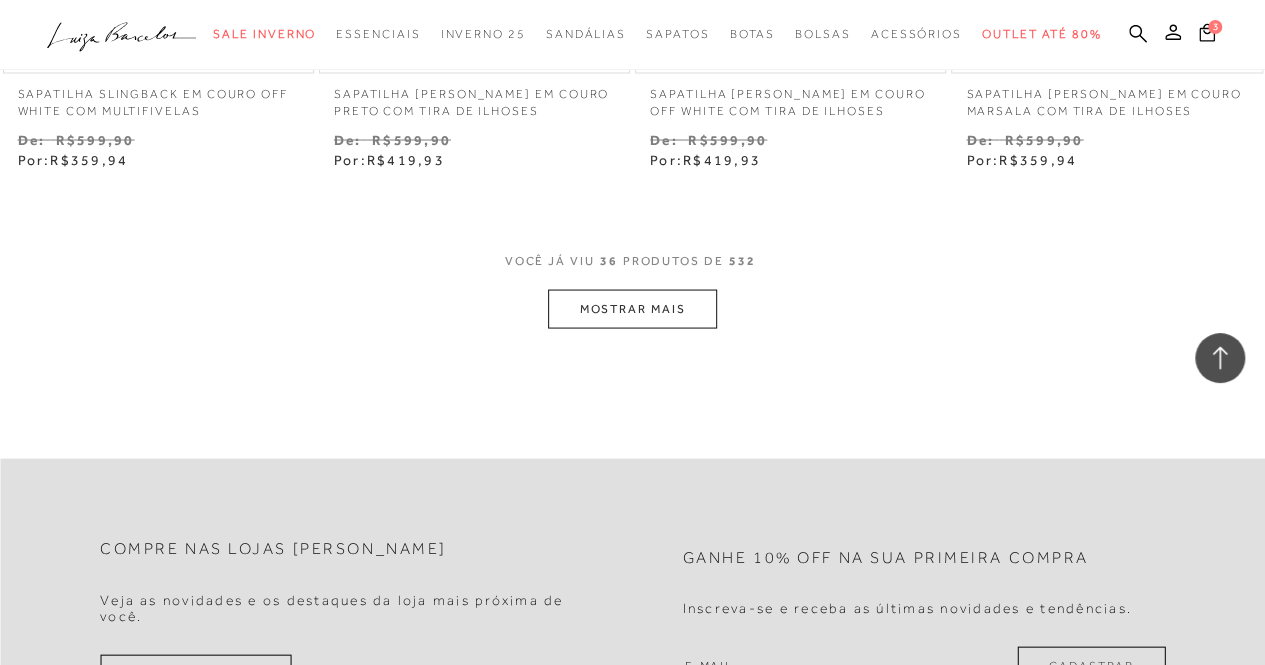 click on "MOSTRAR MAIS" at bounding box center (632, 308) 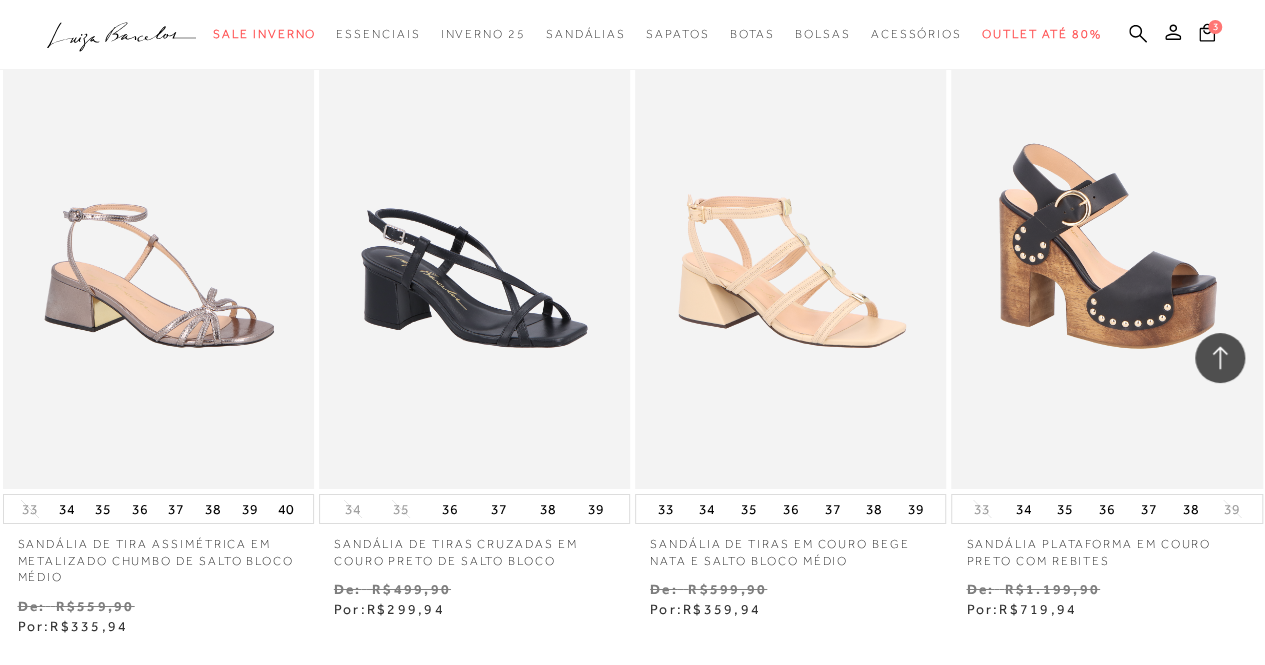 scroll, scrollTop: 7066, scrollLeft: 0, axis: vertical 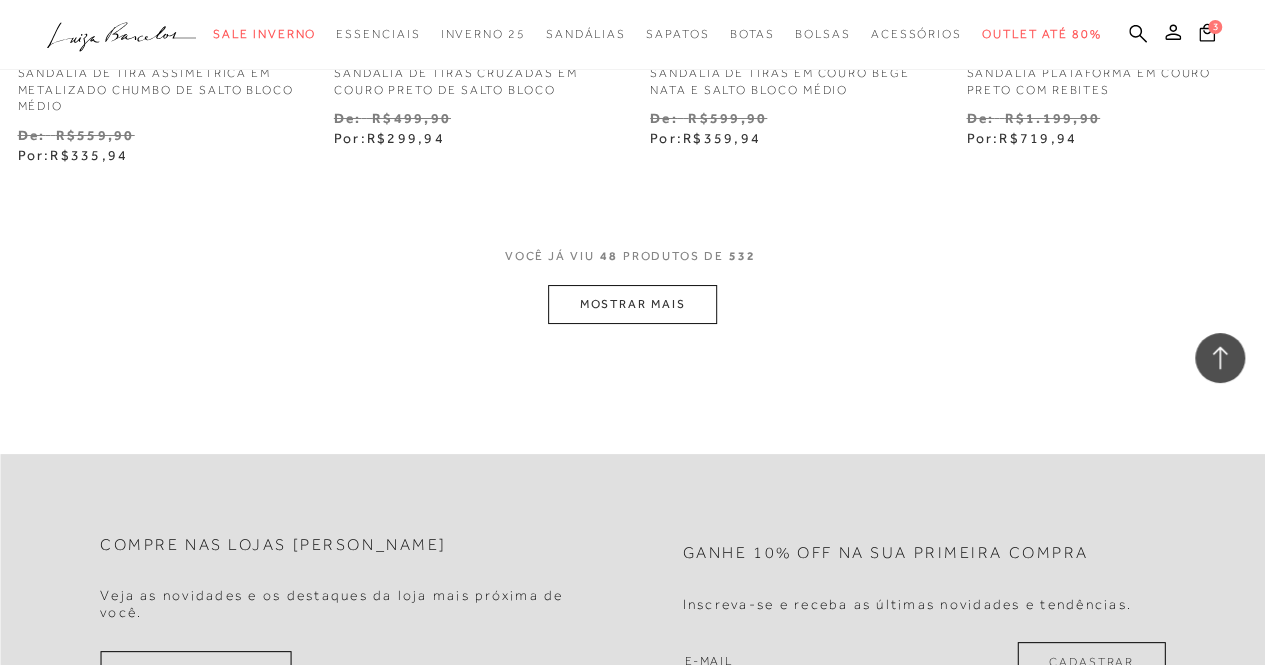 click on "MOSTRAR MAIS" at bounding box center [632, 304] 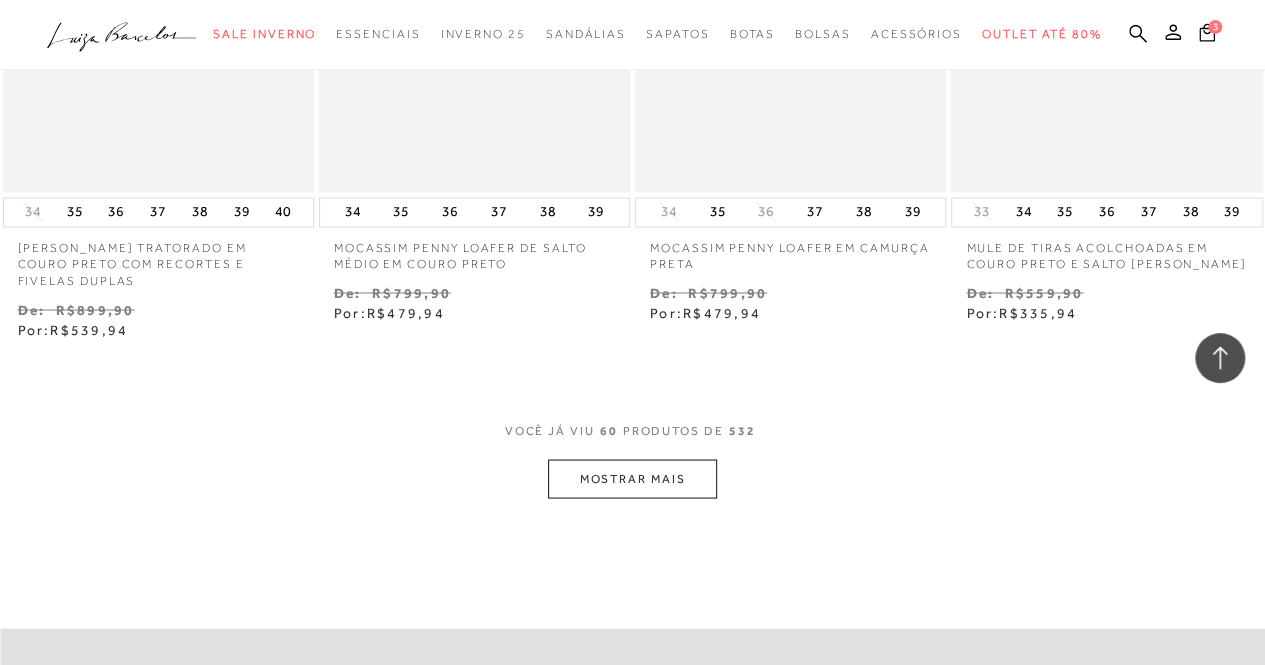 scroll, scrollTop: 9254, scrollLeft: 0, axis: vertical 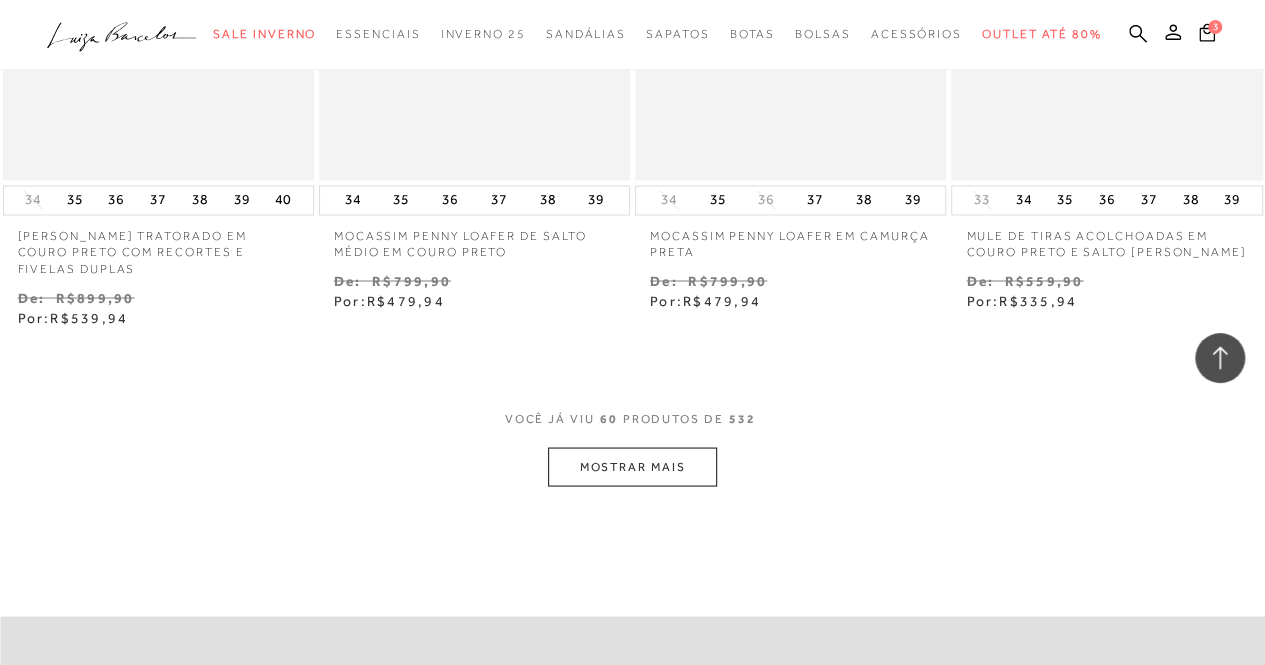 click on "MOSTRAR MAIS" at bounding box center [632, 466] 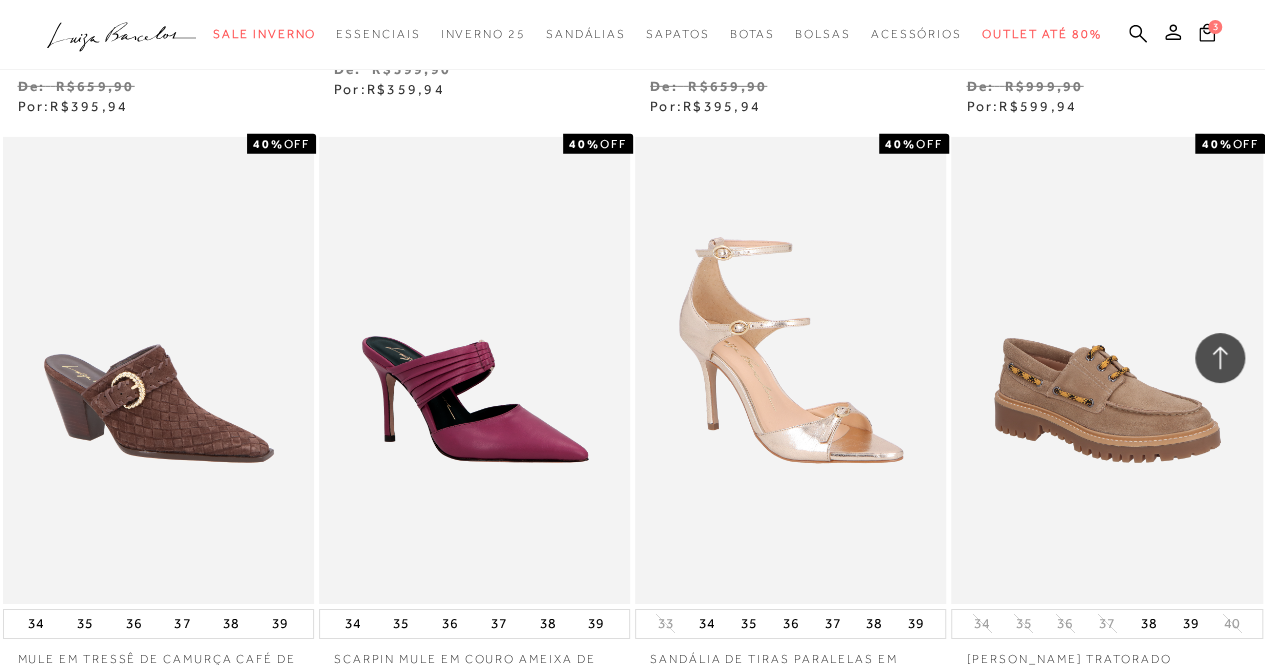 scroll, scrollTop: 10741, scrollLeft: 0, axis: vertical 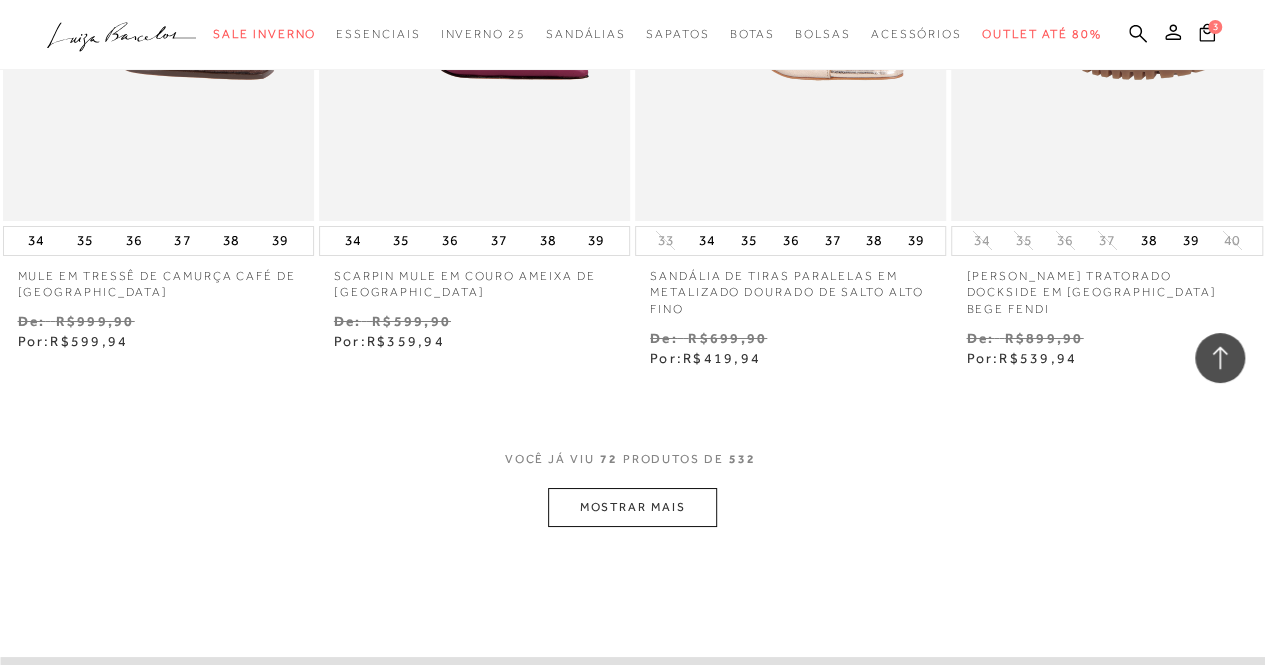 click on "MOSTRAR MAIS" at bounding box center (632, 507) 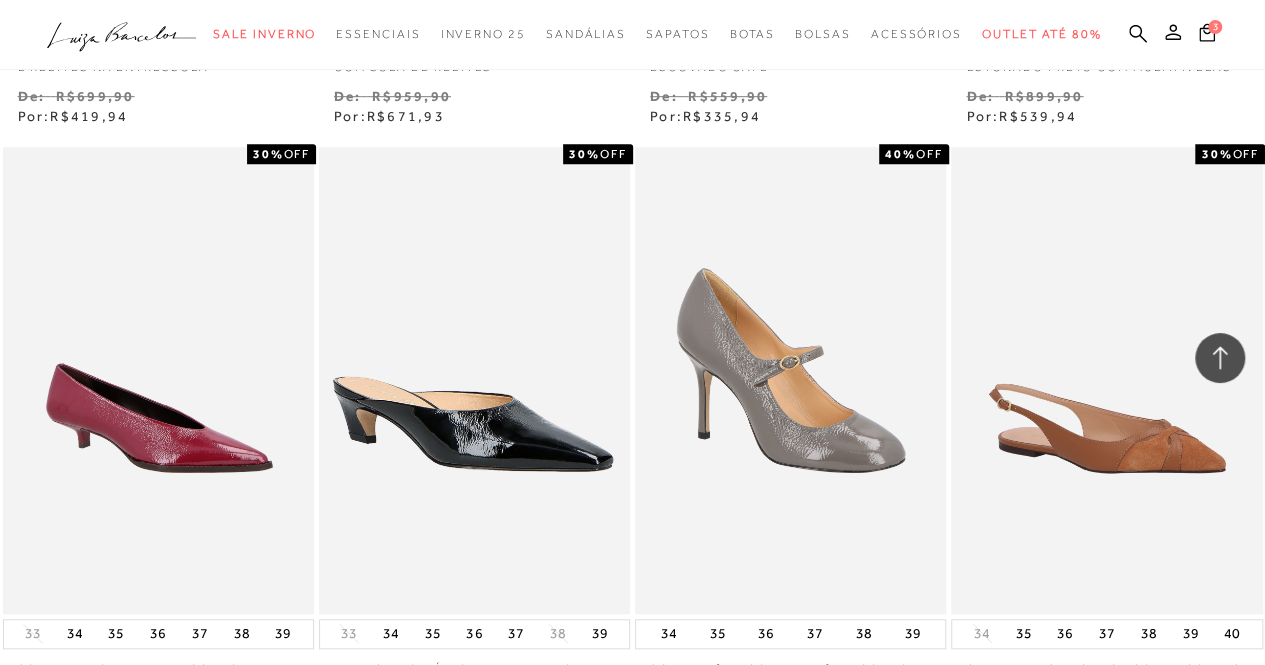 scroll, scrollTop: 12005, scrollLeft: 0, axis: vertical 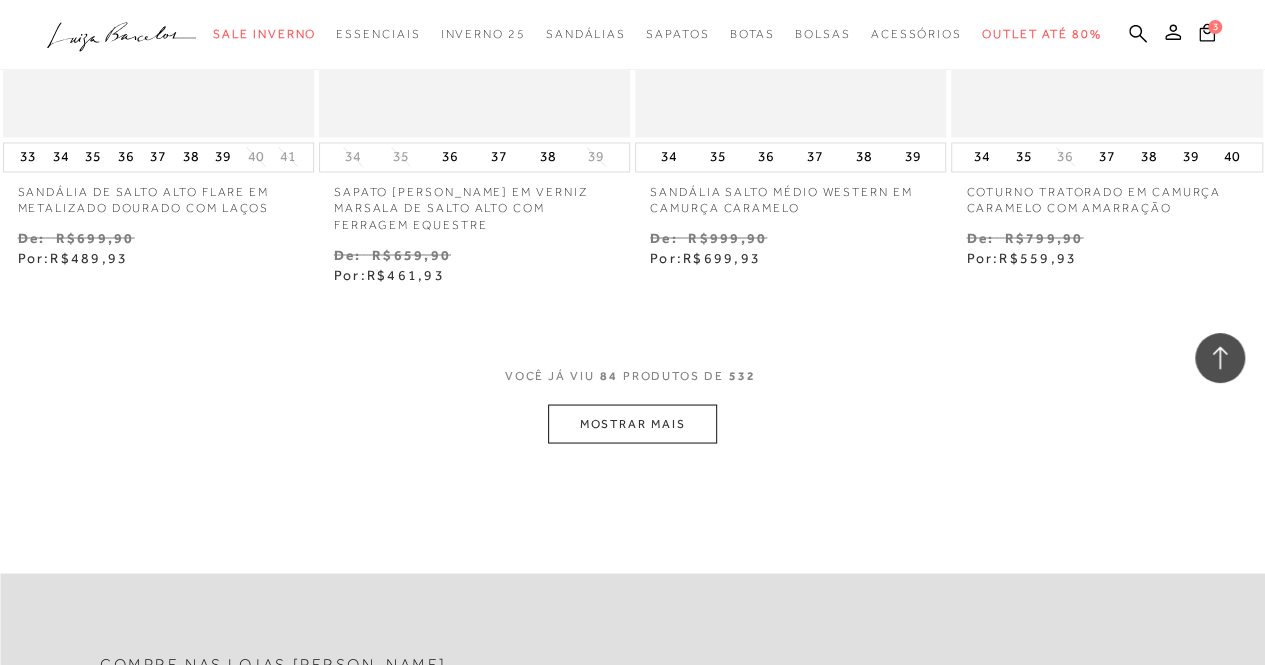 click on "MOSTRAR MAIS" at bounding box center (632, 423) 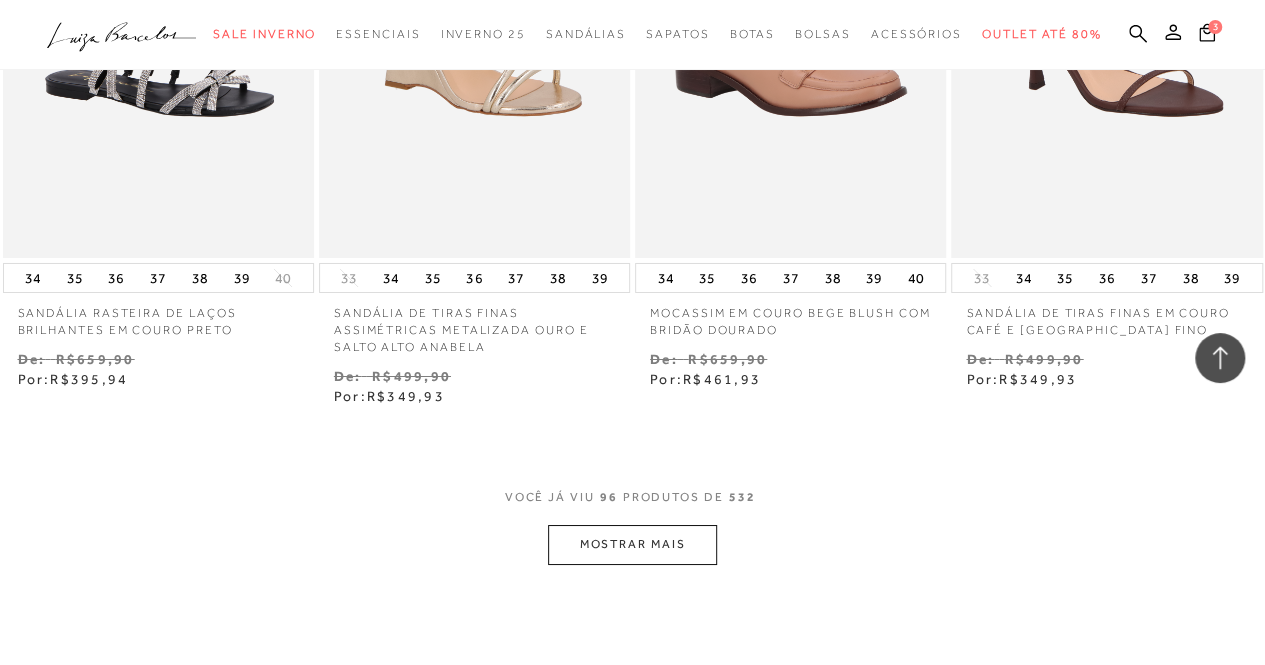 scroll, scrollTop: 14874, scrollLeft: 0, axis: vertical 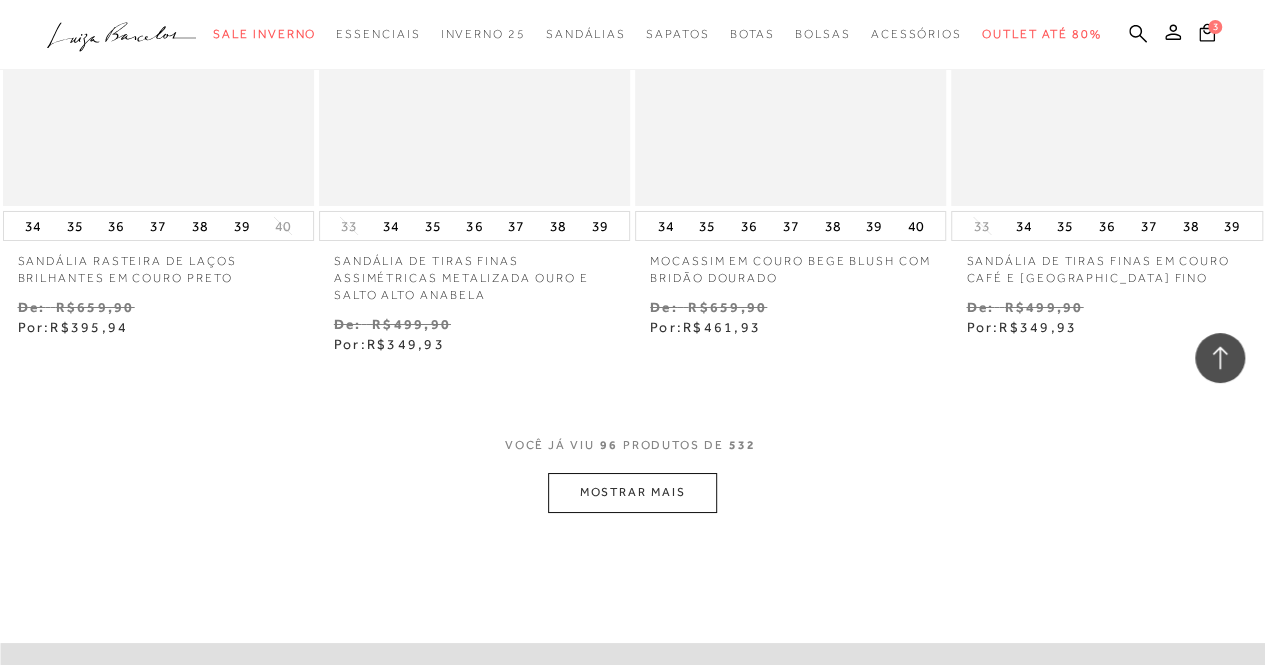 click on "MOSTRAR MAIS" at bounding box center [632, 492] 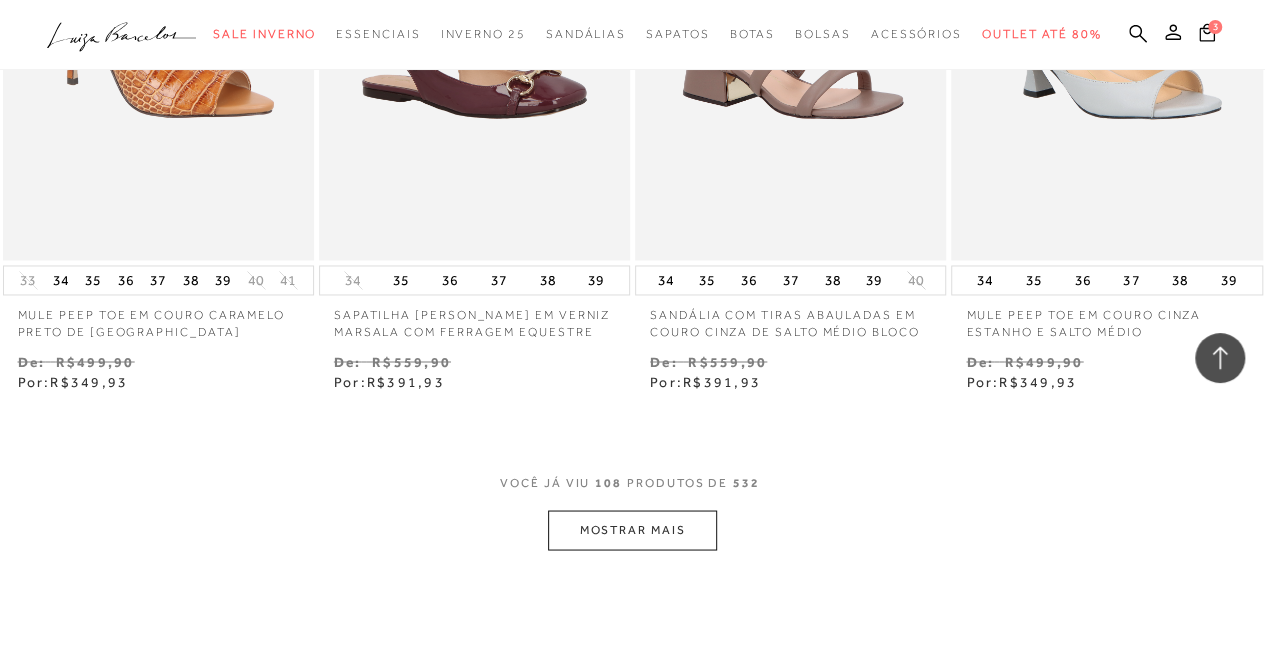 scroll, scrollTop: 16862, scrollLeft: 0, axis: vertical 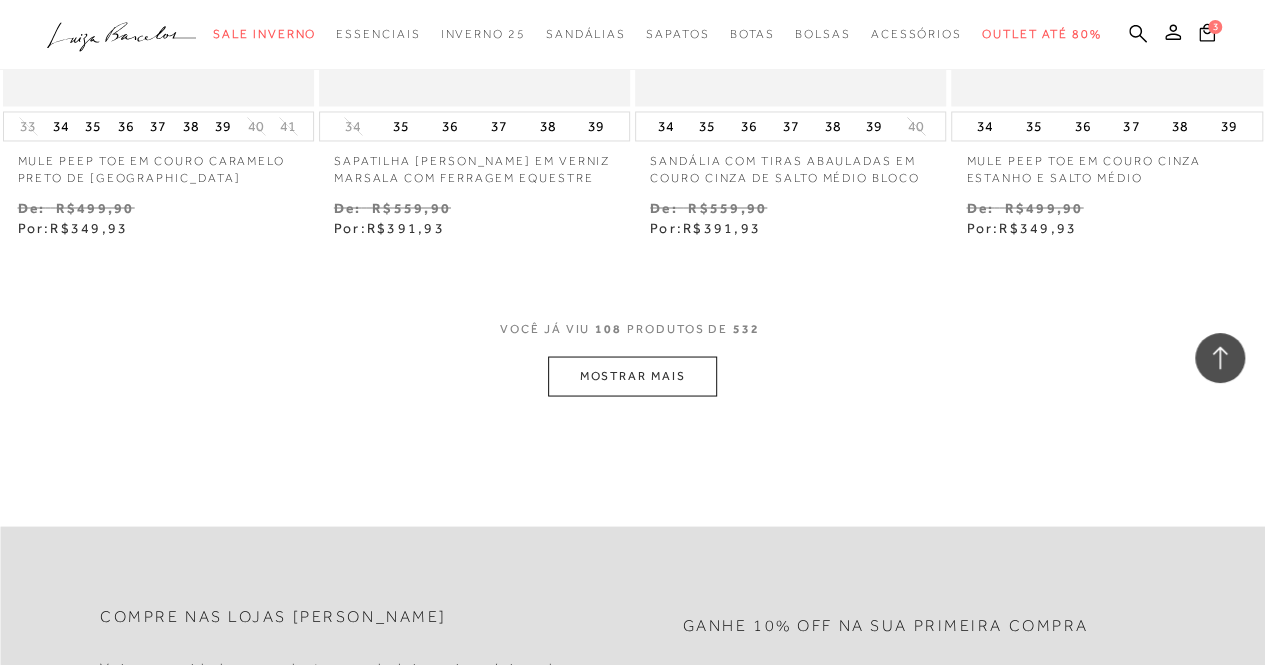 click on "MOSTRAR MAIS" at bounding box center [632, 375] 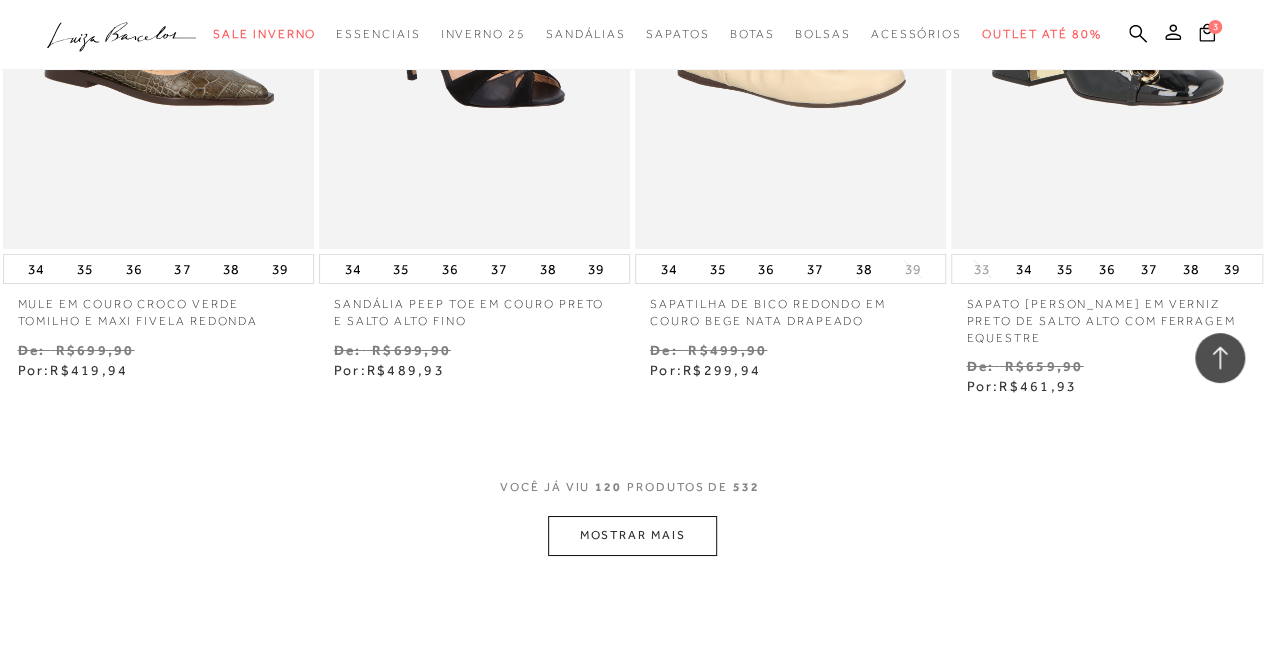 scroll, scrollTop: 18653, scrollLeft: 0, axis: vertical 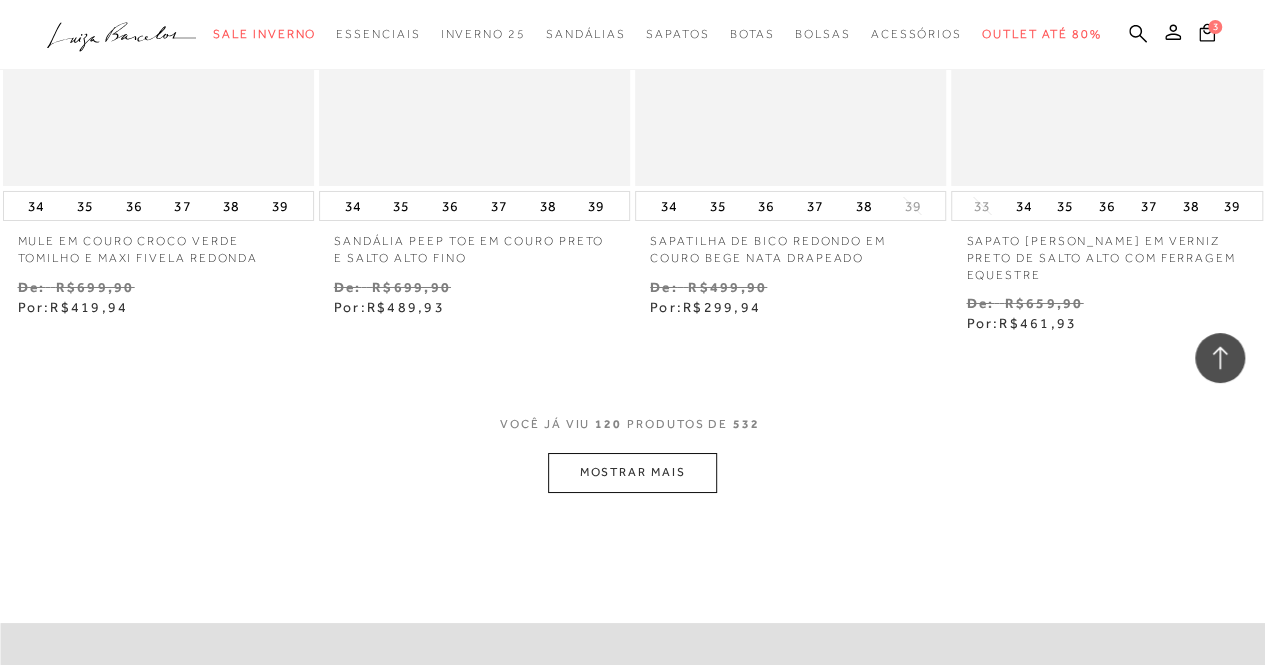 click on "MOSTRAR MAIS" at bounding box center [632, 472] 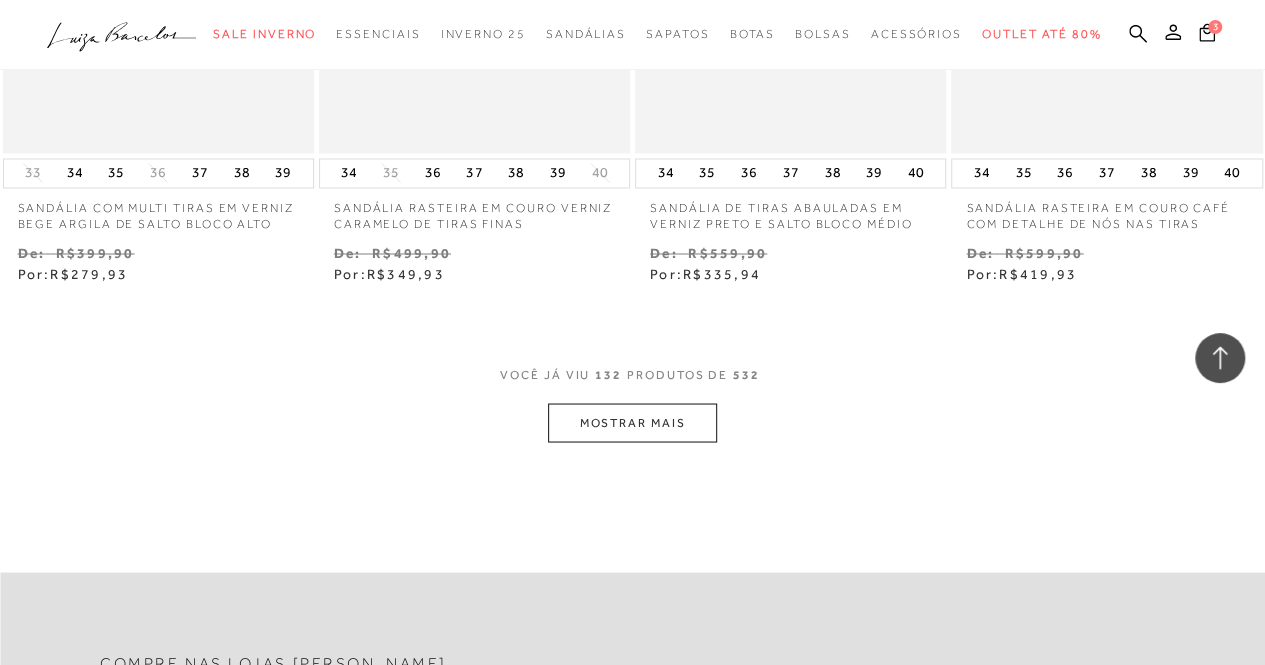scroll, scrollTop: 20545, scrollLeft: 0, axis: vertical 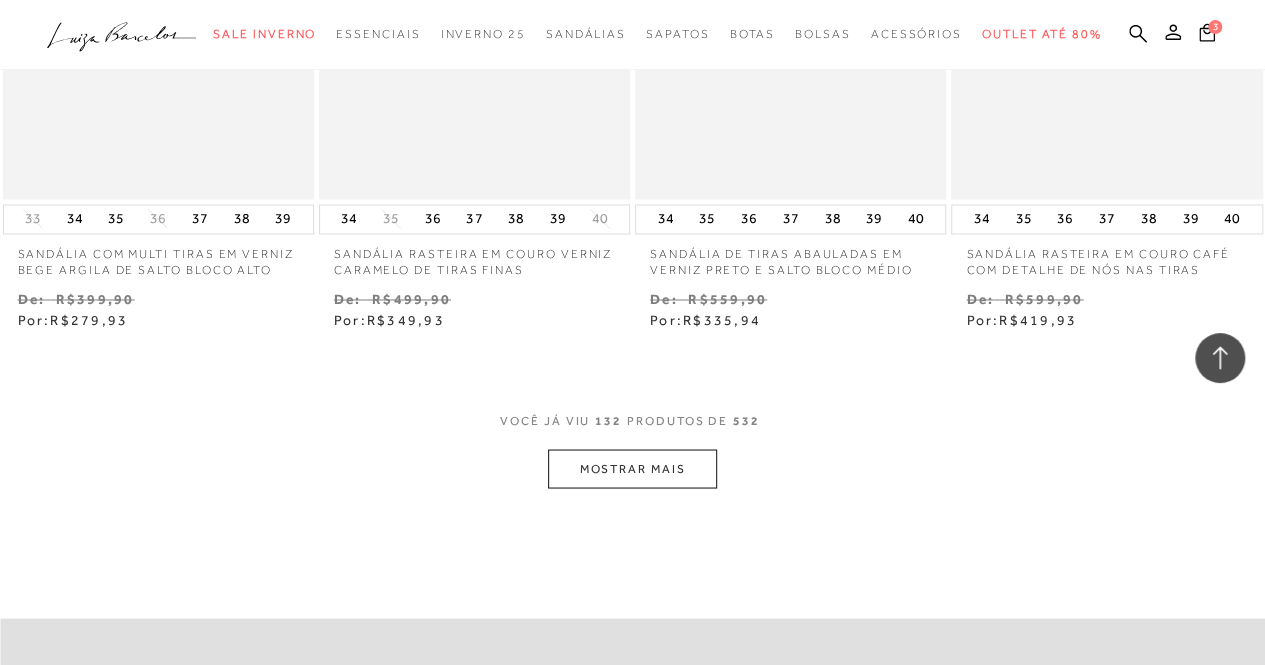 click on "MOSTRAR MAIS" at bounding box center (632, 468) 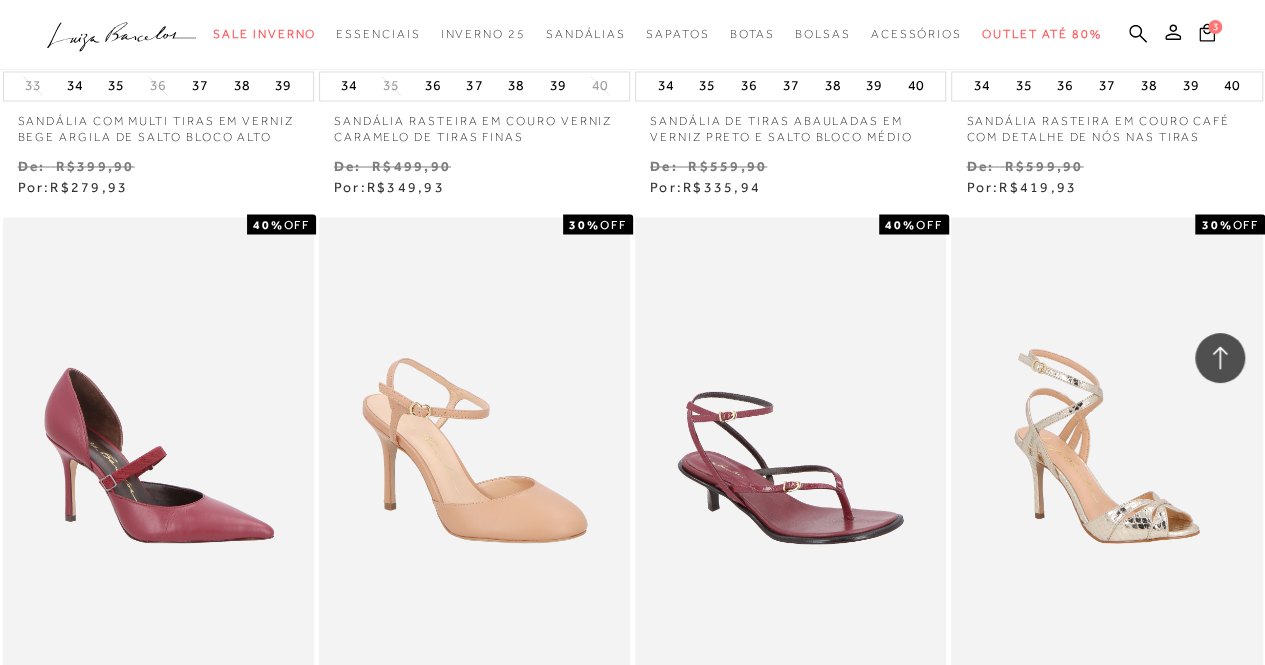 scroll, scrollTop: 20734, scrollLeft: 0, axis: vertical 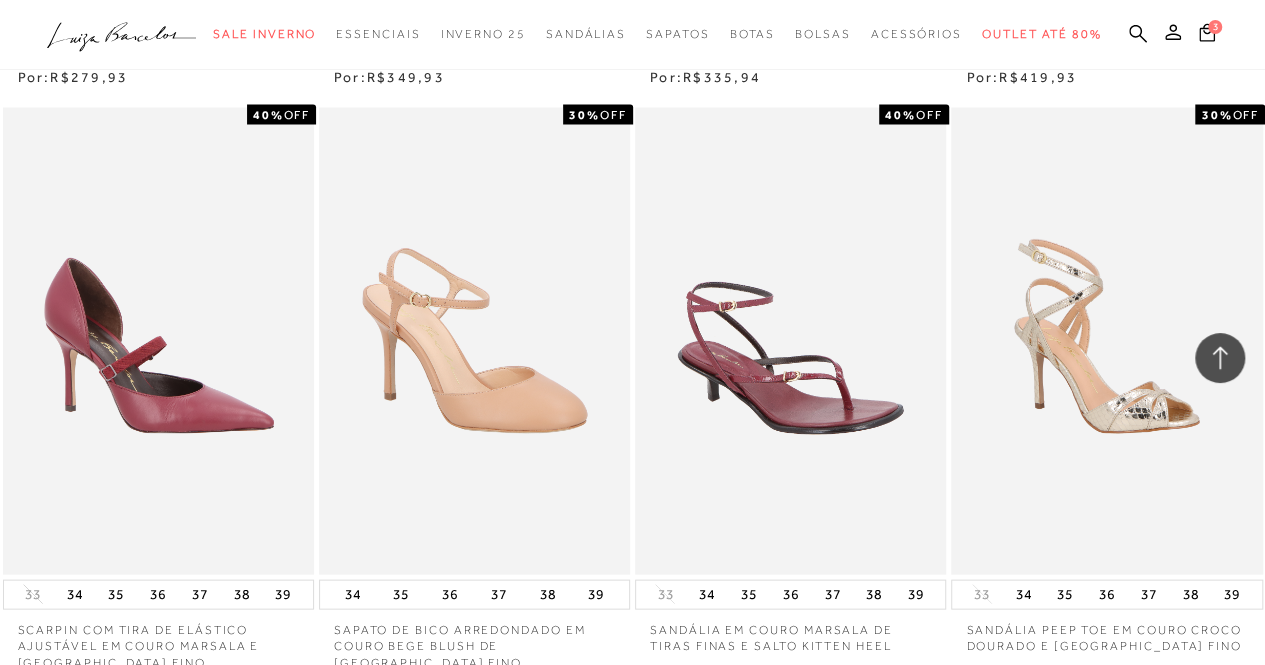 click on "SANDÁLIA PEEP TOE EM COURO CROCO DOURADO E [GEOGRAPHIC_DATA] FINO" at bounding box center (1106, 632) 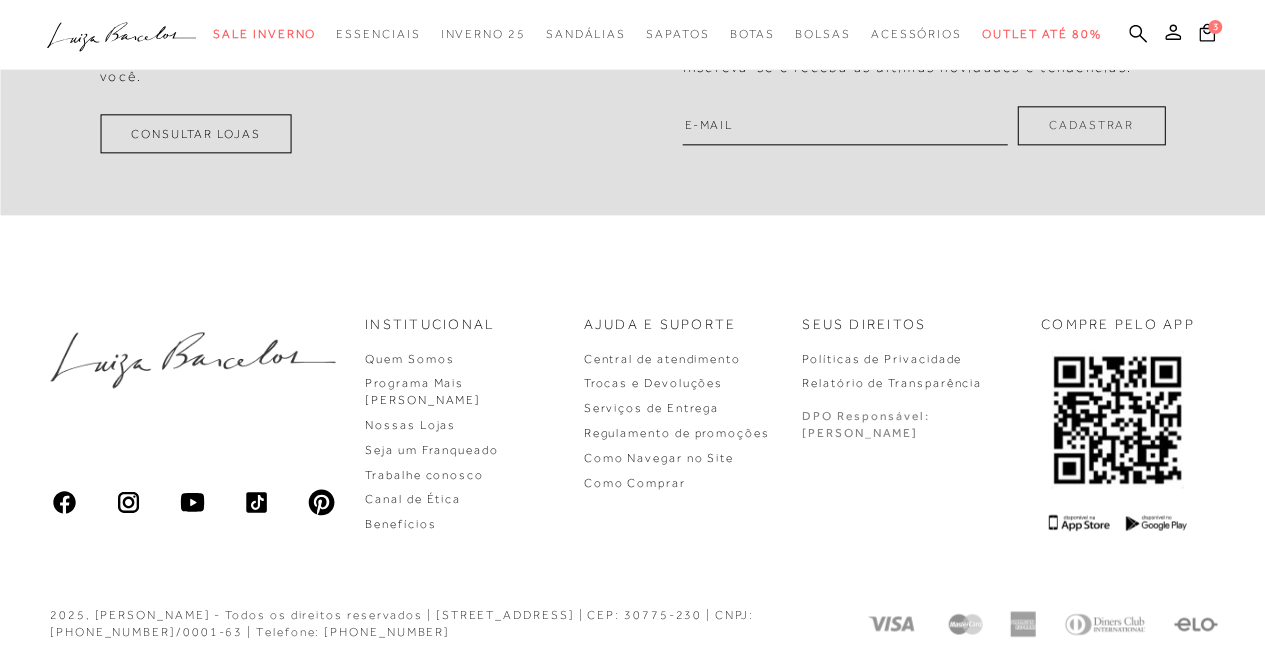 scroll, scrollTop: 1140, scrollLeft: 0, axis: vertical 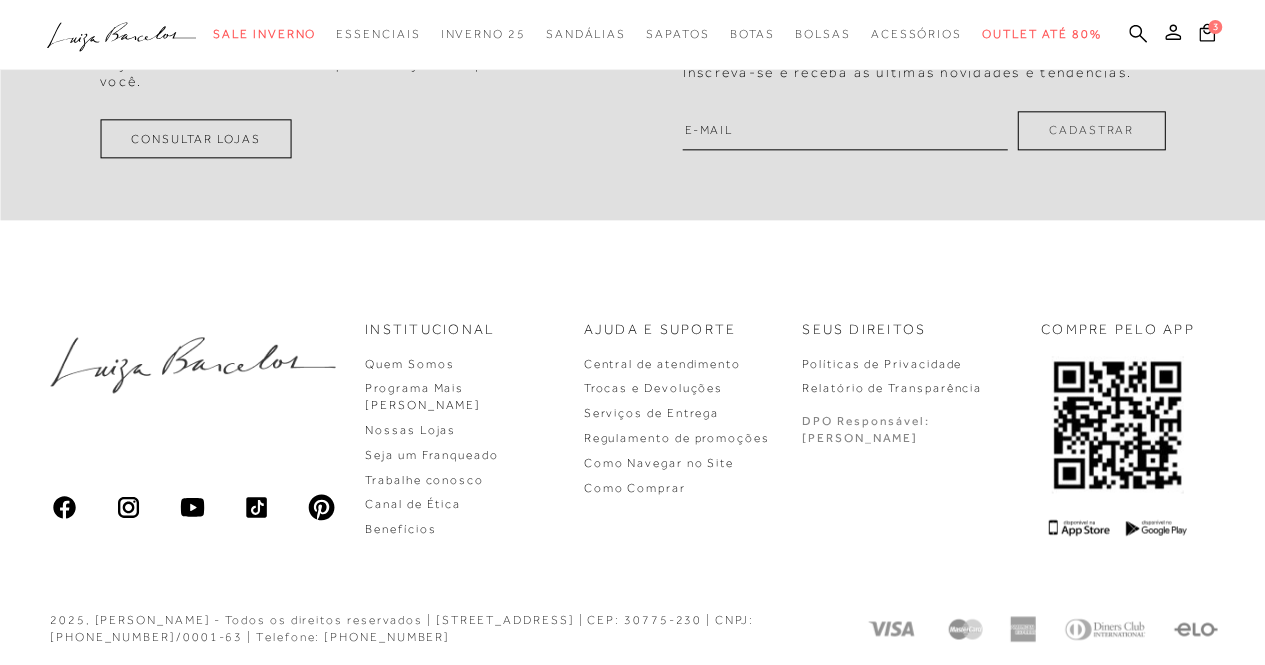 click on "categoryHeader
.a{fill-rule:evenodd;}
Sale Inverno
Modelo" at bounding box center [632, -634] 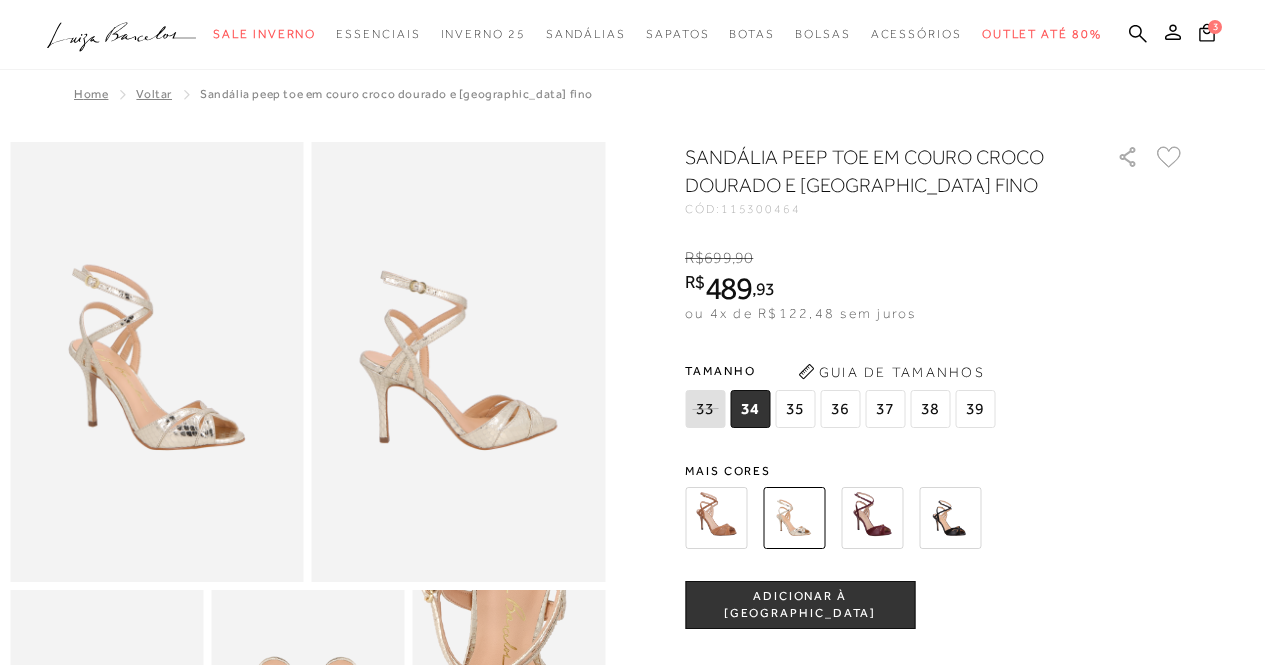 scroll, scrollTop: 0, scrollLeft: 0, axis: both 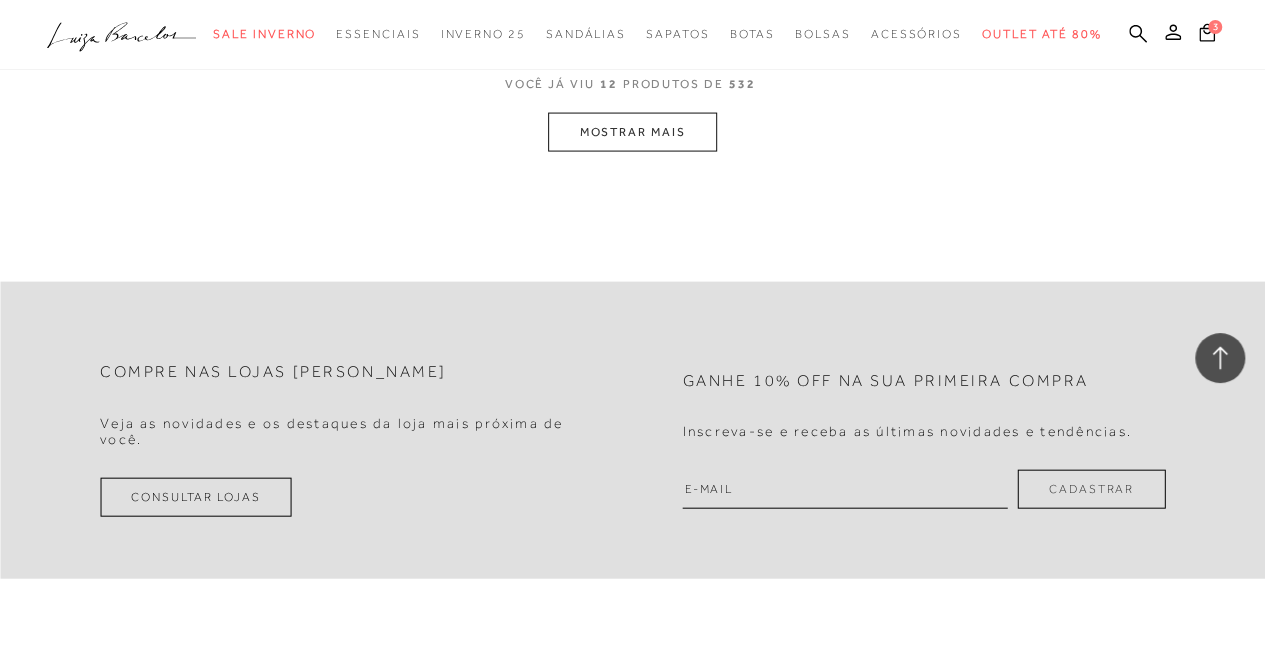 click on "MOSTRAR MAIS" at bounding box center (632, 132) 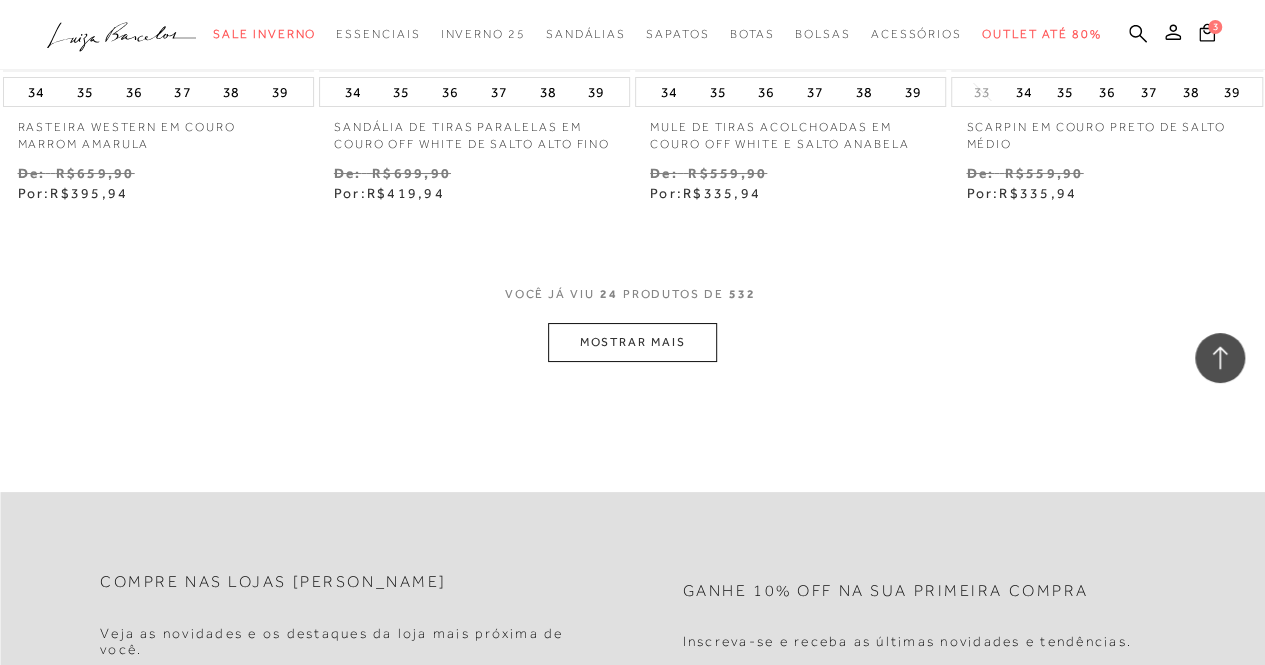 scroll, scrollTop: 3942, scrollLeft: 0, axis: vertical 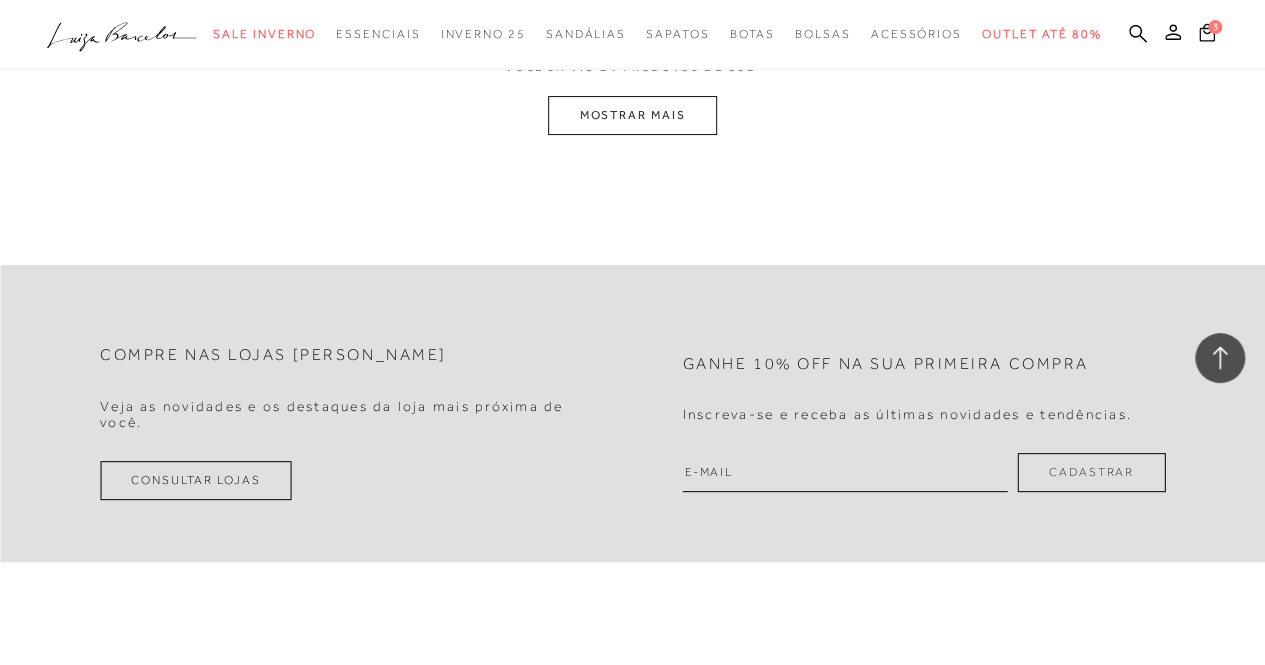 click on "MOSTRAR MAIS" at bounding box center [632, 115] 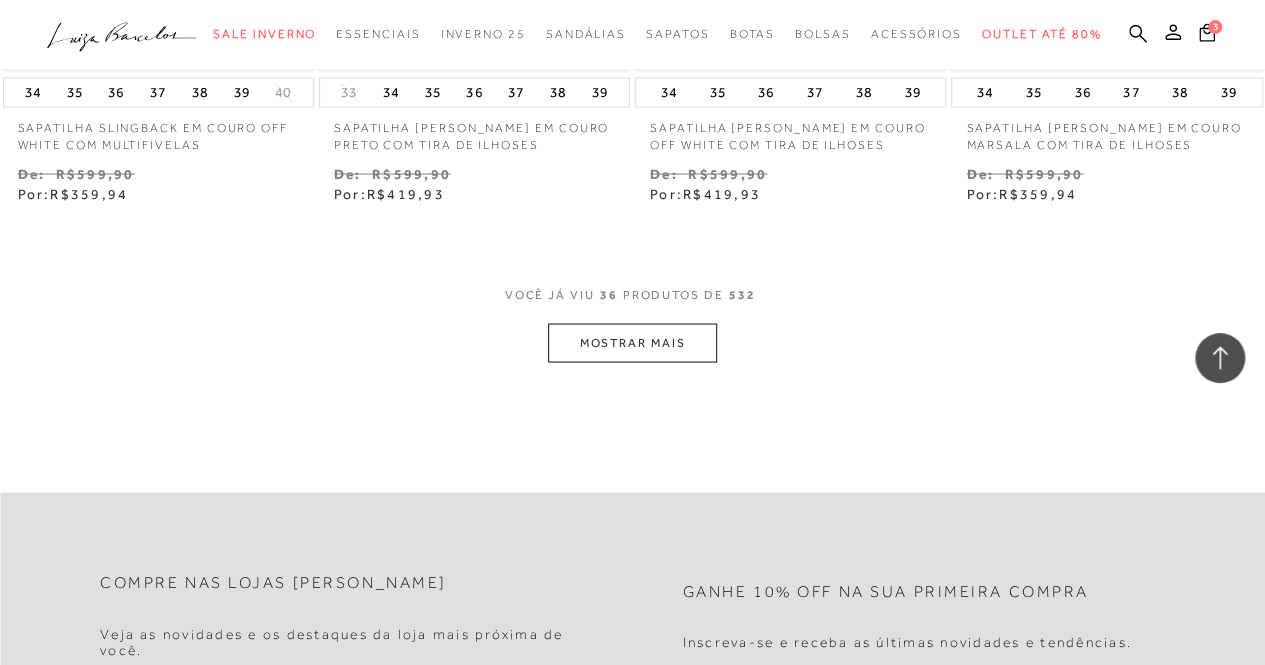 scroll, scrollTop: 5812, scrollLeft: 0, axis: vertical 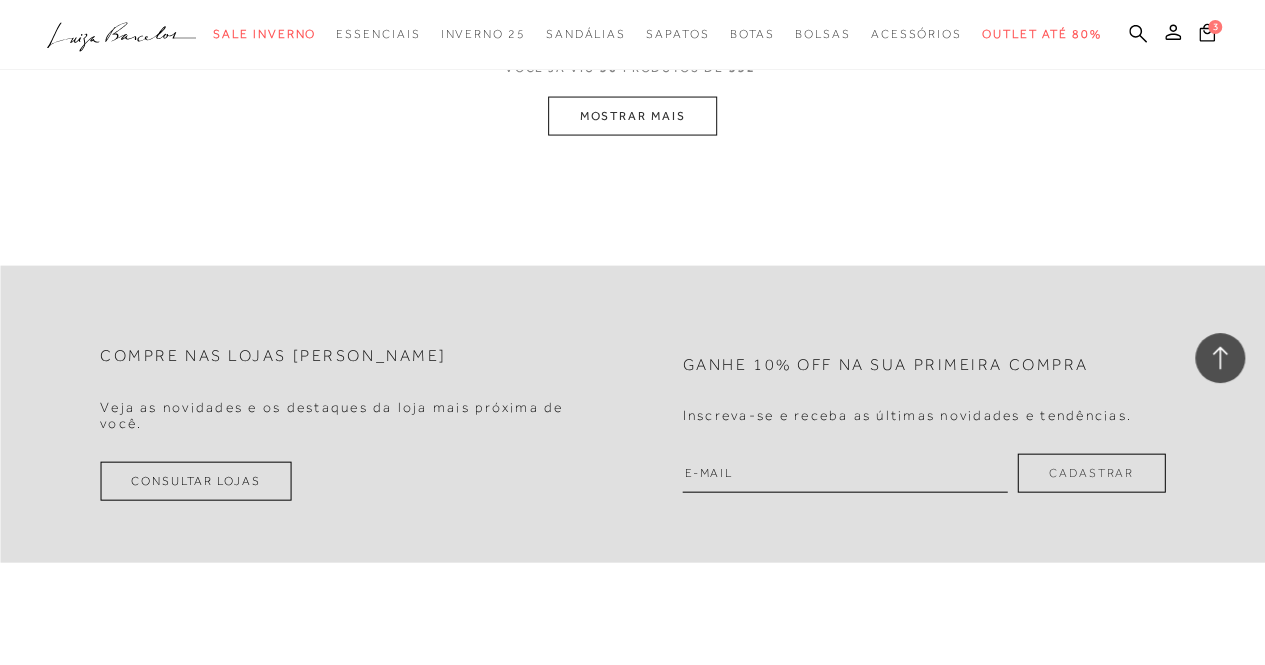 click on "MOSTRAR MAIS" at bounding box center [632, 116] 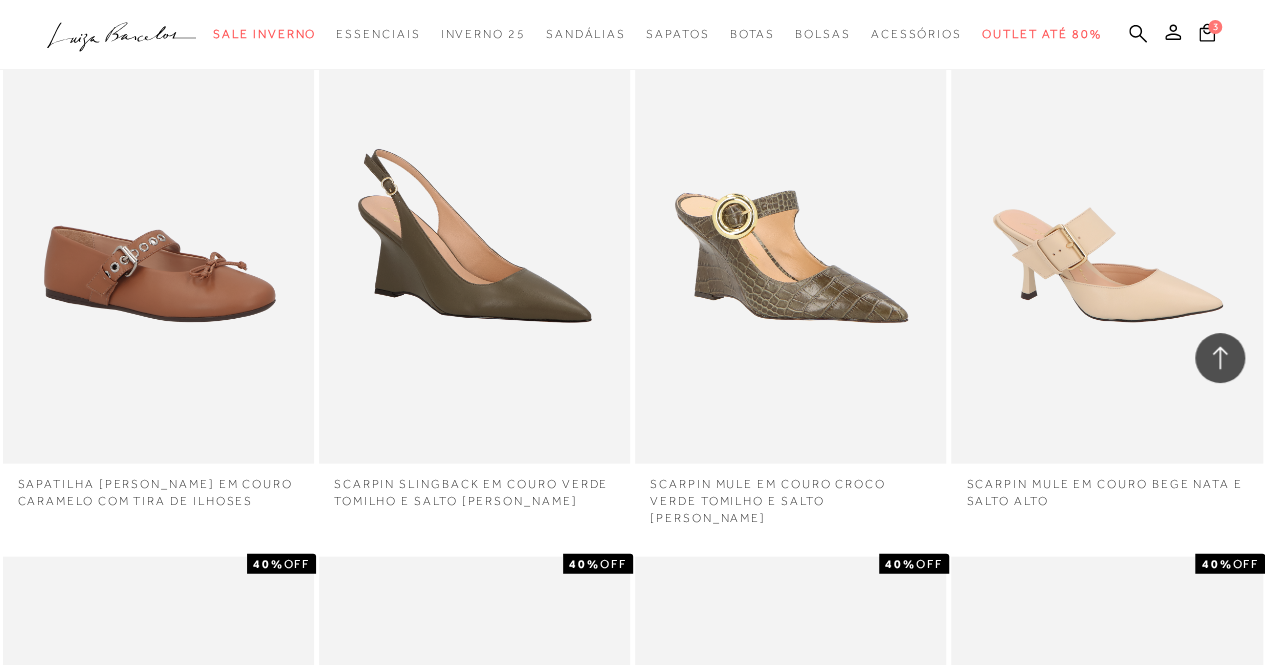 scroll, scrollTop: 7473, scrollLeft: 0, axis: vertical 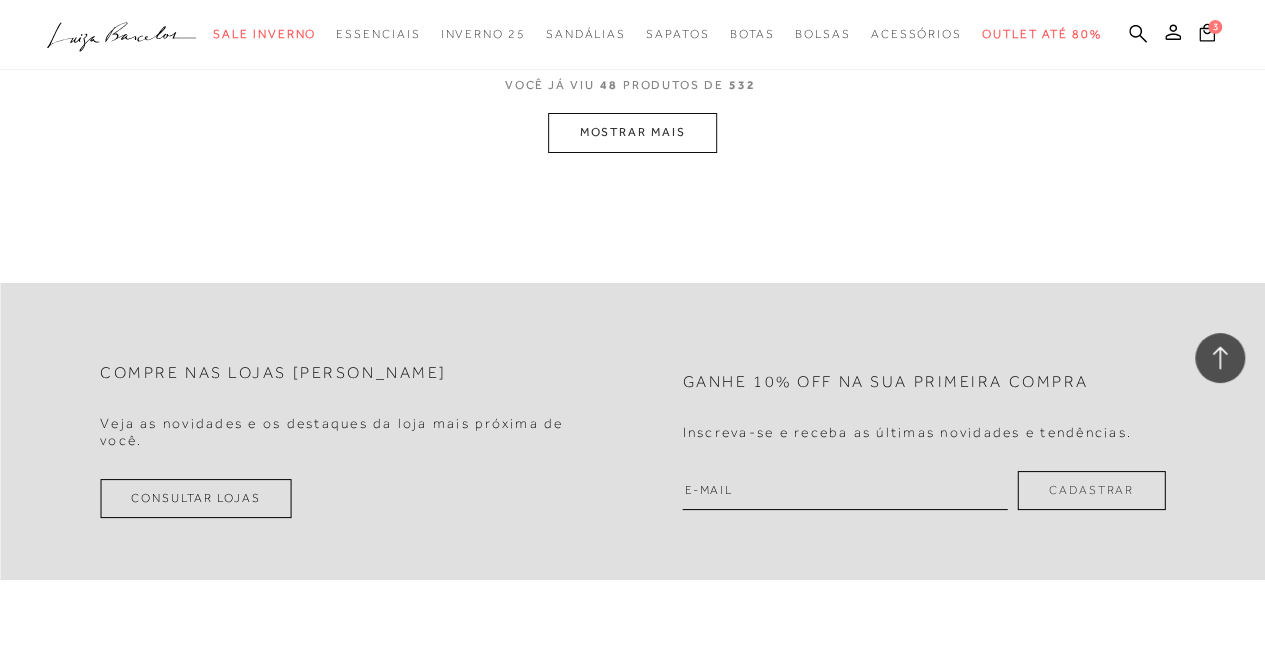 click on "MOSTRAR MAIS" at bounding box center (632, 132) 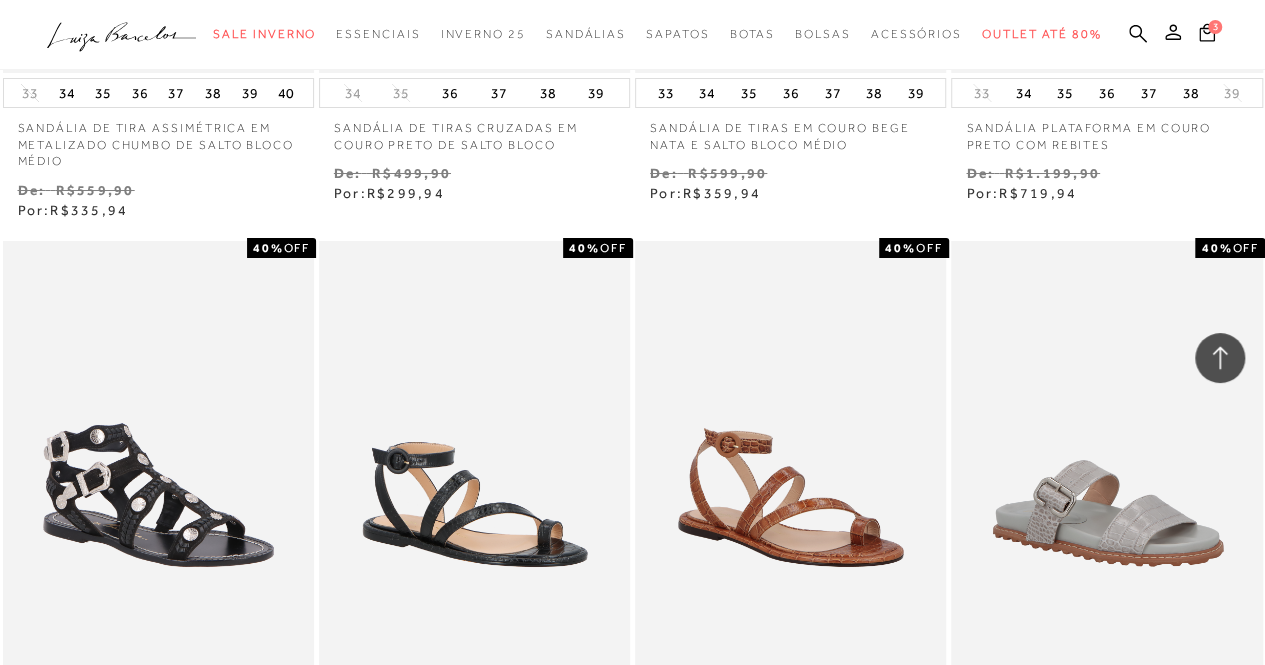 scroll, scrollTop: 9360, scrollLeft: 0, axis: vertical 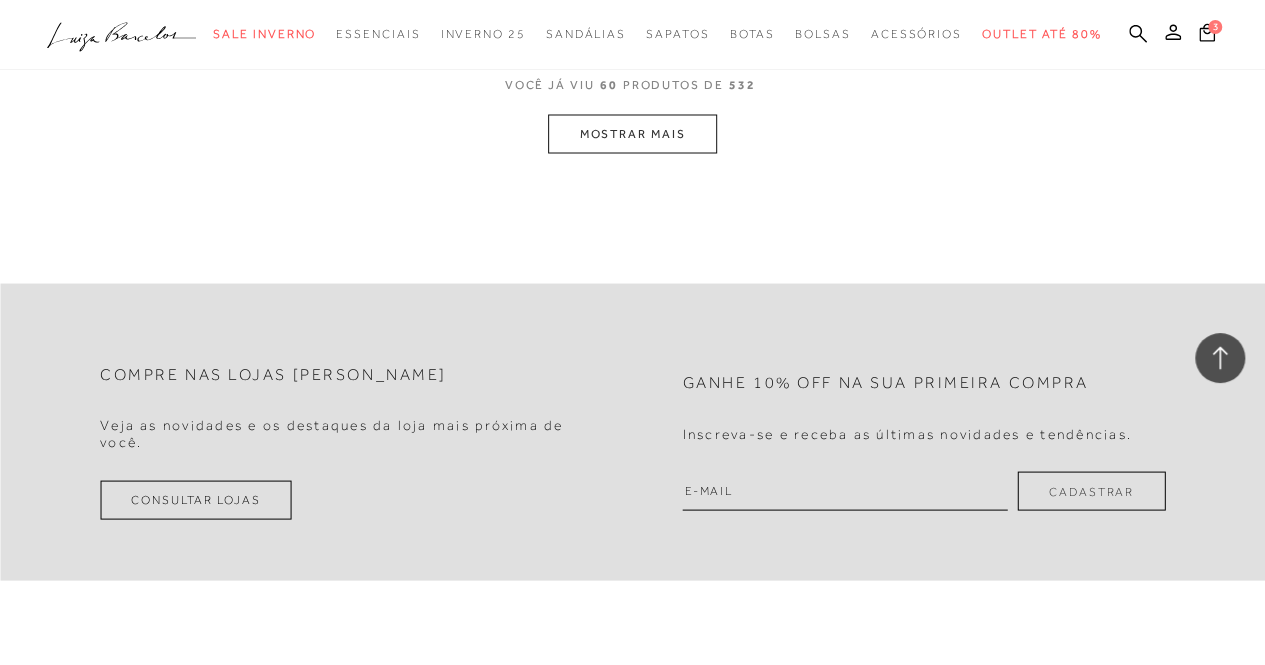 click on "MOSTRAR MAIS" at bounding box center [632, 133] 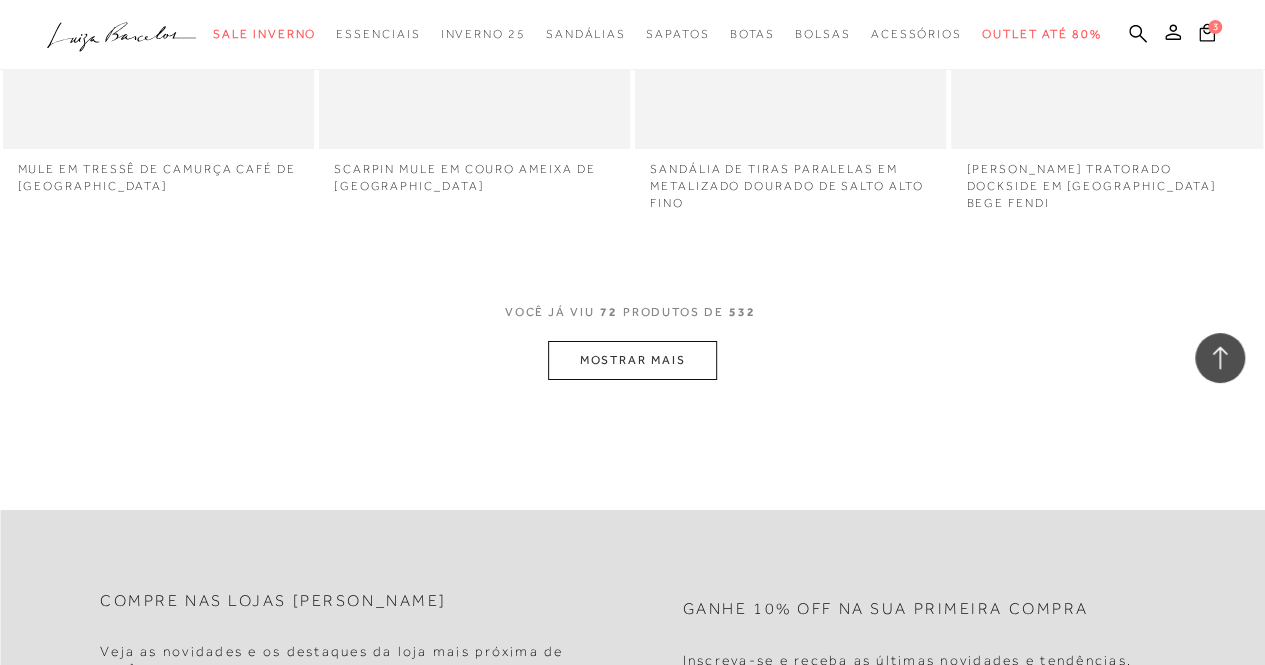 scroll, scrollTop: 11231, scrollLeft: 0, axis: vertical 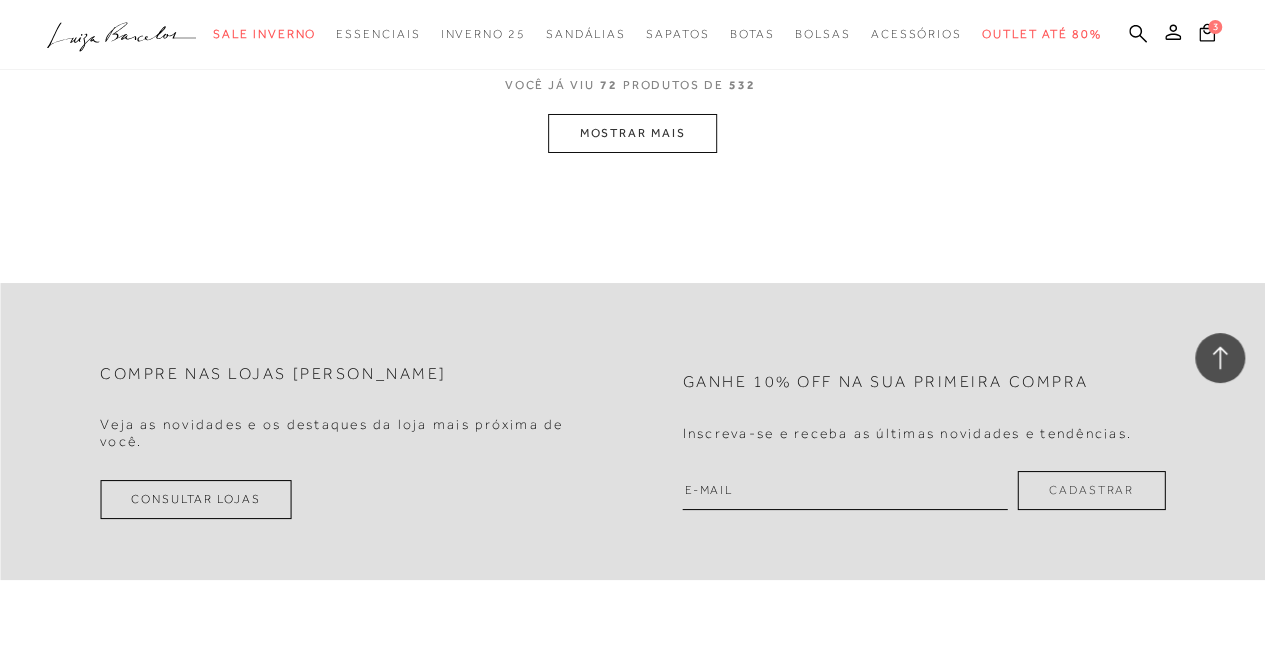 click on "MOSTRAR MAIS" at bounding box center [632, 133] 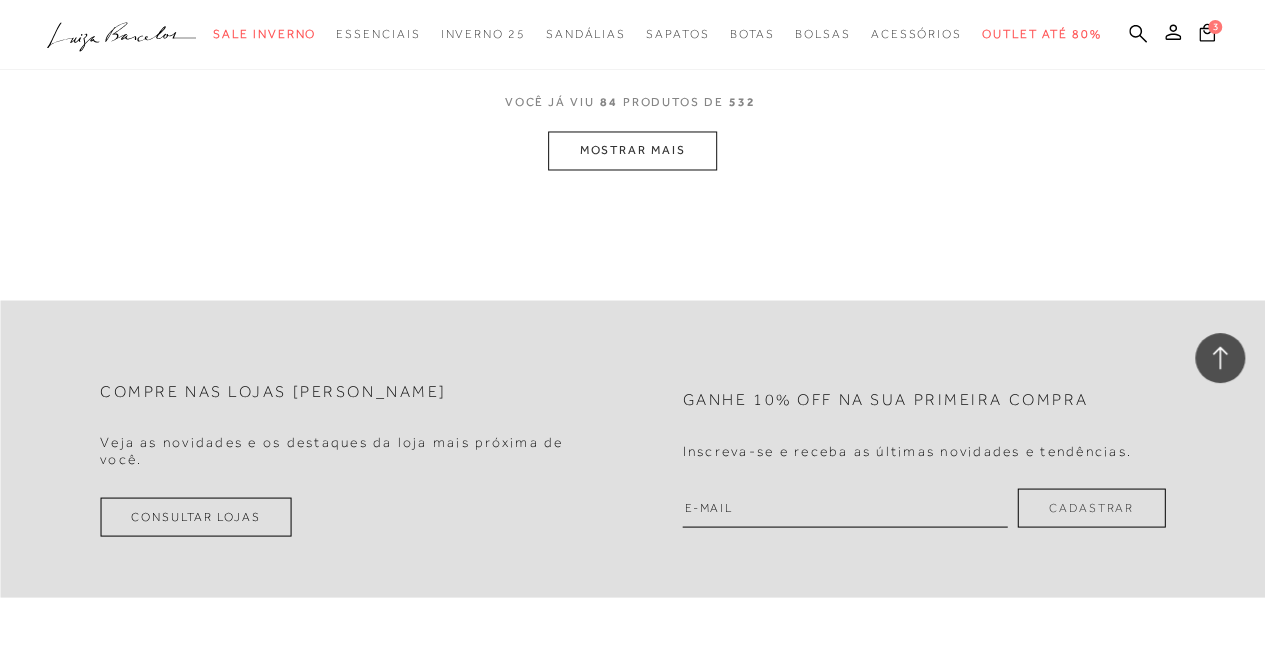 scroll, scrollTop: 13312, scrollLeft: 0, axis: vertical 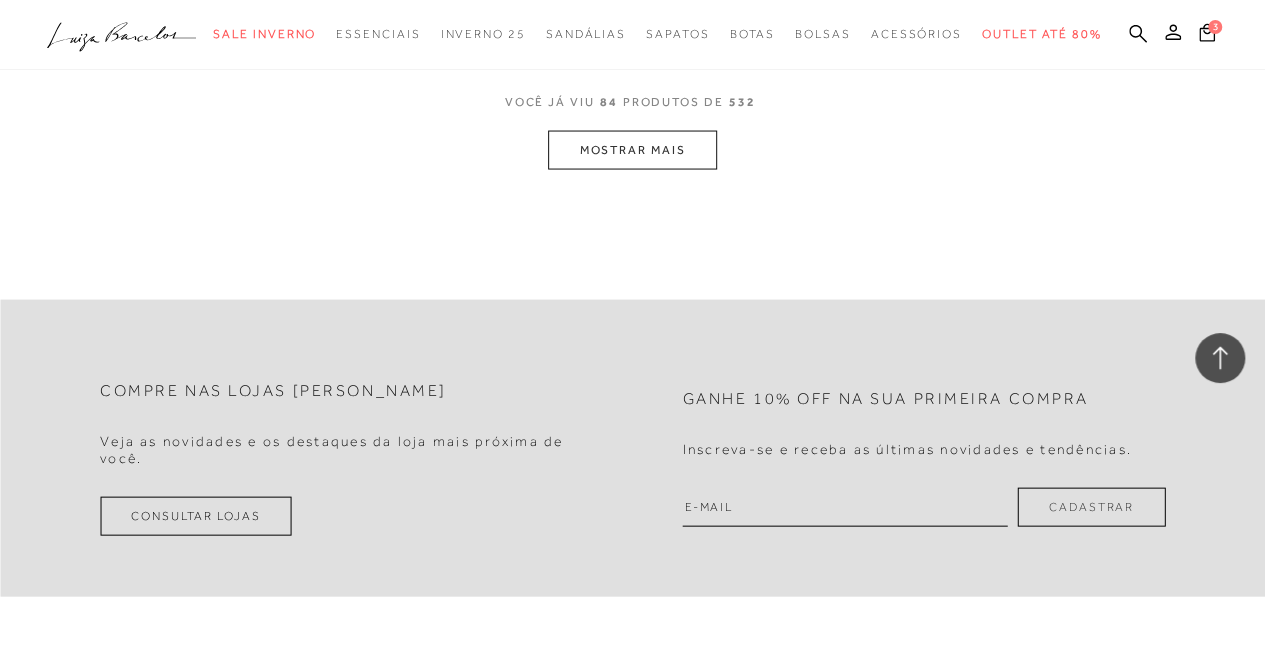 click on "Resultados da pesquisa
Sale Inverno
Resultados: 73 - 84 (de 532)
Opções de exibição
532
resultados encontrados
Ordenar Padrão Lançamentos" at bounding box center (632, -6531) 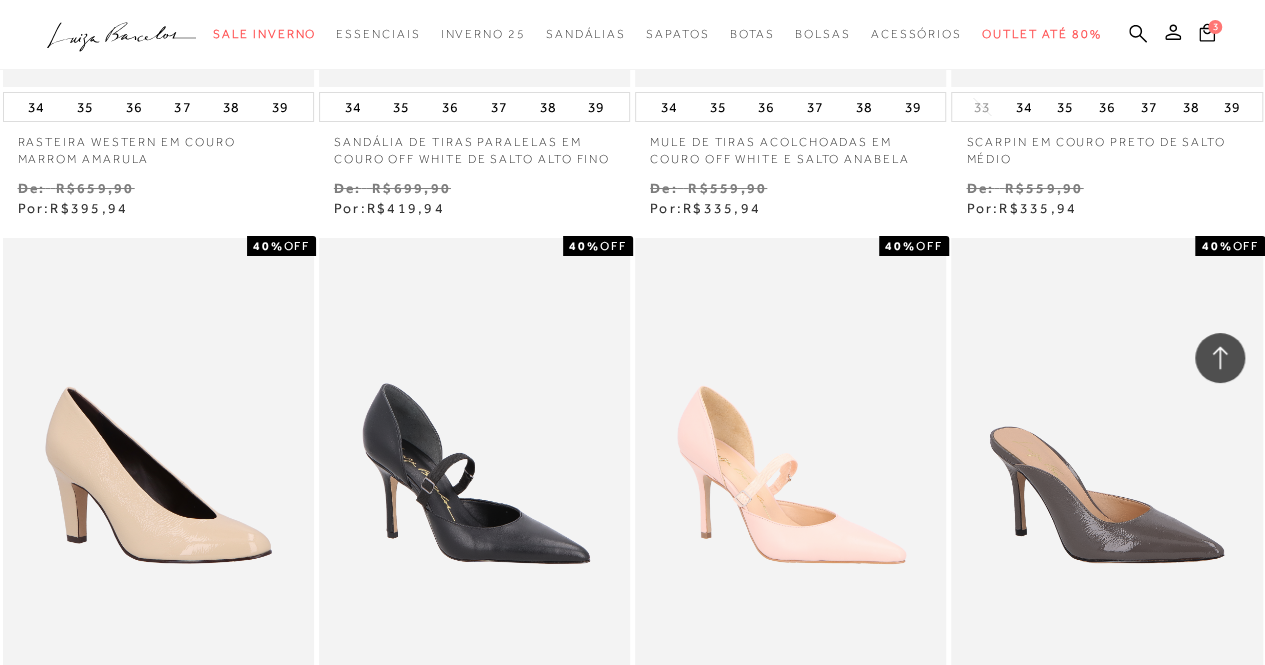 scroll, scrollTop: 0, scrollLeft: 0, axis: both 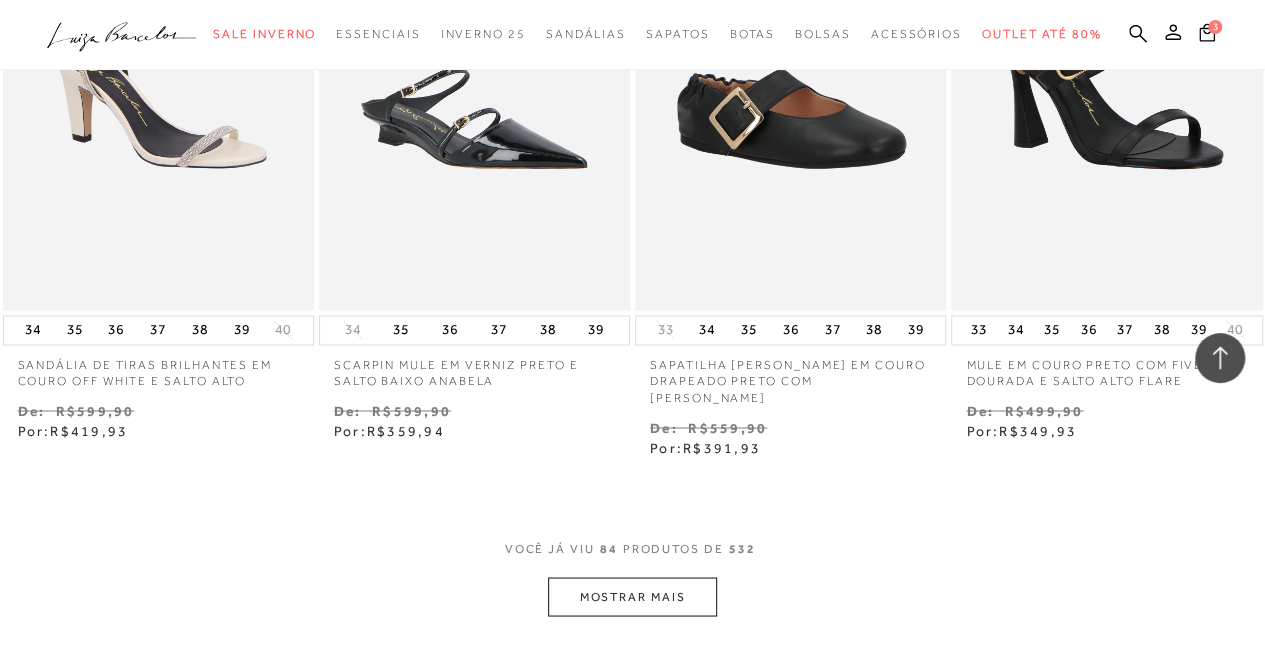 click on "MOSTRAR MAIS" at bounding box center [632, 596] 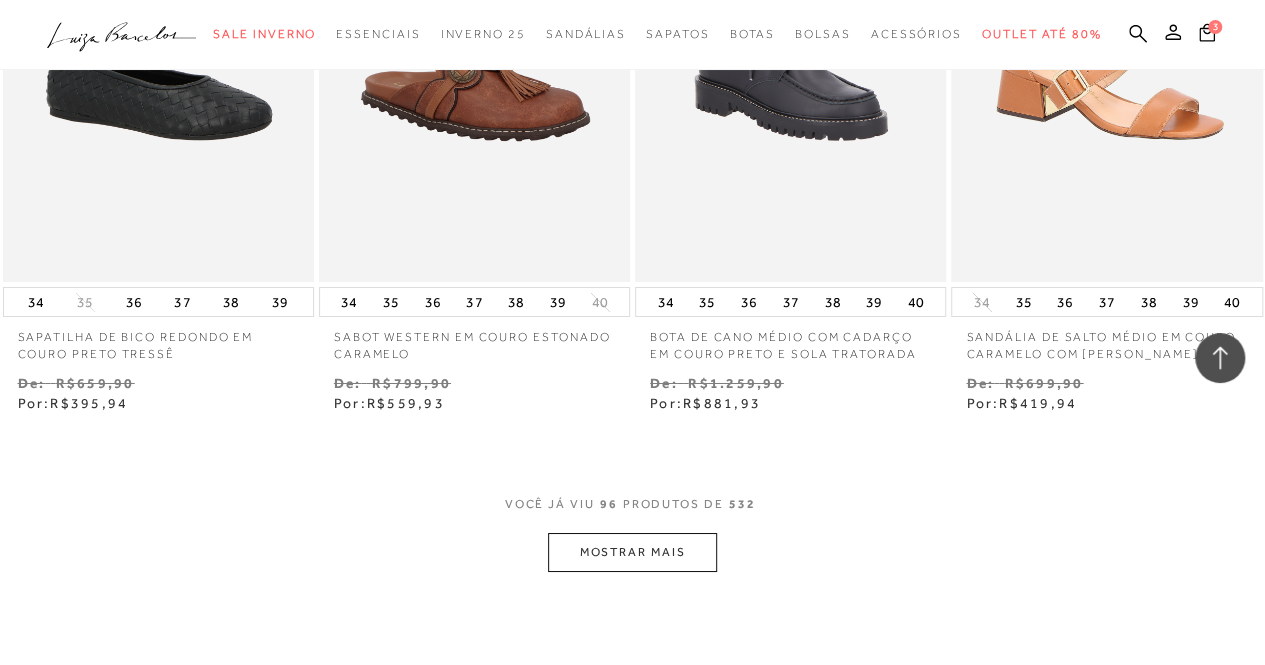 scroll, scrollTop: 14798, scrollLeft: 0, axis: vertical 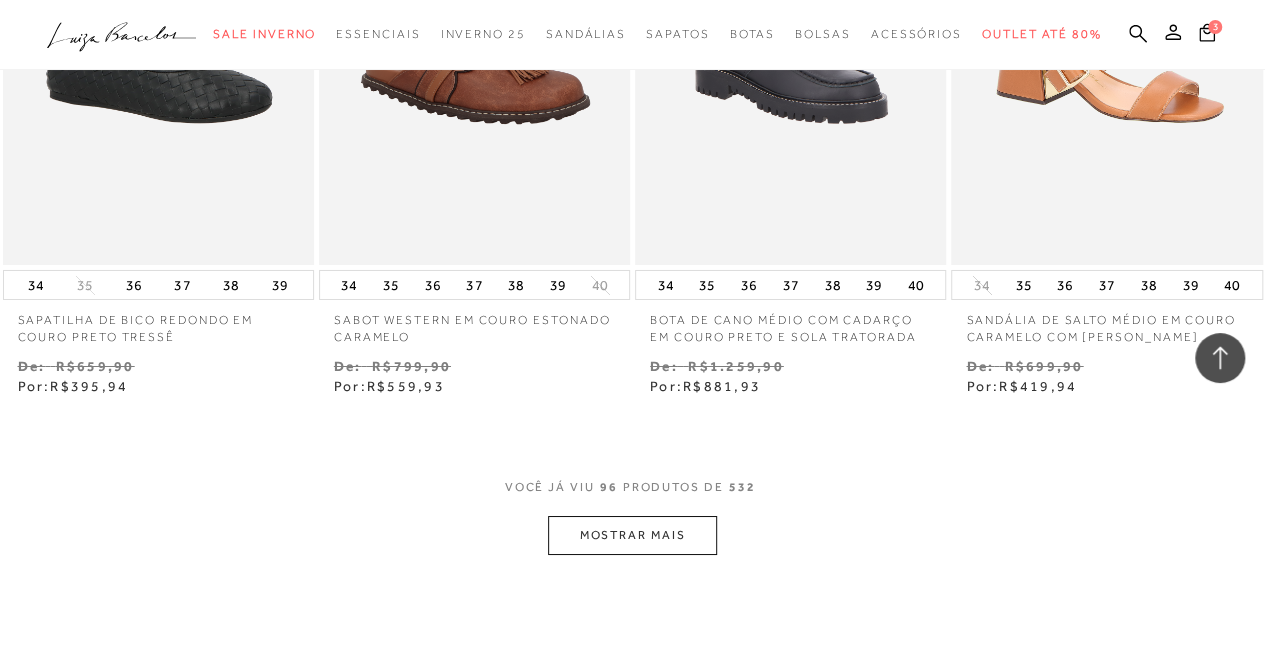 click on "MOSTRAR MAIS" at bounding box center (632, 535) 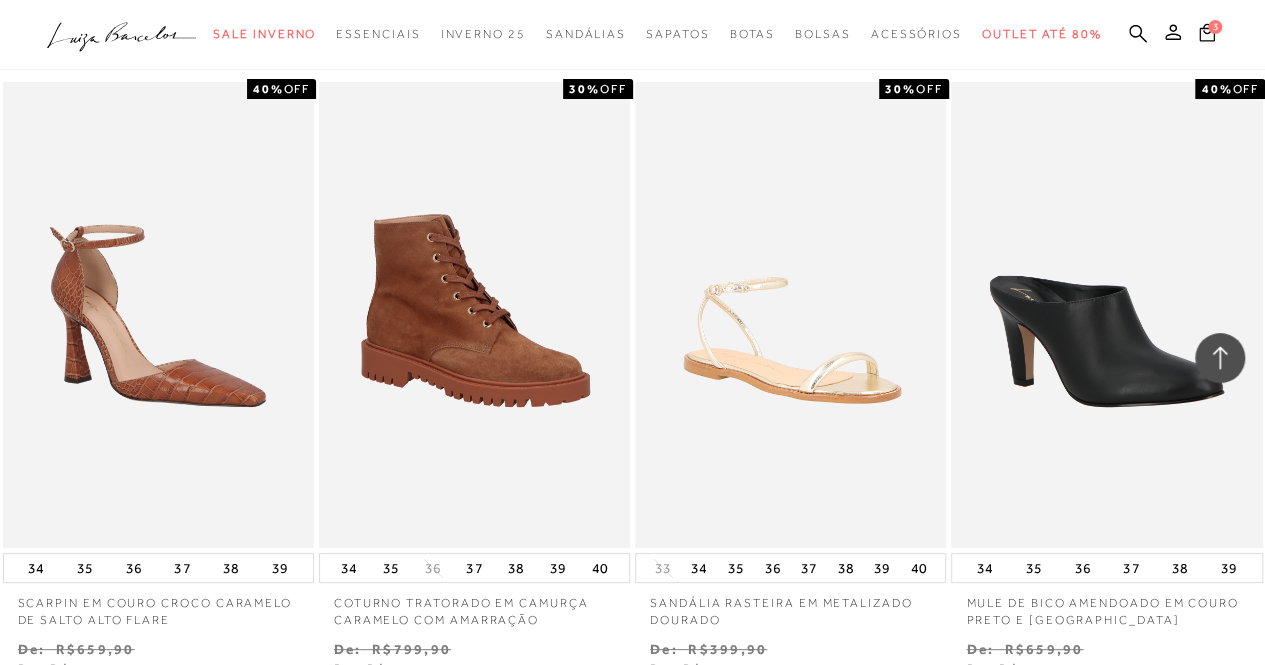 scroll, scrollTop: 15095, scrollLeft: 0, axis: vertical 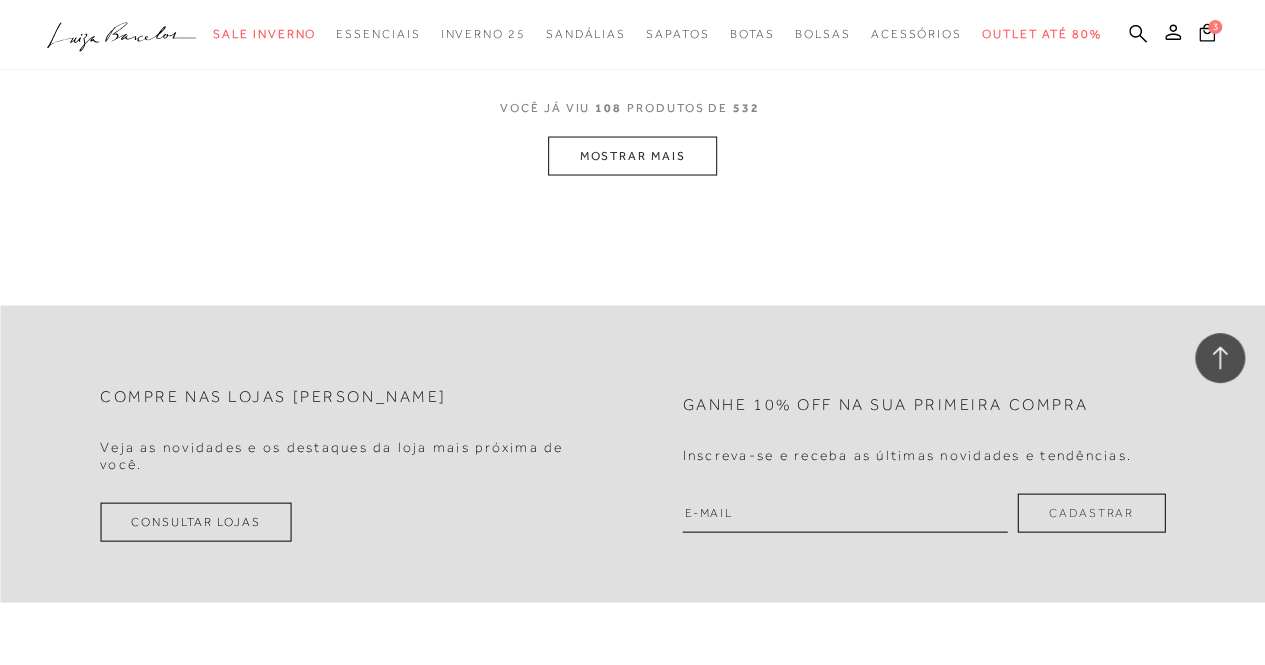 click on "MOSTRAR MAIS" at bounding box center (632, 155) 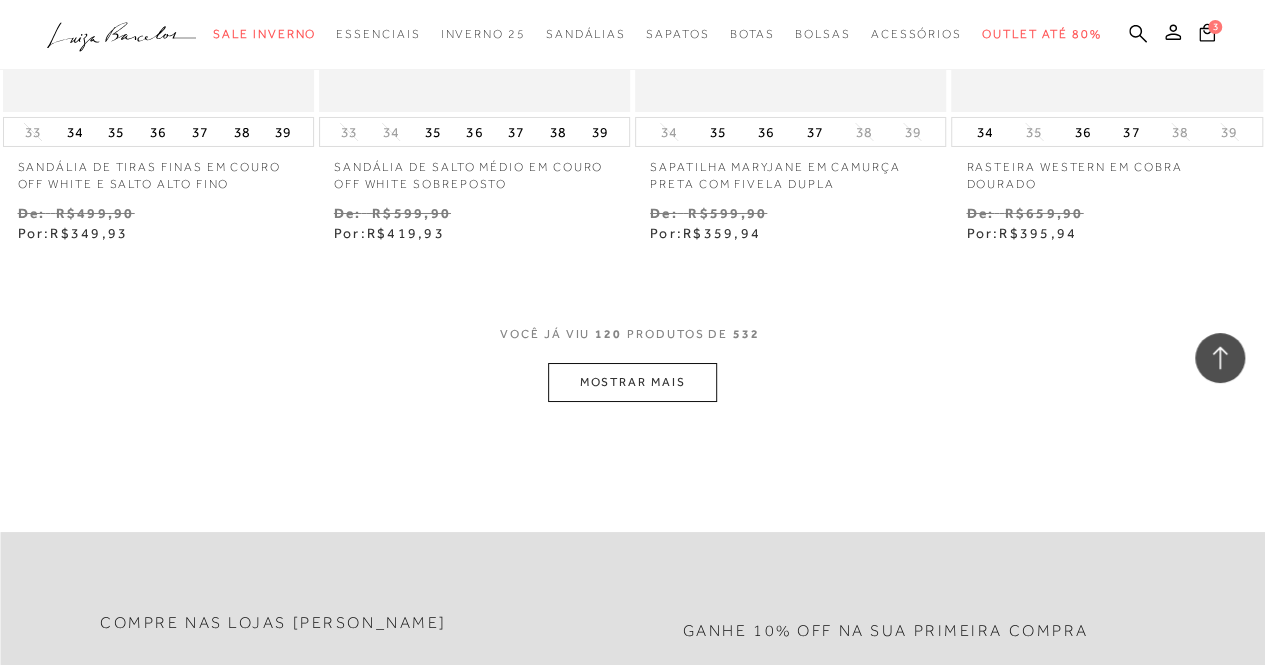 scroll, scrollTop: 18936, scrollLeft: 0, axis: vertical 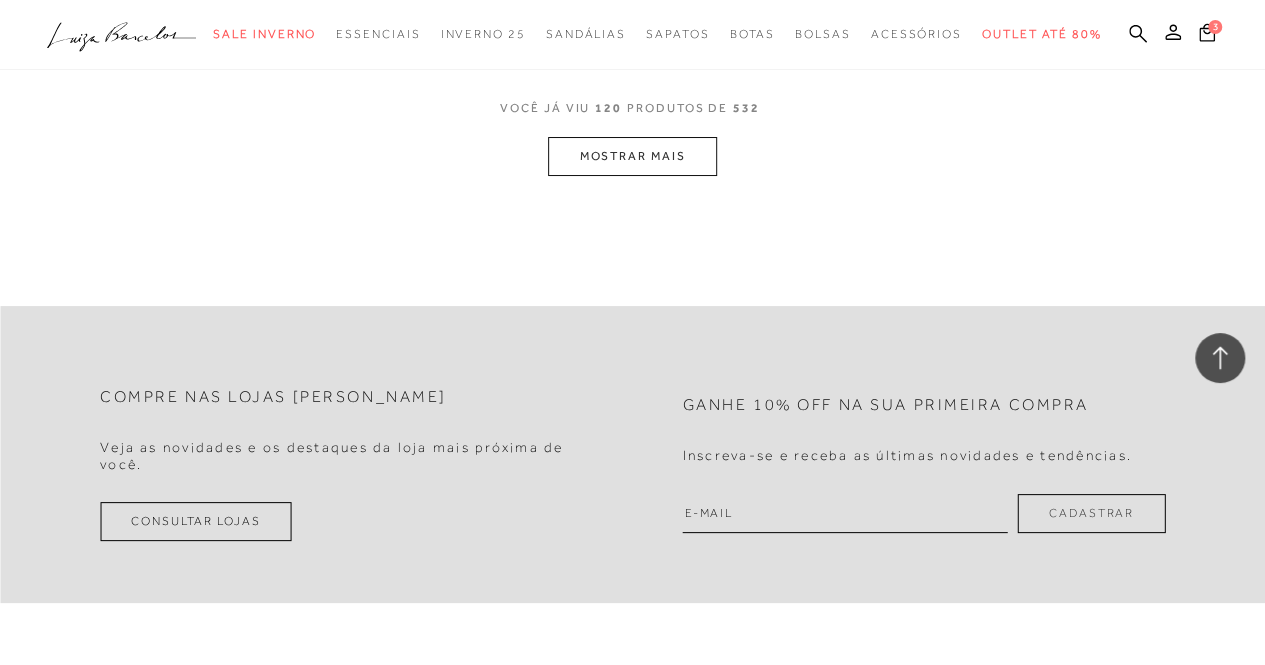 click on "MOSTRAR MAIS" at bounding box center (632, 156) 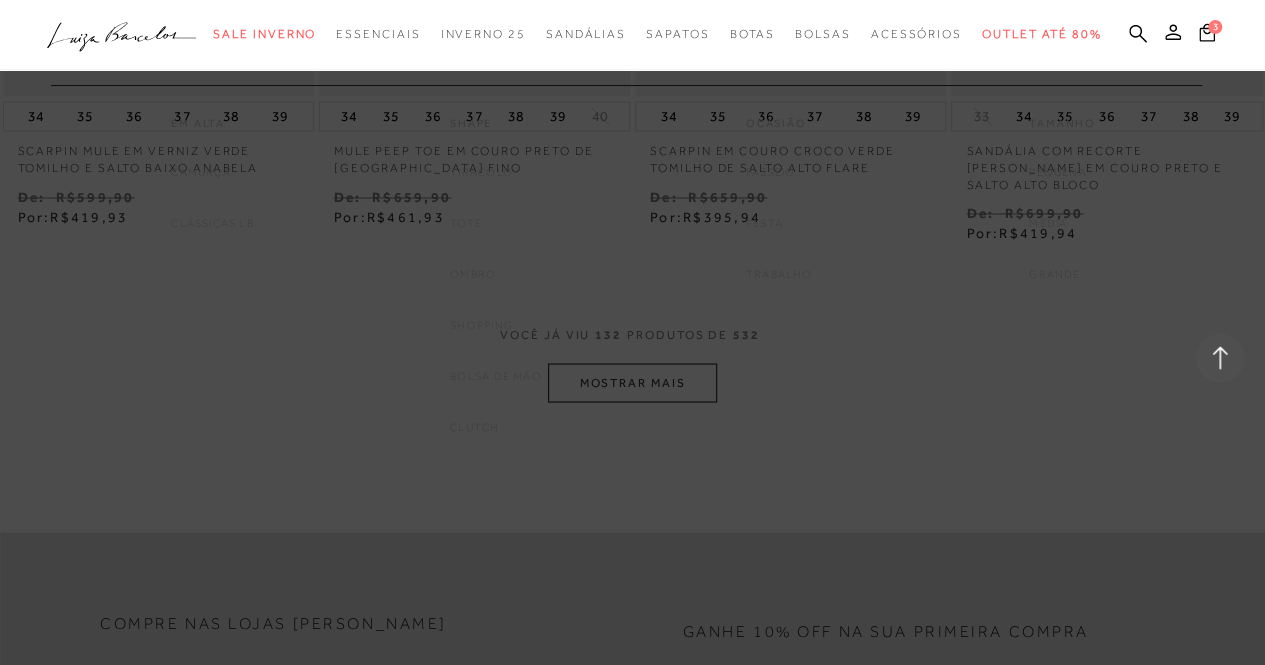 scroll, scrollTop: 20841, scrollLeft: 0, axis: vertical 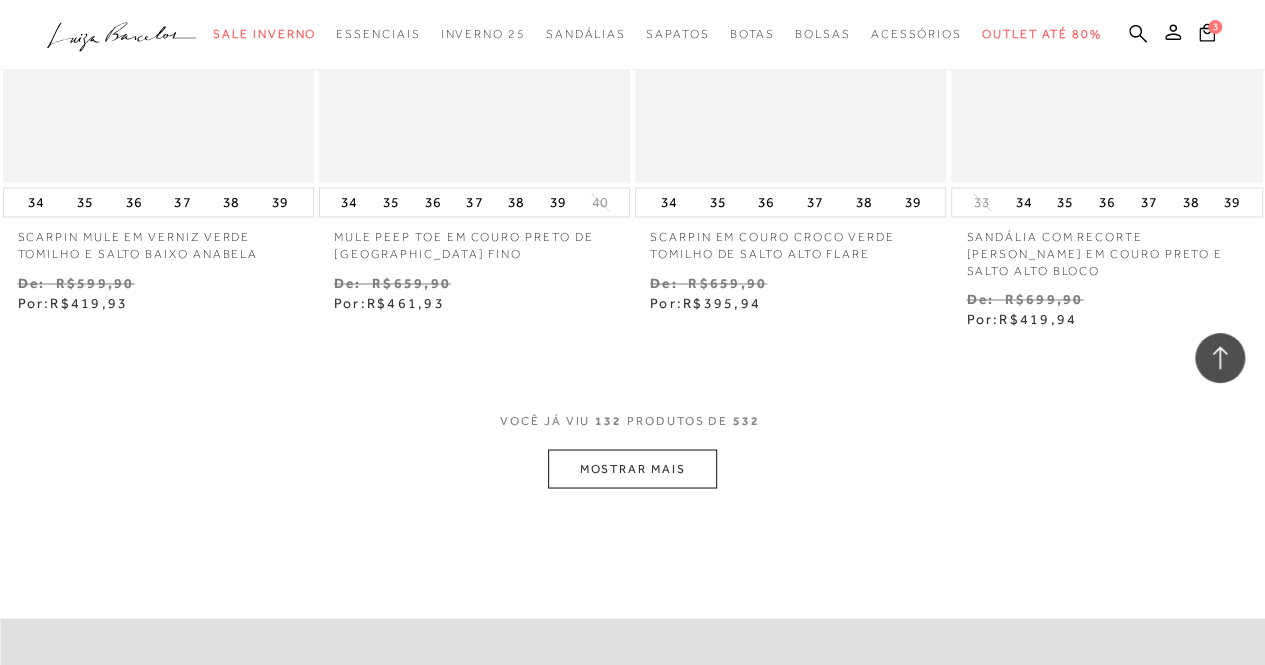 click on "MOSTRAR MAIS" at bounding box center (632, 468) 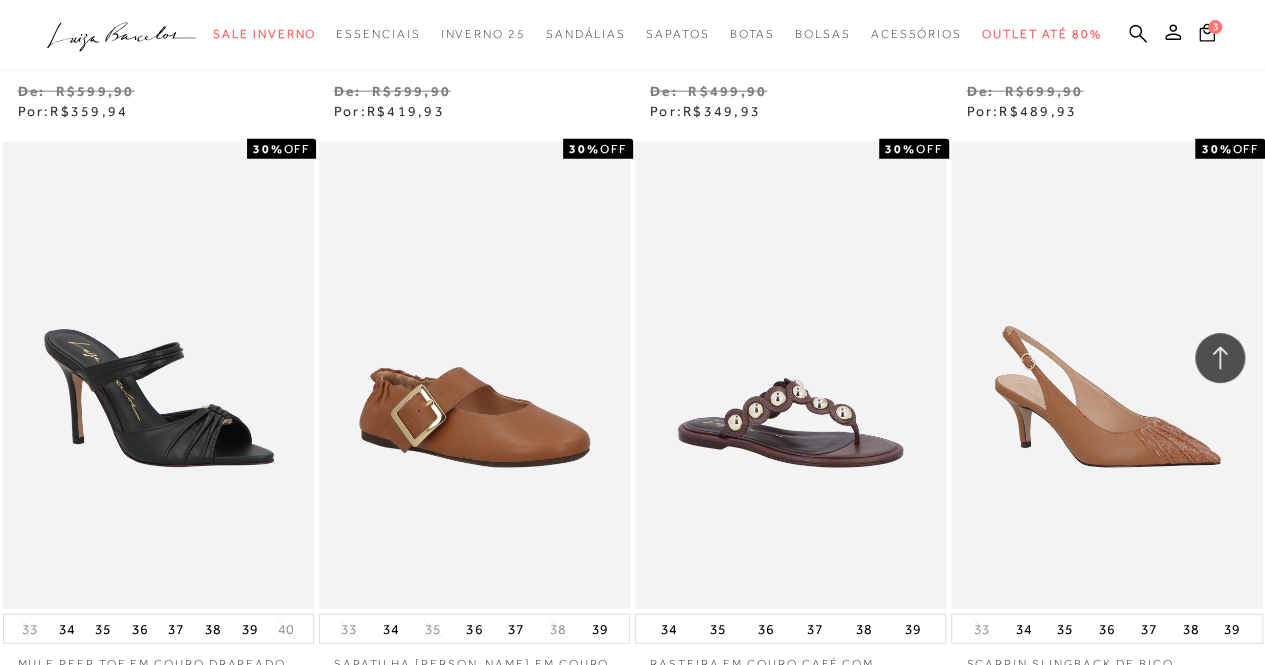 scroll, scrollTop: 21381, scrollLeft: 0, axis: vertical 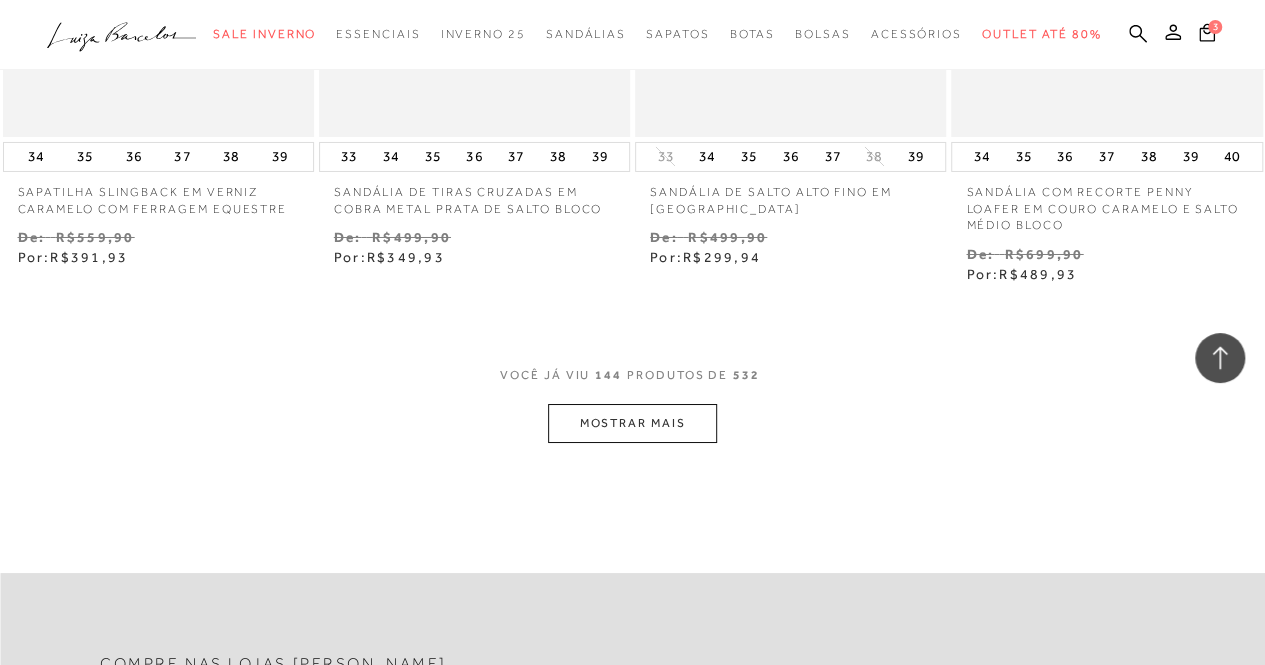 click on "MOSTRAR MAIS" at bounding box center (632, 423) 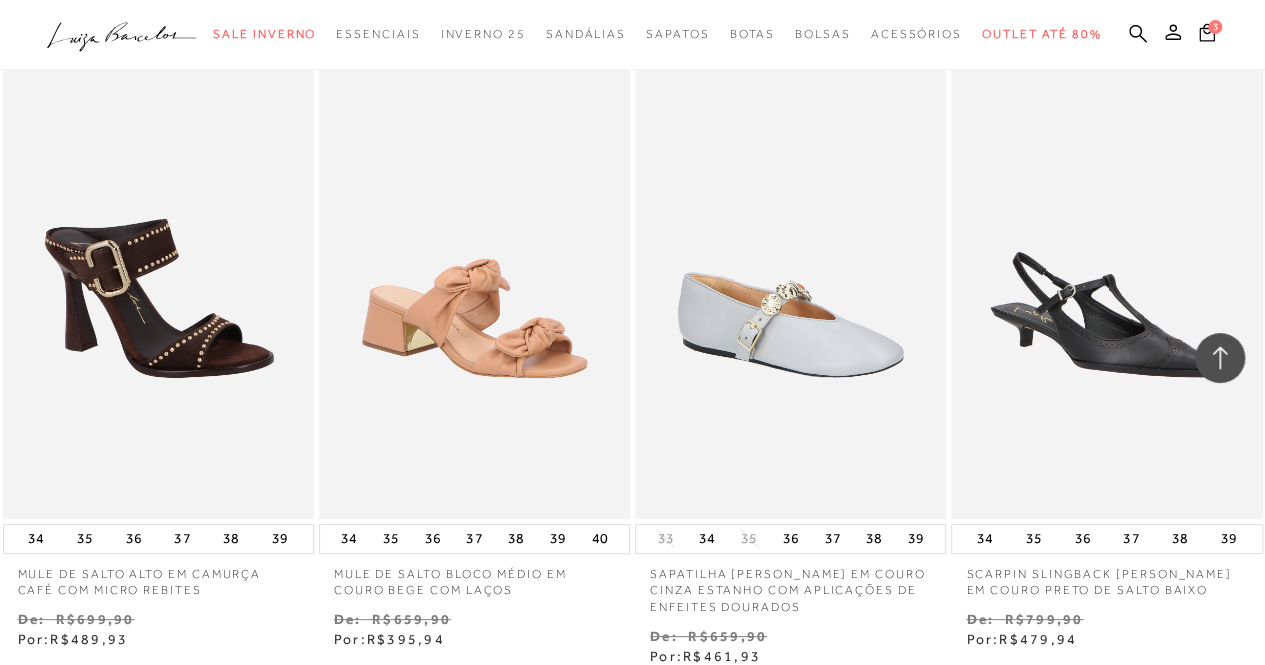 scroll, scrollTop: 22834, scrollLeft: 0, axis: vertical 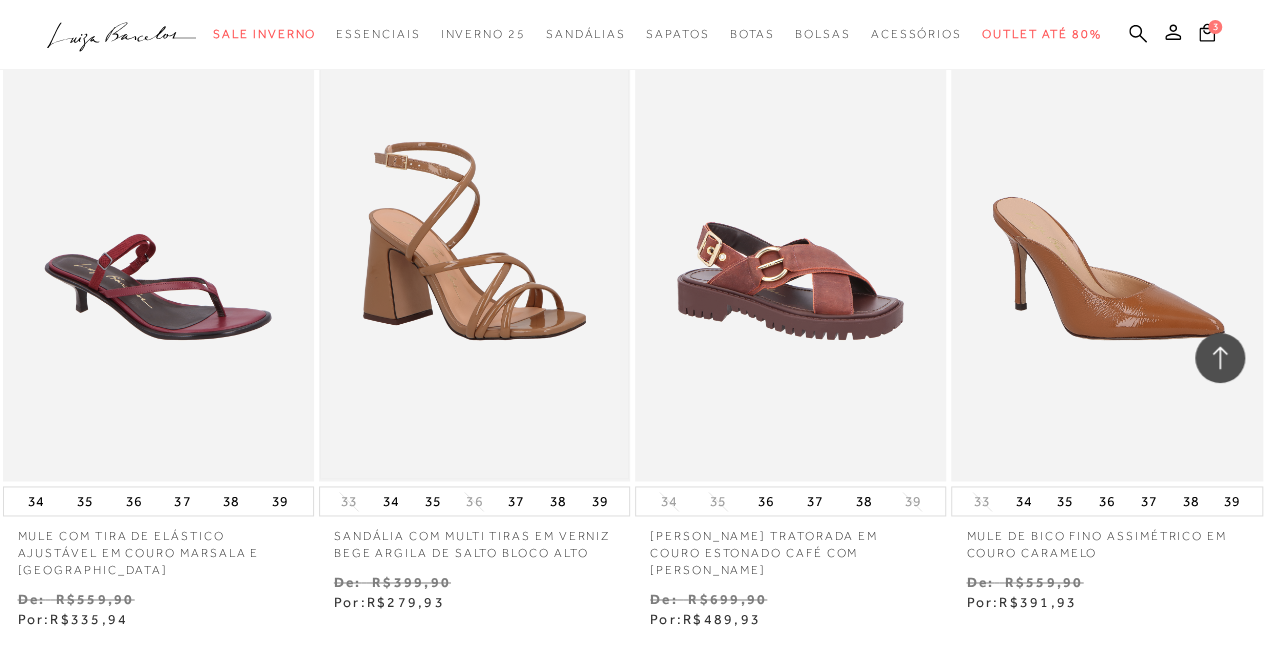 click at bounding box center (474, 247) 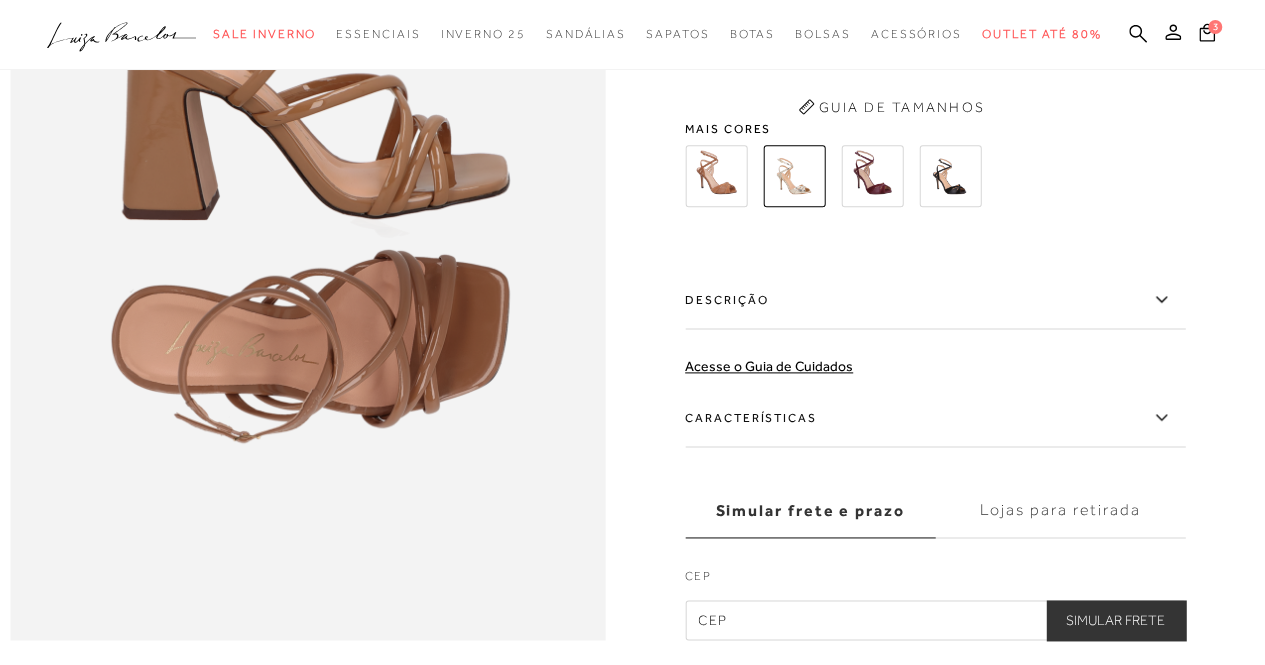 scroll, scrollTop: 0, scrollLeft: 0, axis: both 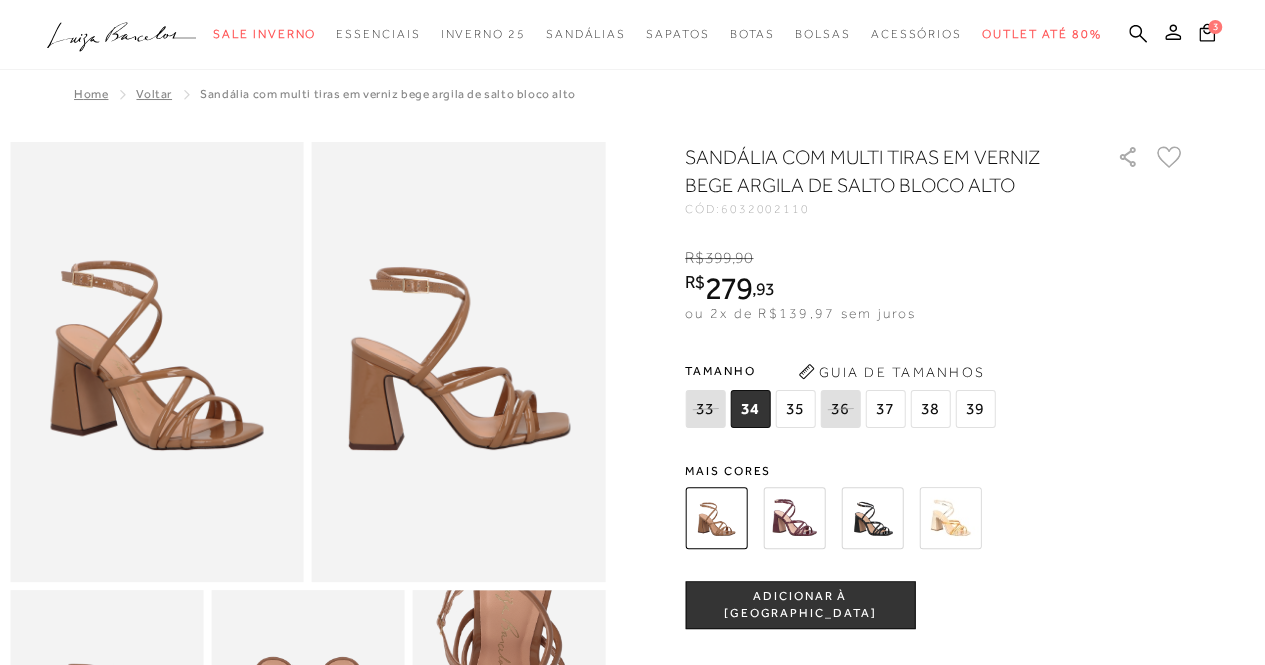 click on "37" at bounding box center (885, 409) 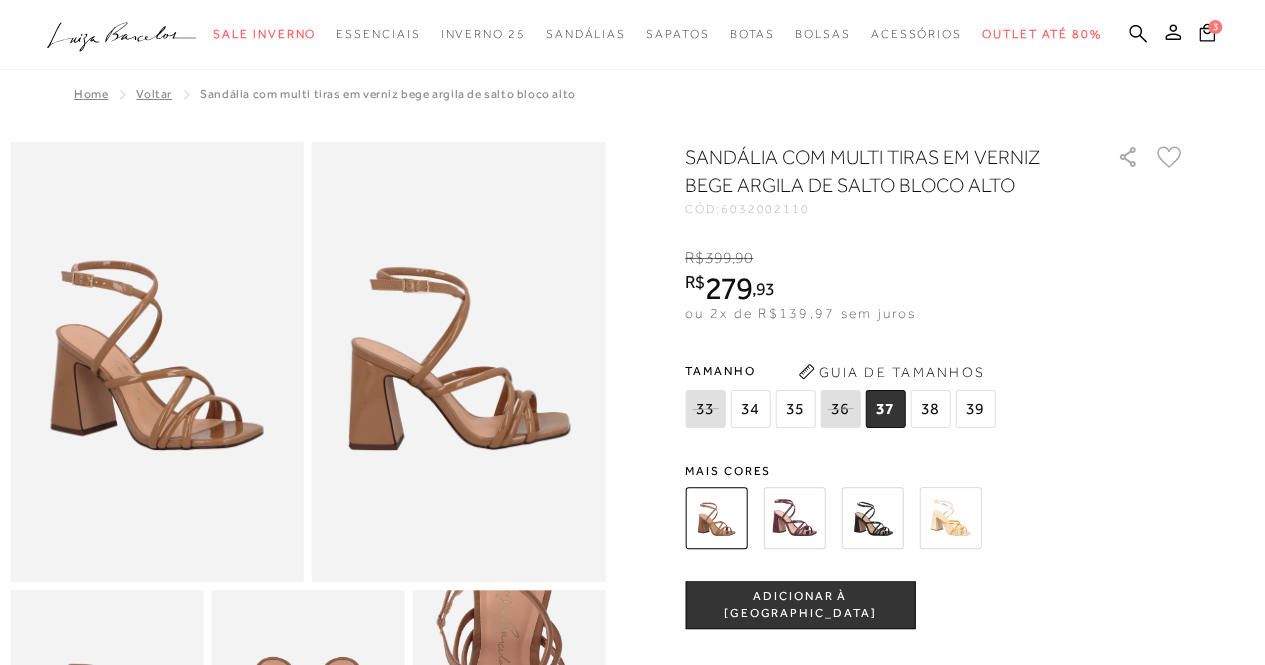 click on "ADICIONAR À [GEOGRAPHIC_DATA]" at bounding box center (800, 605) 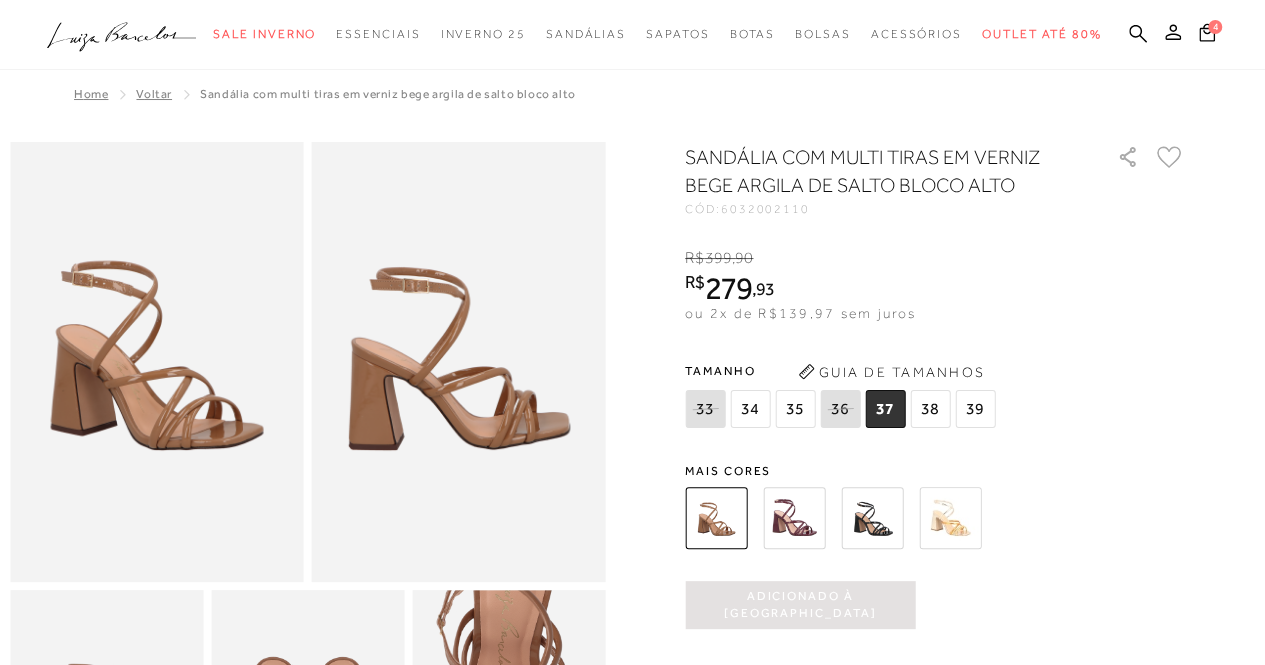 click at bounding box center (794, 518) 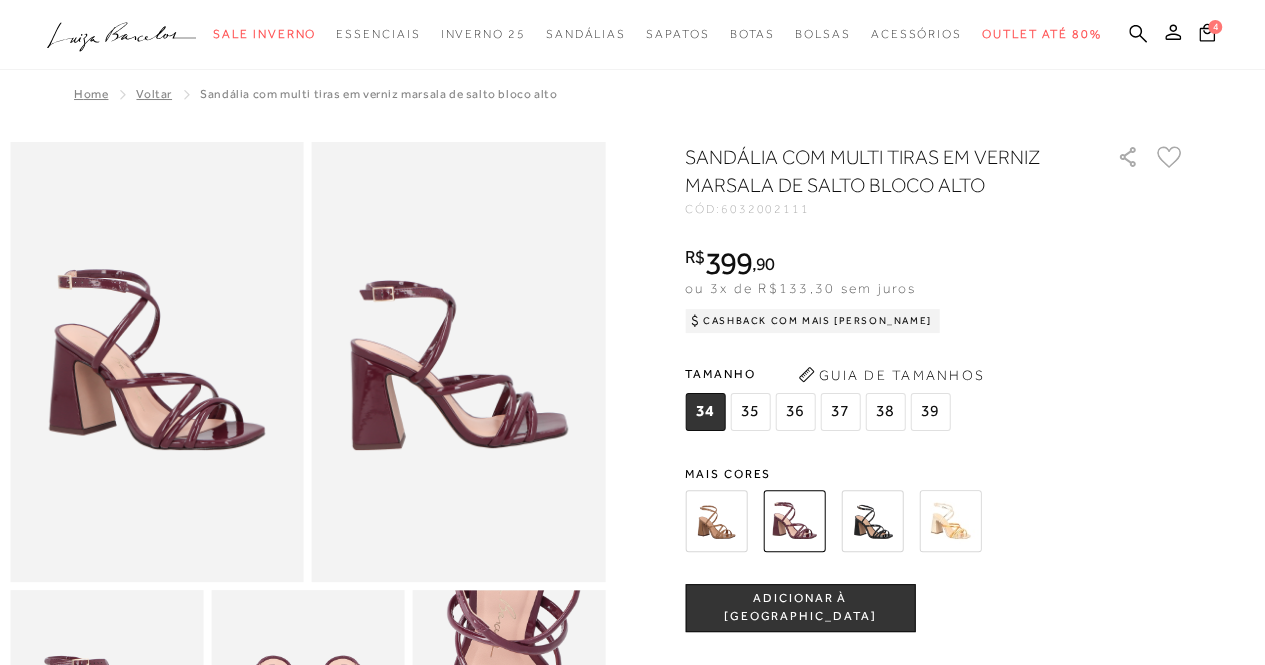 click at bounding box center [950, 521] 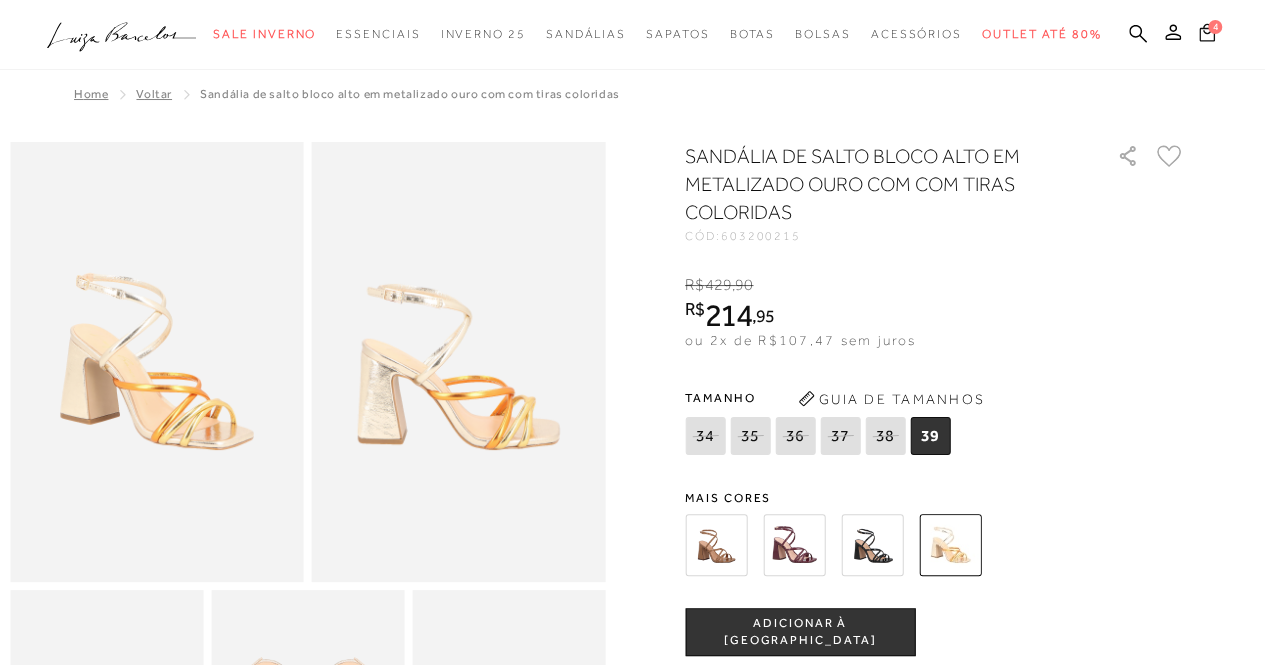 click 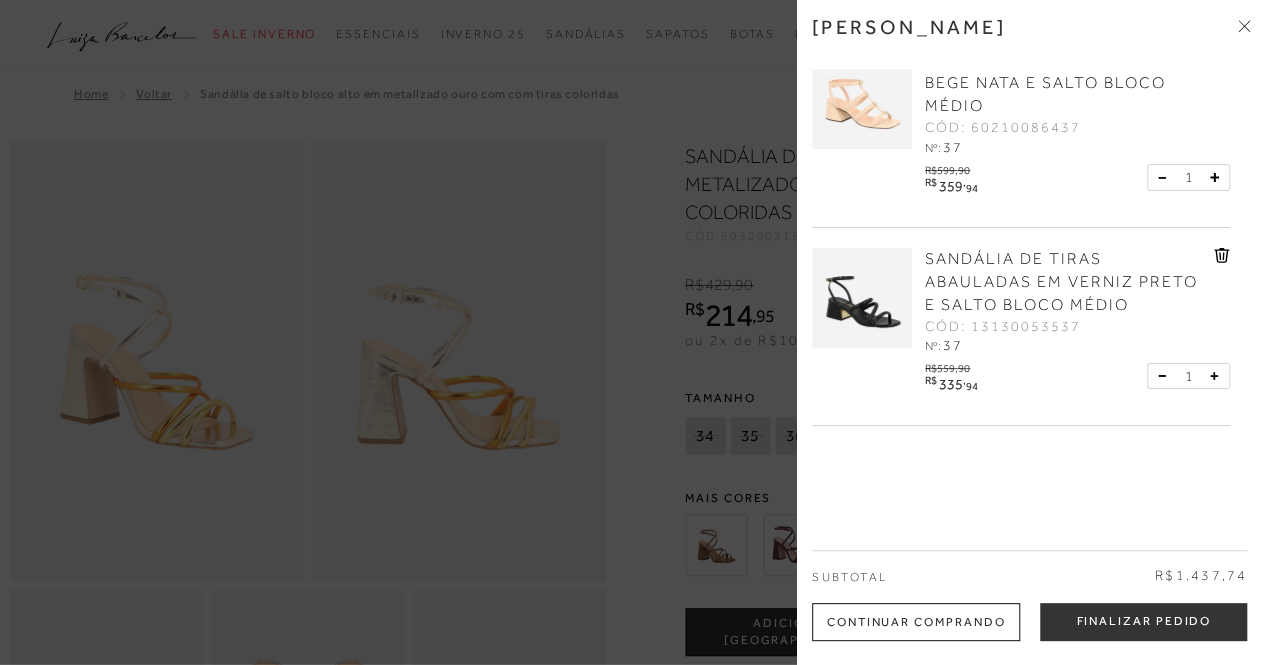 scroll, scrollTop: 0, scrollLeft: 0, axis: both 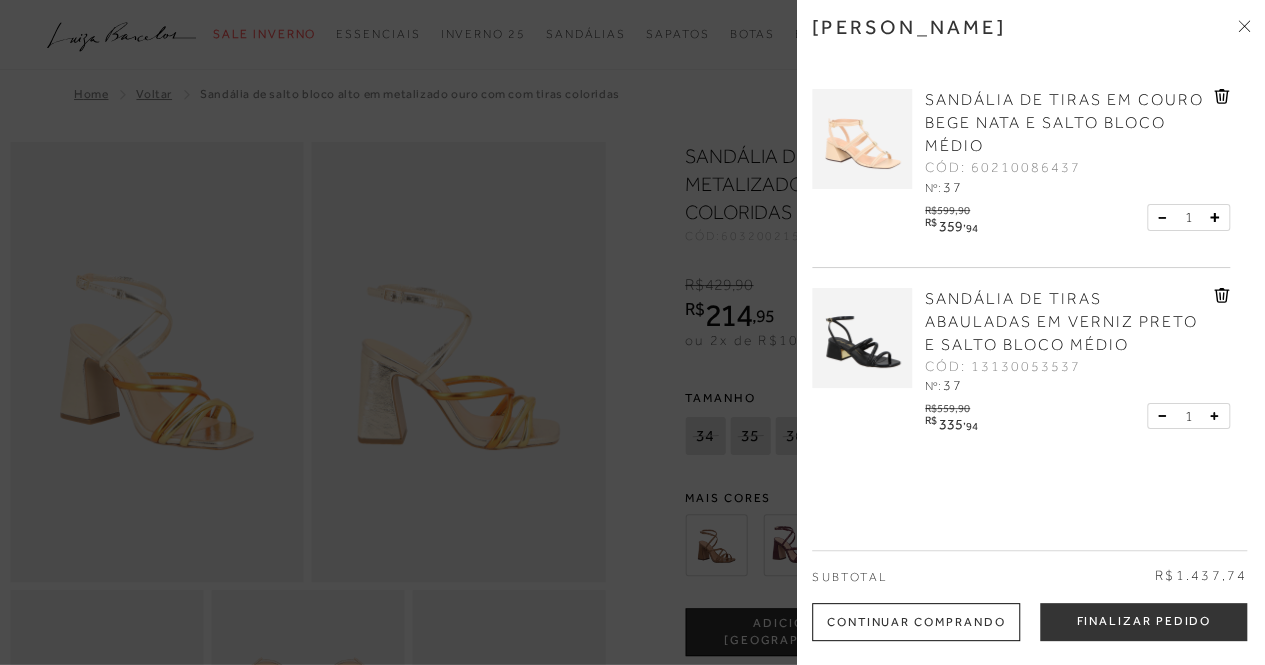 click 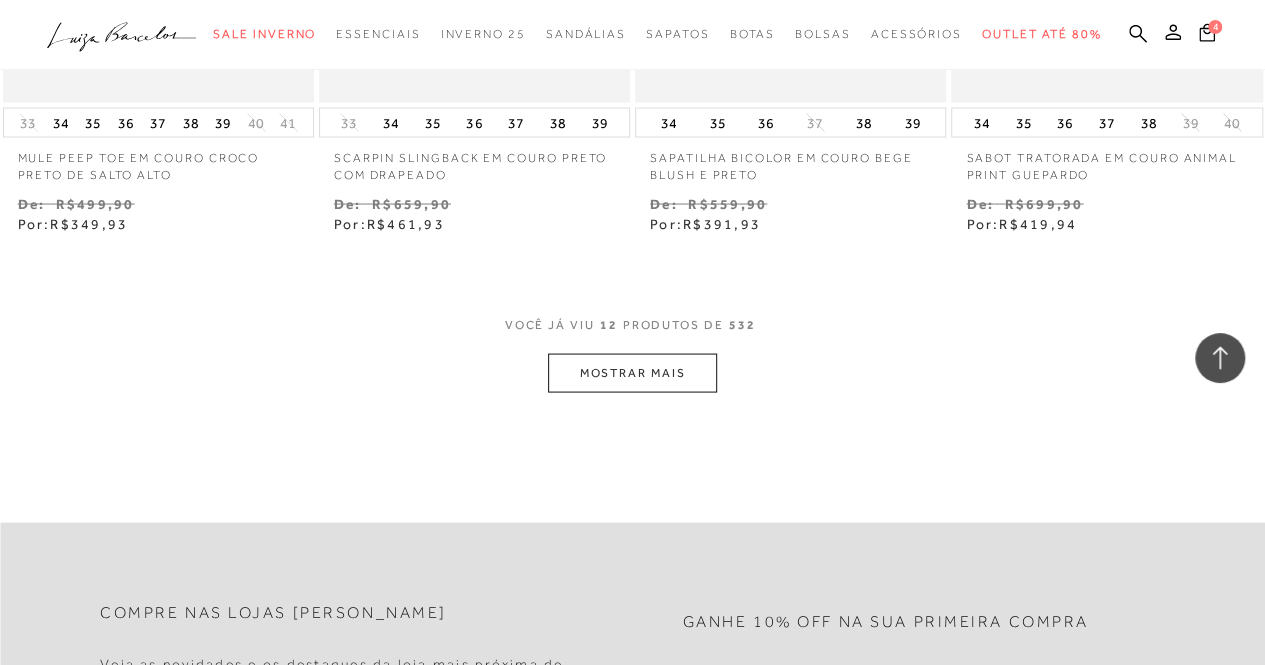scroll, scrollTop: 1811, scrollLeft: 0, axis: vertical 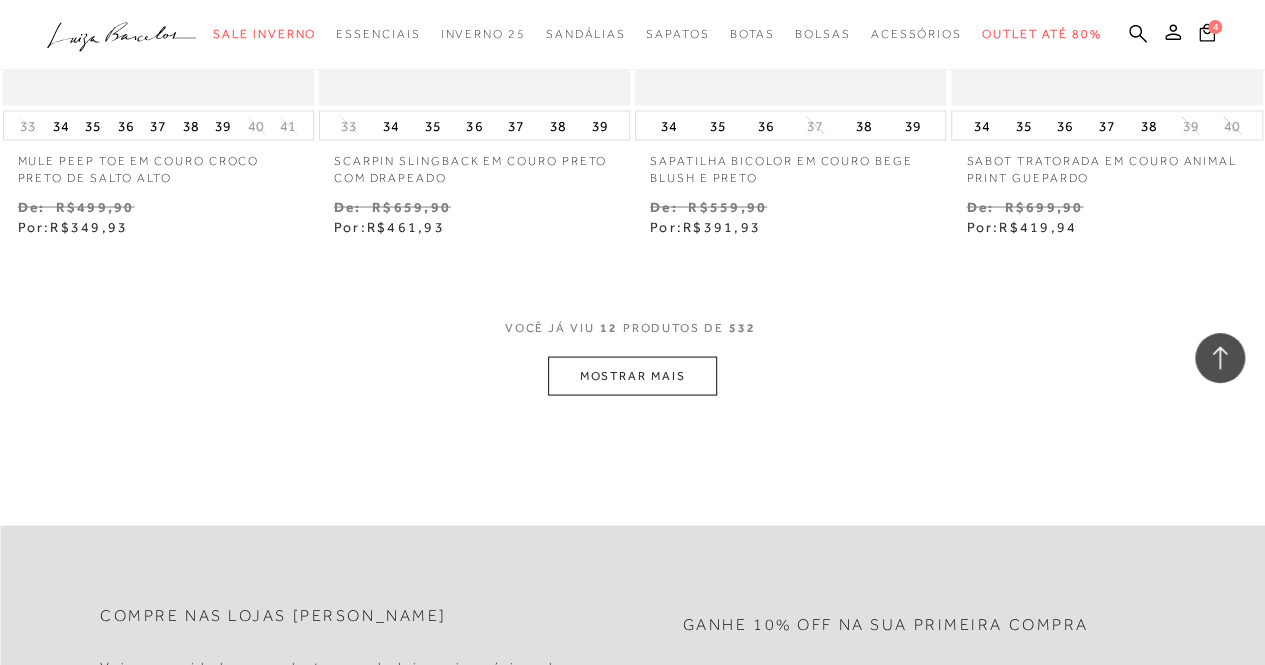click on "MOSTRAR MAIS" at bounding box center [632, 375] 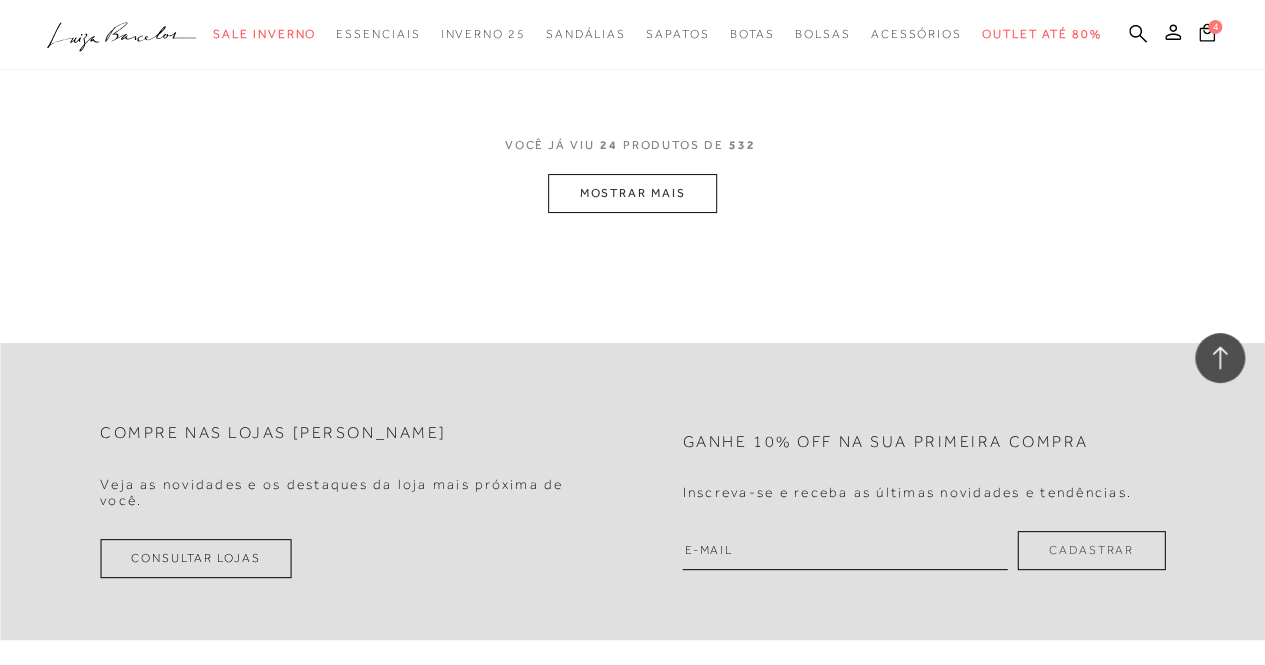 scroll, scrollTop: 3886, scrollLeft: 0, axis: vertical 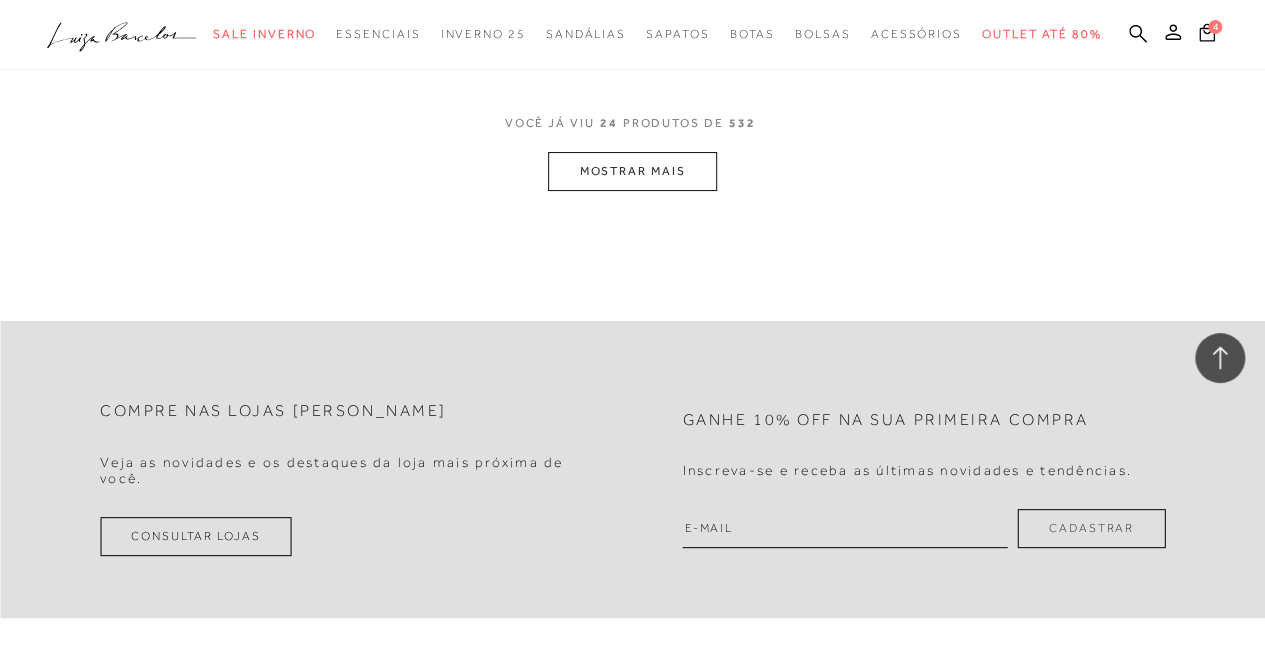 click on "MOSTRAR MAIS" at bounding box center [632, 171] 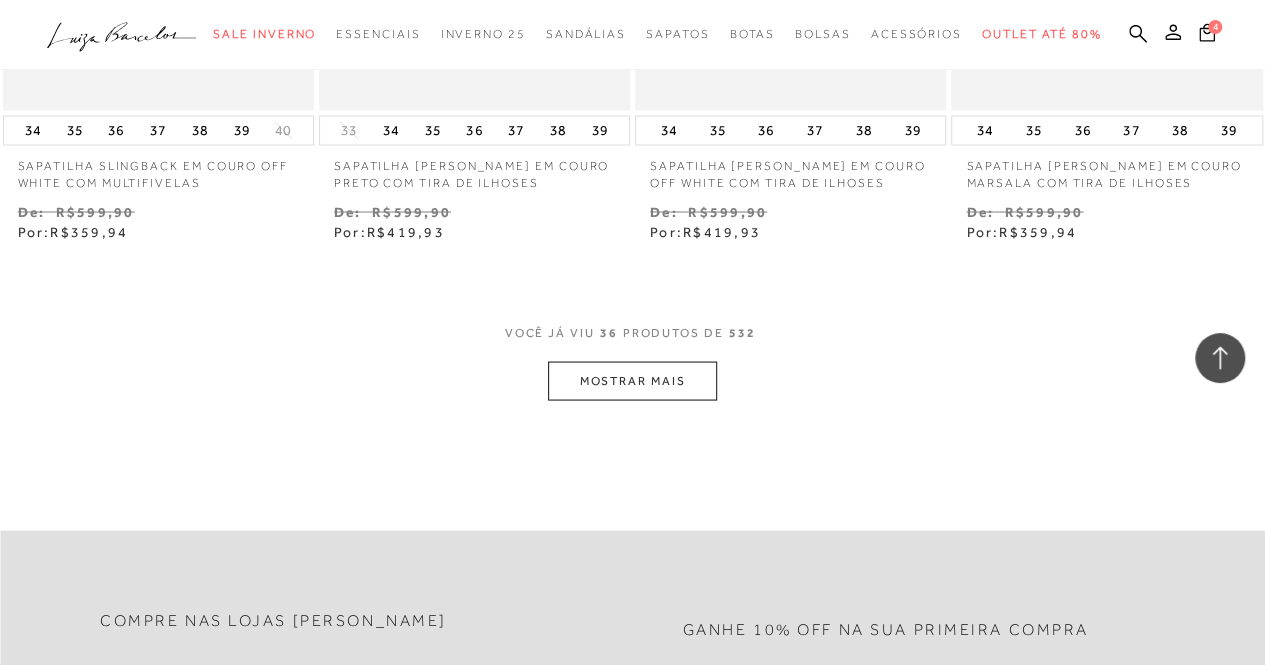 scroll, scrollTop: 5570, scrollLeft: 0, axis: vertical 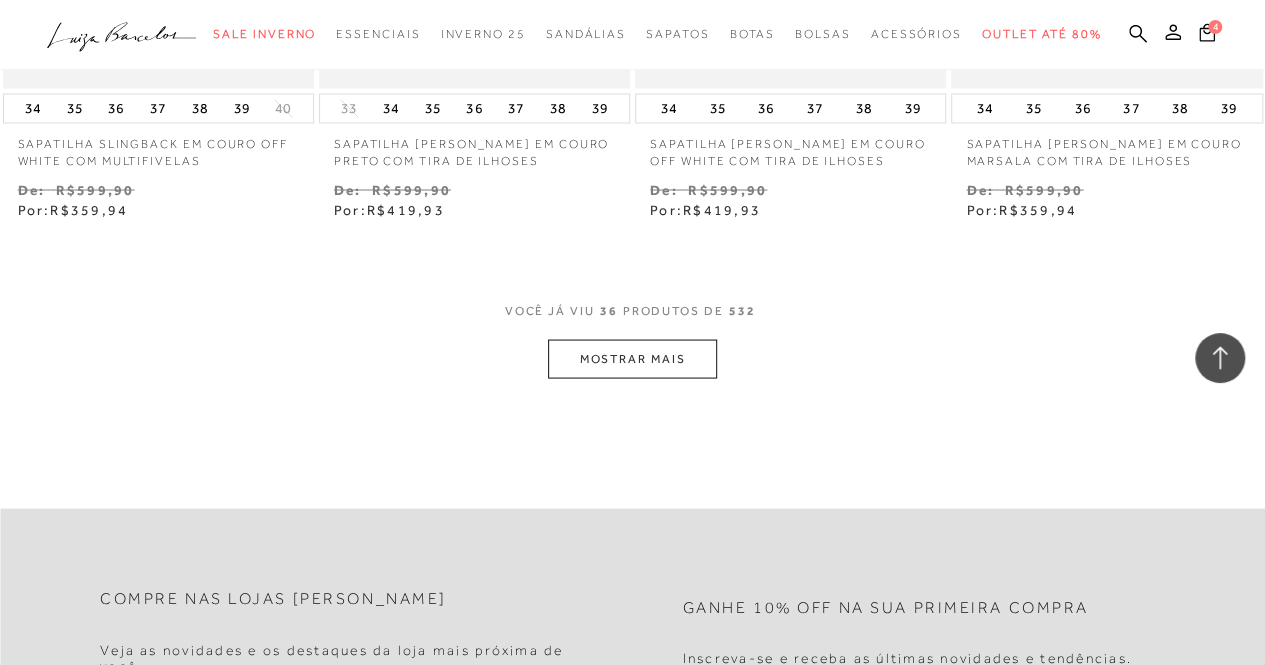 click on "MOSTRAR MAIS" at bounding box center (632, 358) 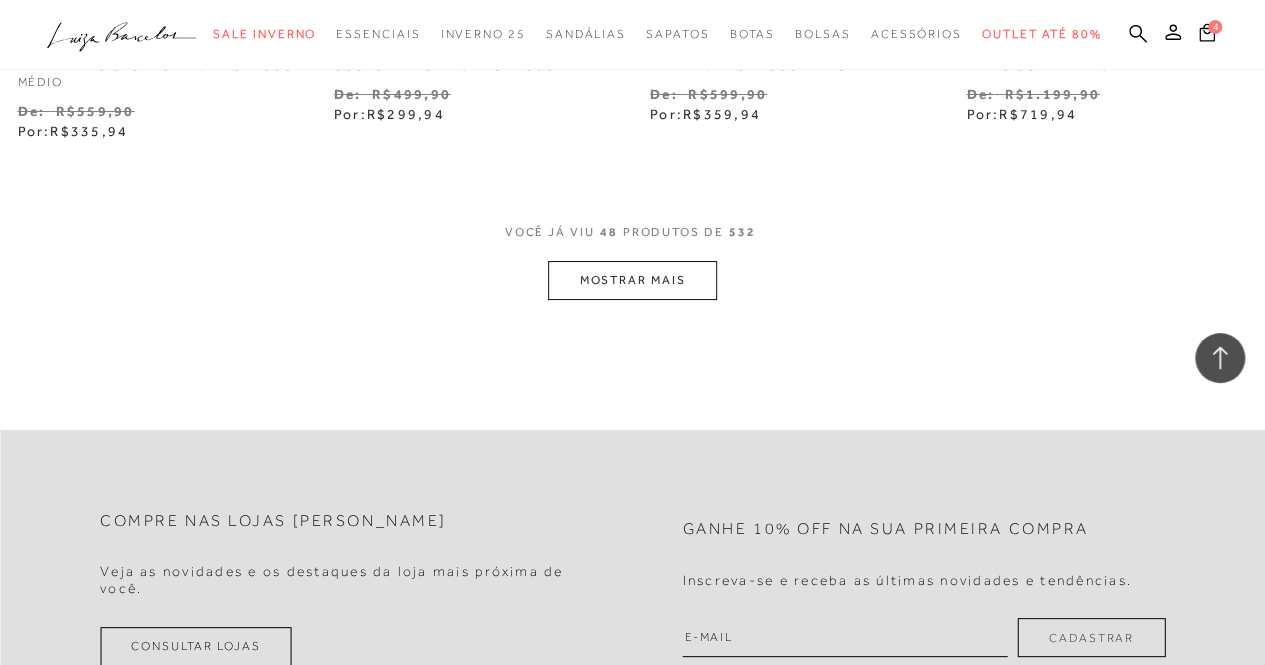 scroll, scrollTop: 7598, scrollLeft: 0, axis: vertical 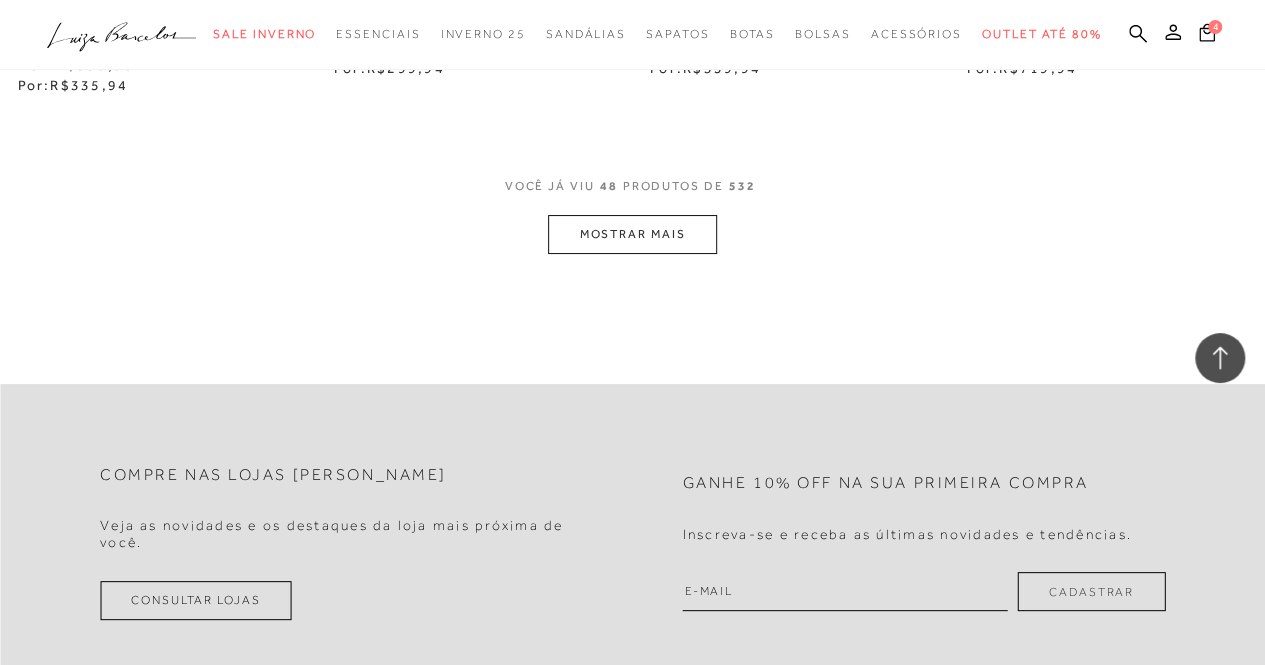click on "MOSTRAR MAIS" at bounding box center (632, 234) 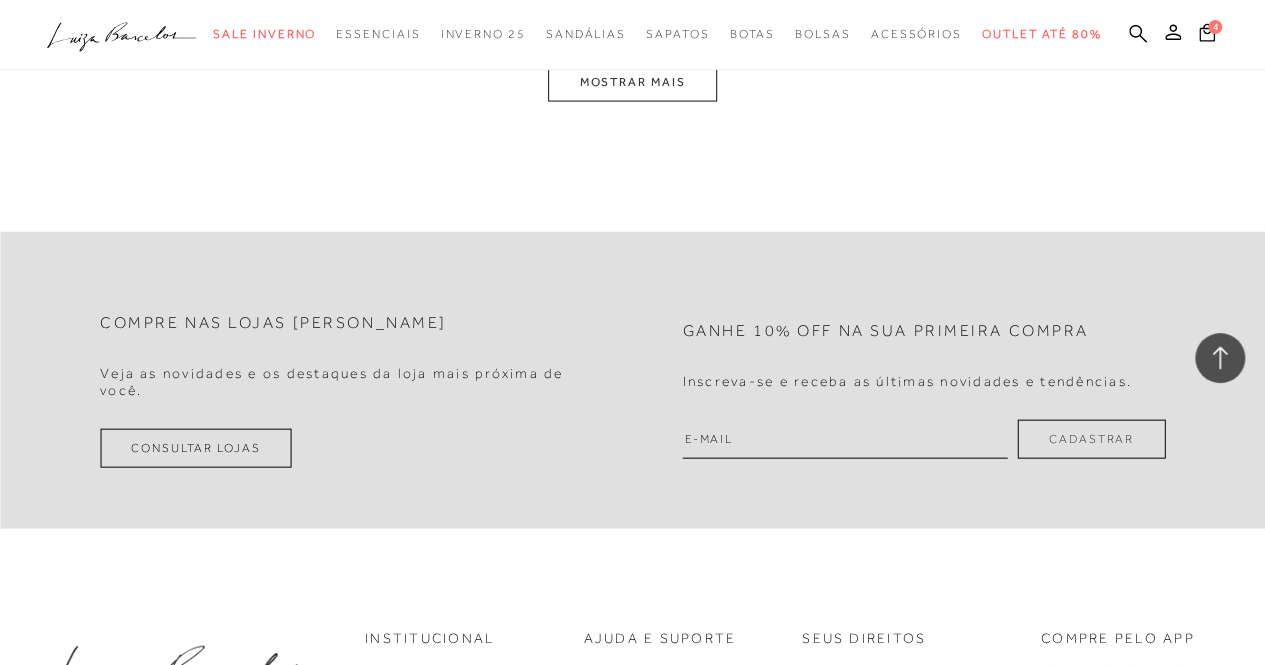 scroll, scrollTop: 9660, scrollLeft: 0, axis: vertical 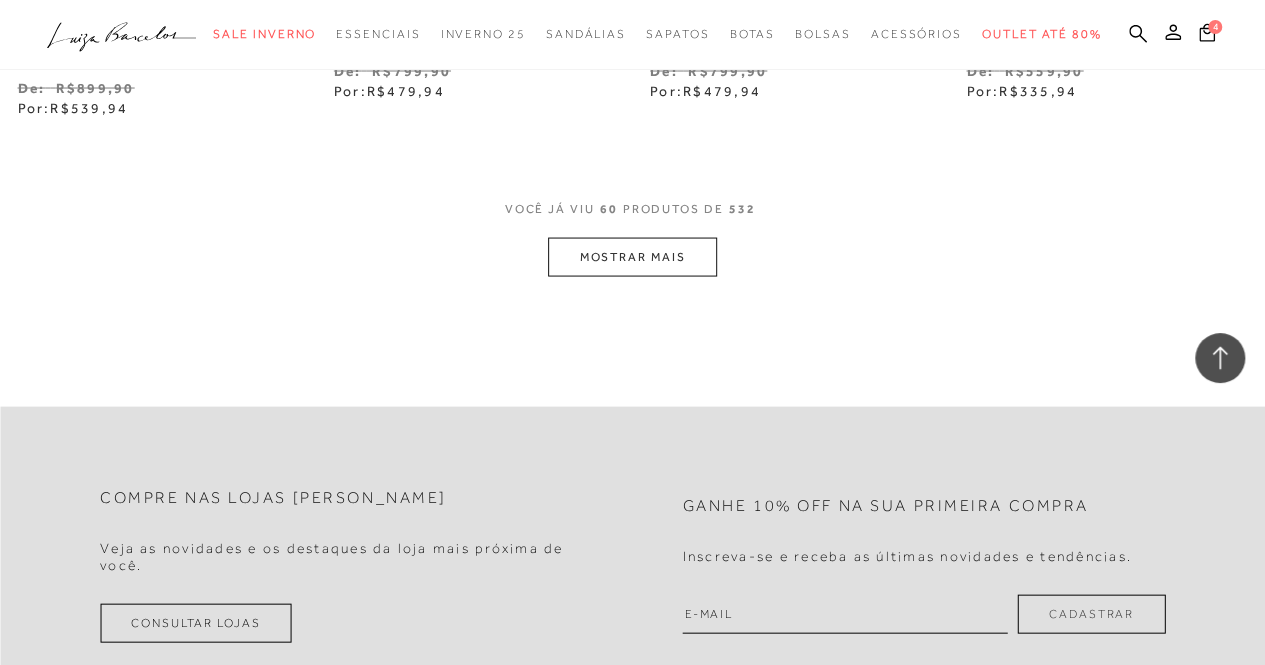 click on "MOSTRAR MAIS" at bounding box center [632, 256] 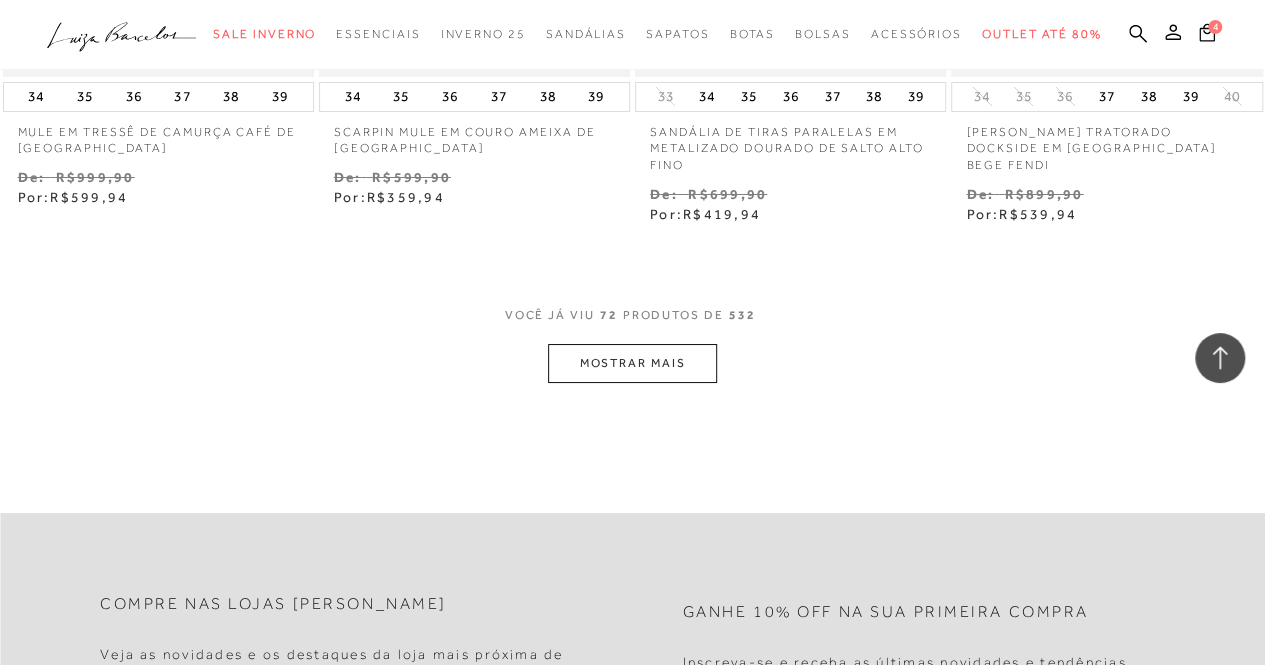 scroll, scrollTop: 11308, scrollLeft: 0, axis: vertical 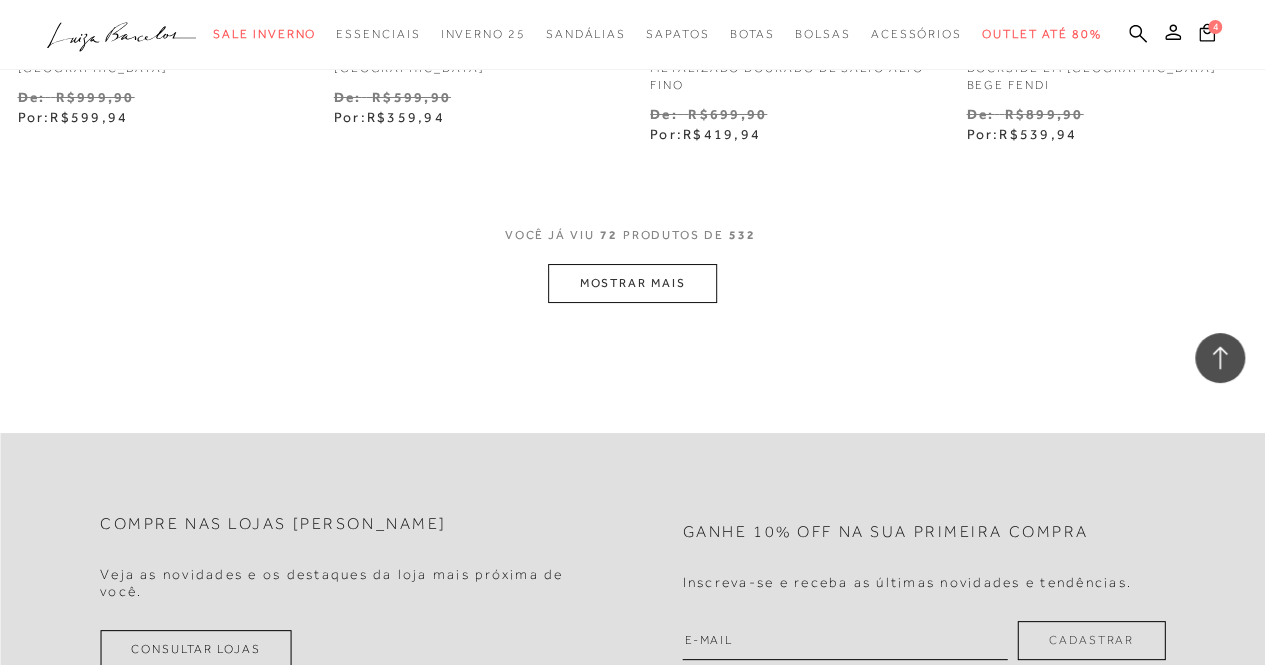 click on "MOSTRAR MAIS" at bounding box center (632, 283) 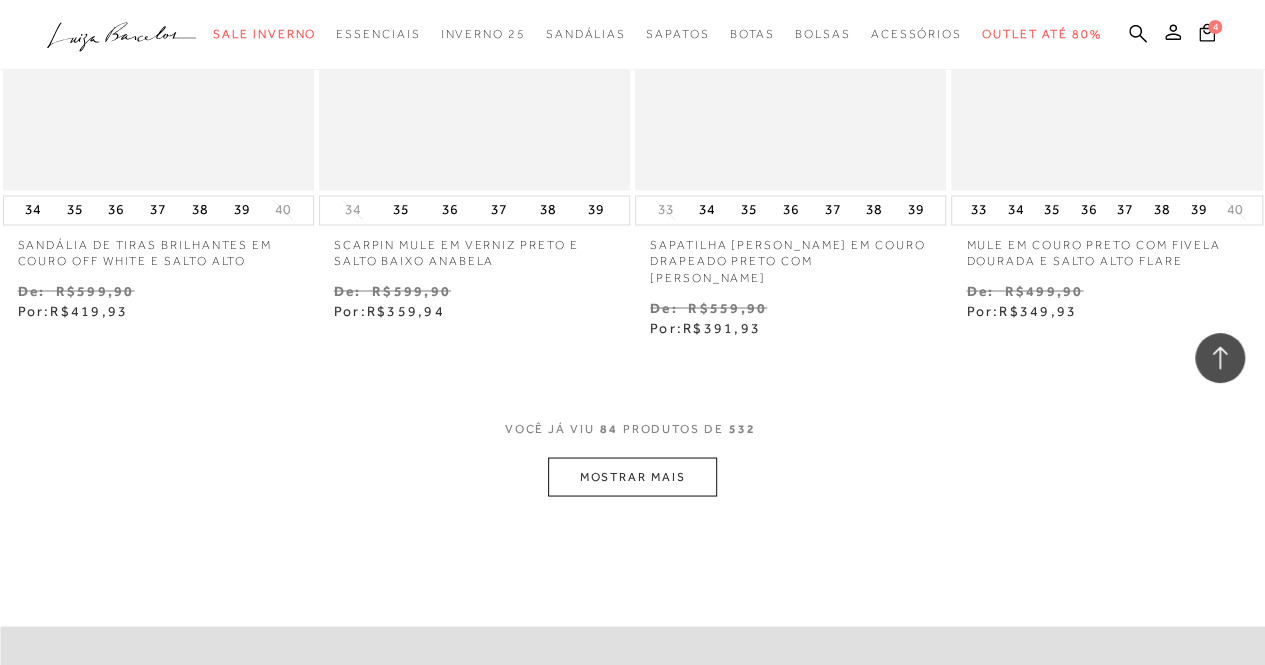 scroll, scrollTop: 13184, scrollLeft: 0, axis: vertical 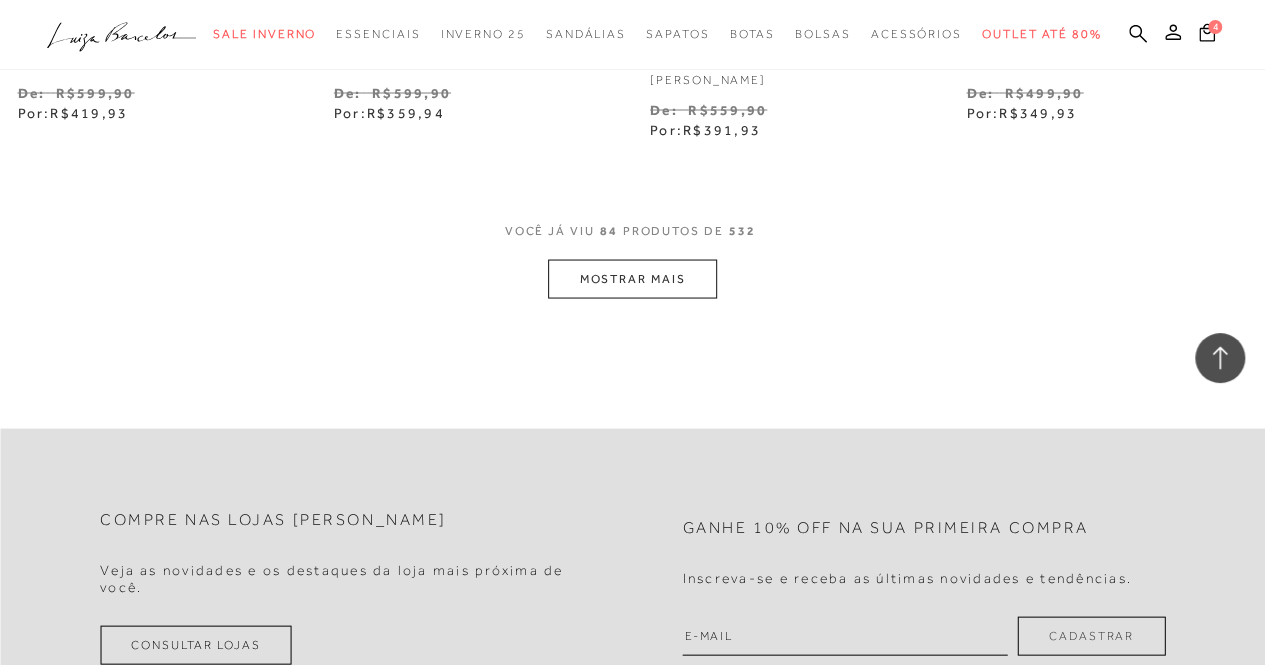click on "MOSTRAR MAIS" at bounding box center [632, 278] 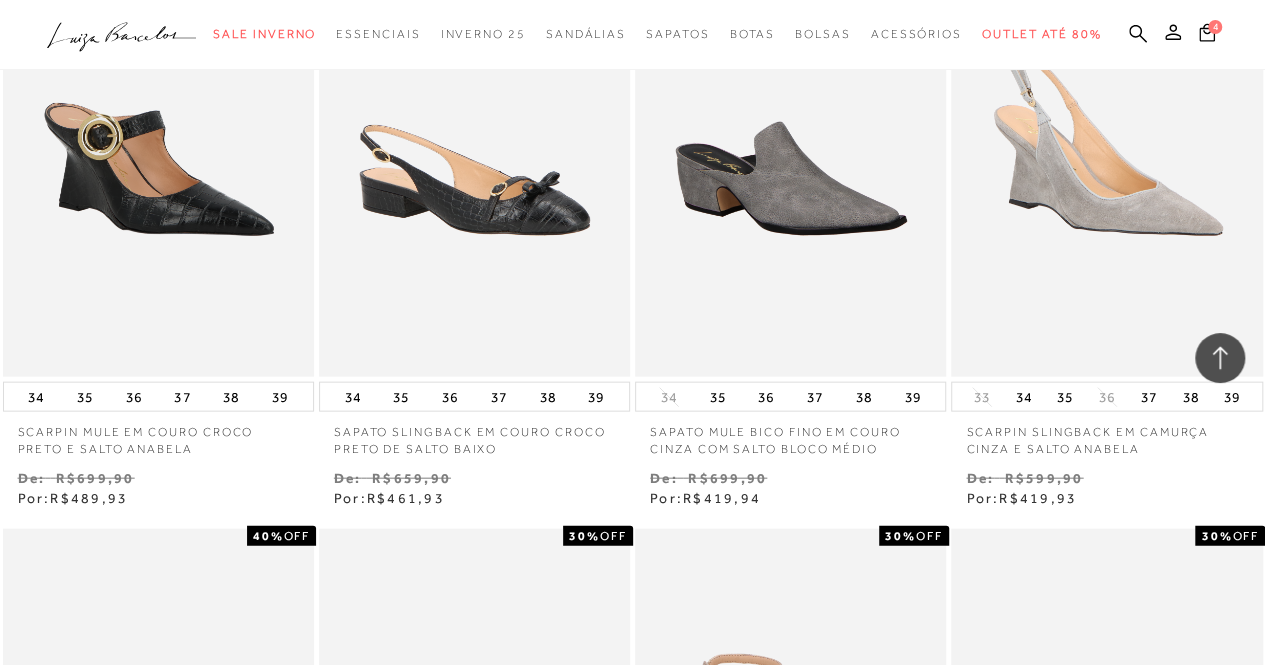 scroll, scrollTop: 13450, scrollLeft: 0, axis: vertical 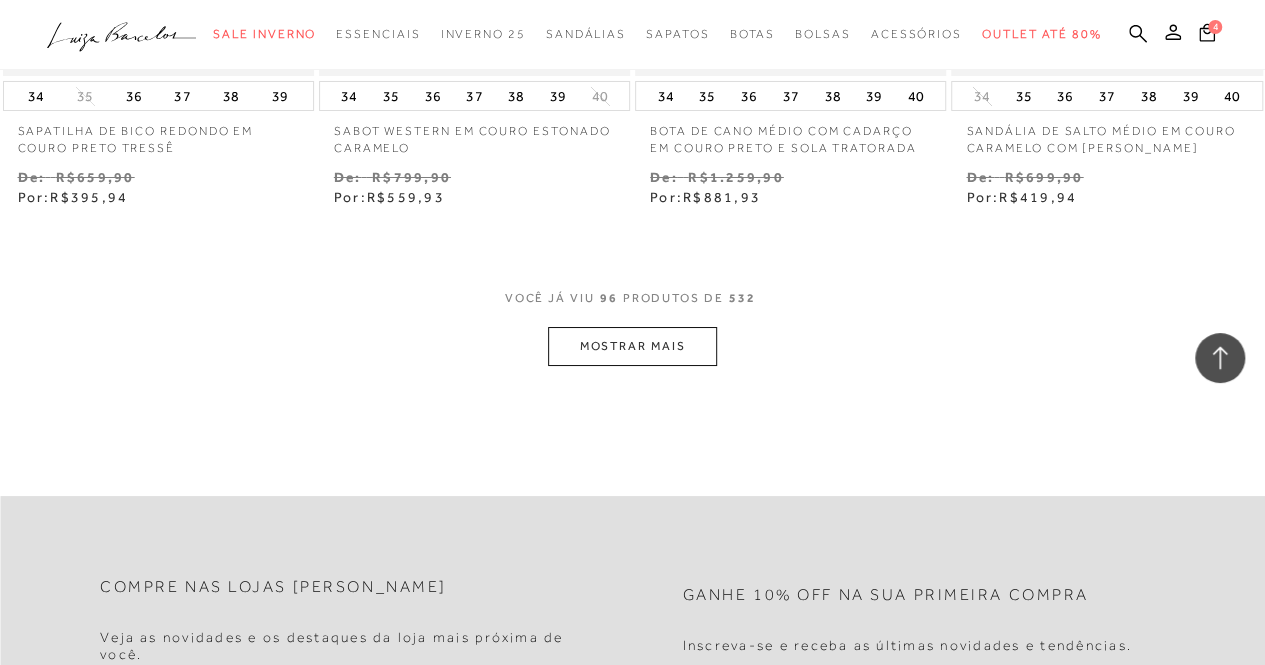 click on "MOSTRAR MAIS" at bounding box center [632, 346] 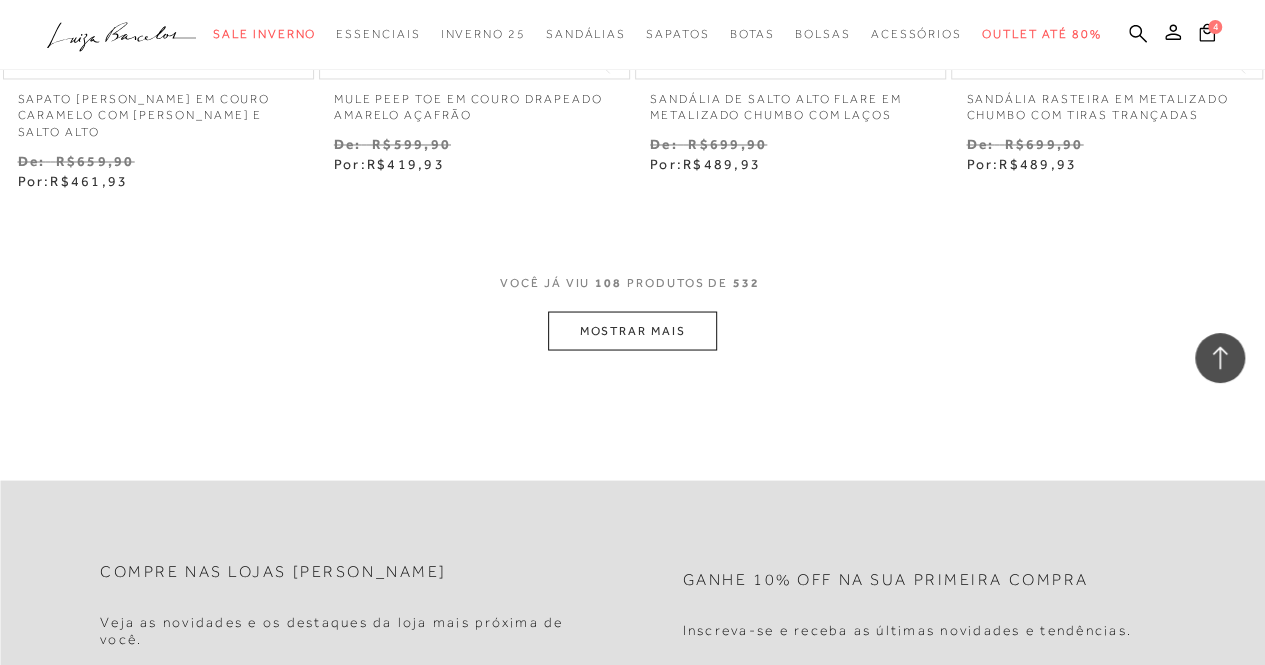 scroll, scrollTop: 16912, scrollLeft: 0, axis: vertical 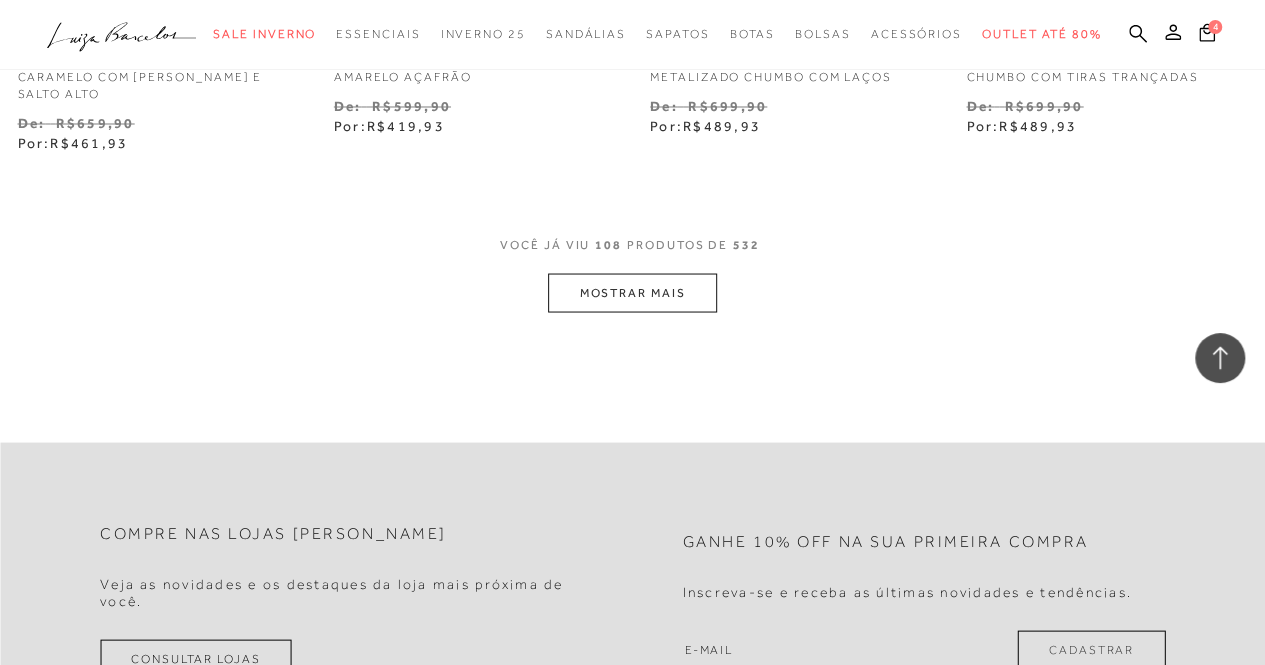 click on "MOSTRAR MAIS" at bounding box center [632, 292] 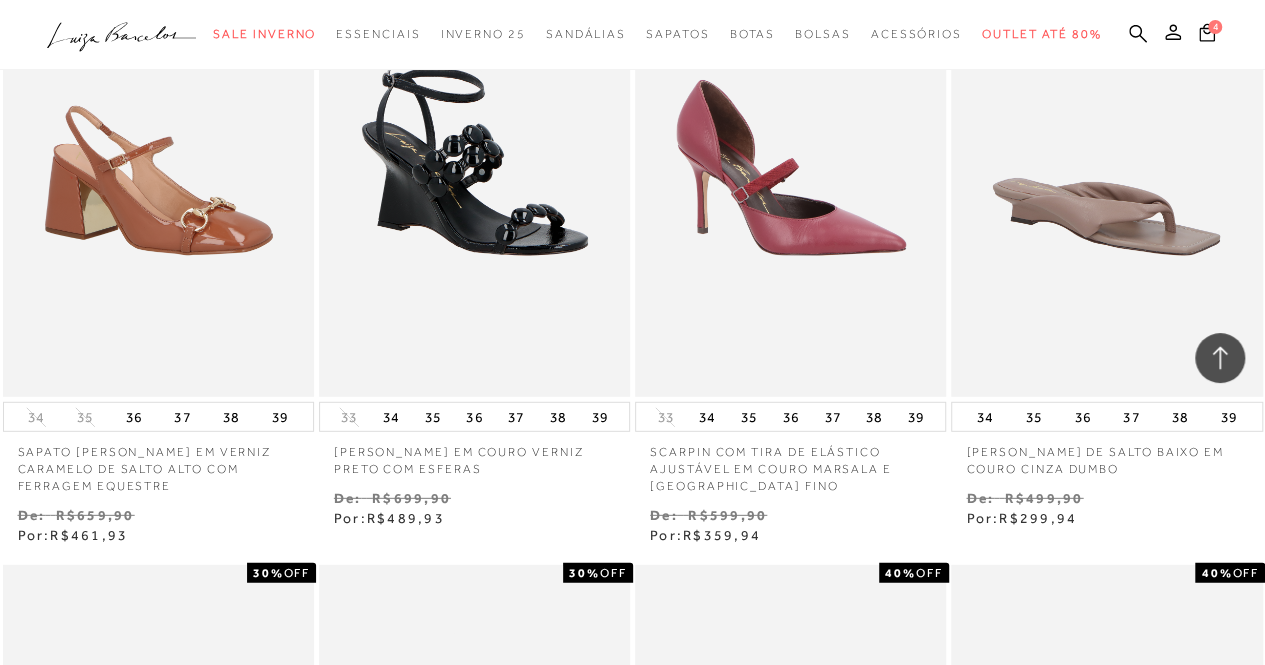 scroll, scrollTop: 17810, scrollLeft: 0, axis: vertical 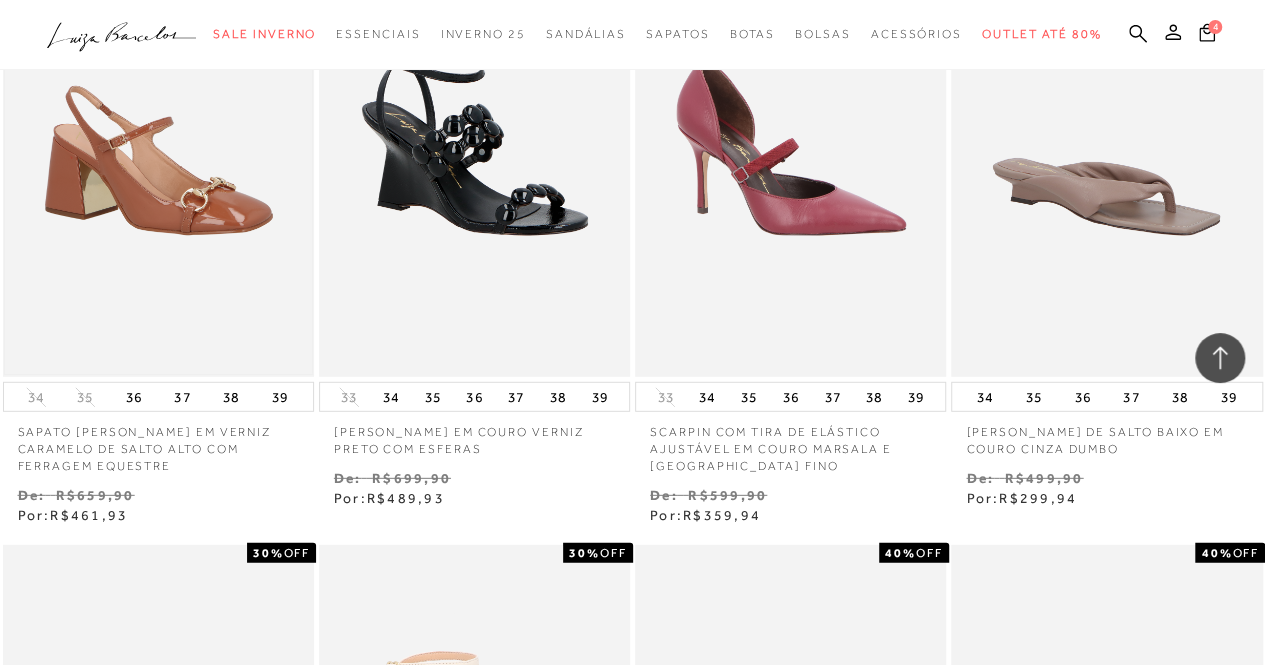 click at bounding box center (158, 143) 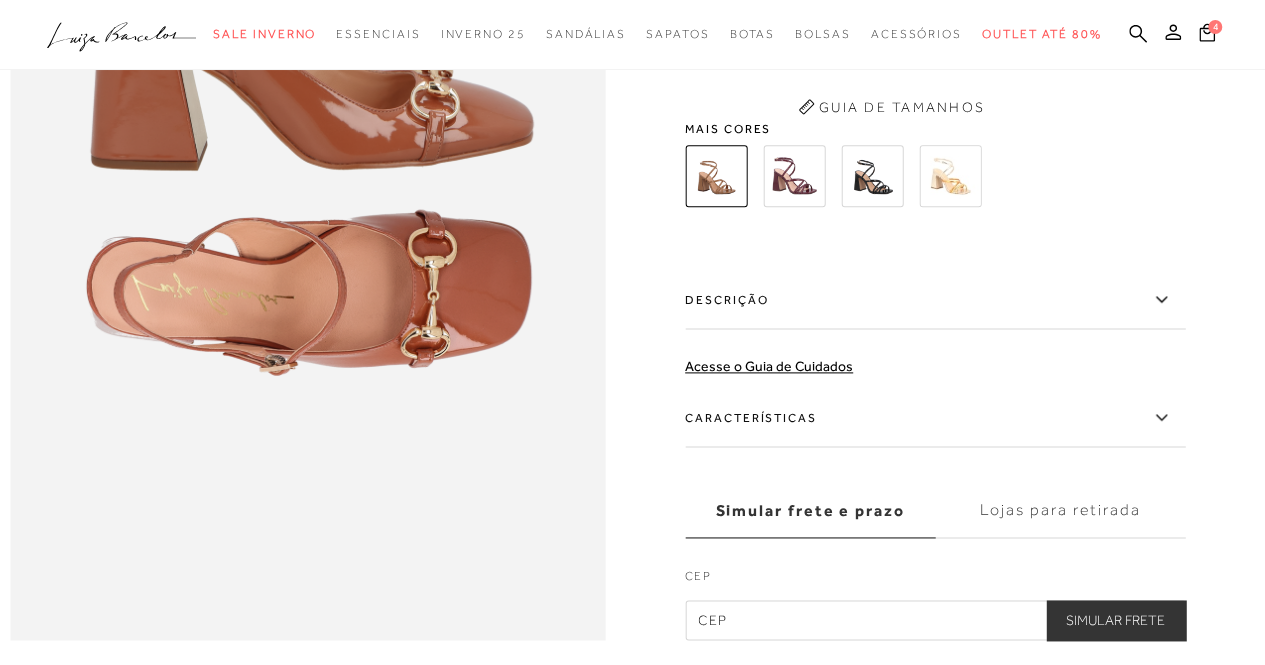 scroll, scrollTop: 0, scrollLeft: 0, axis: both 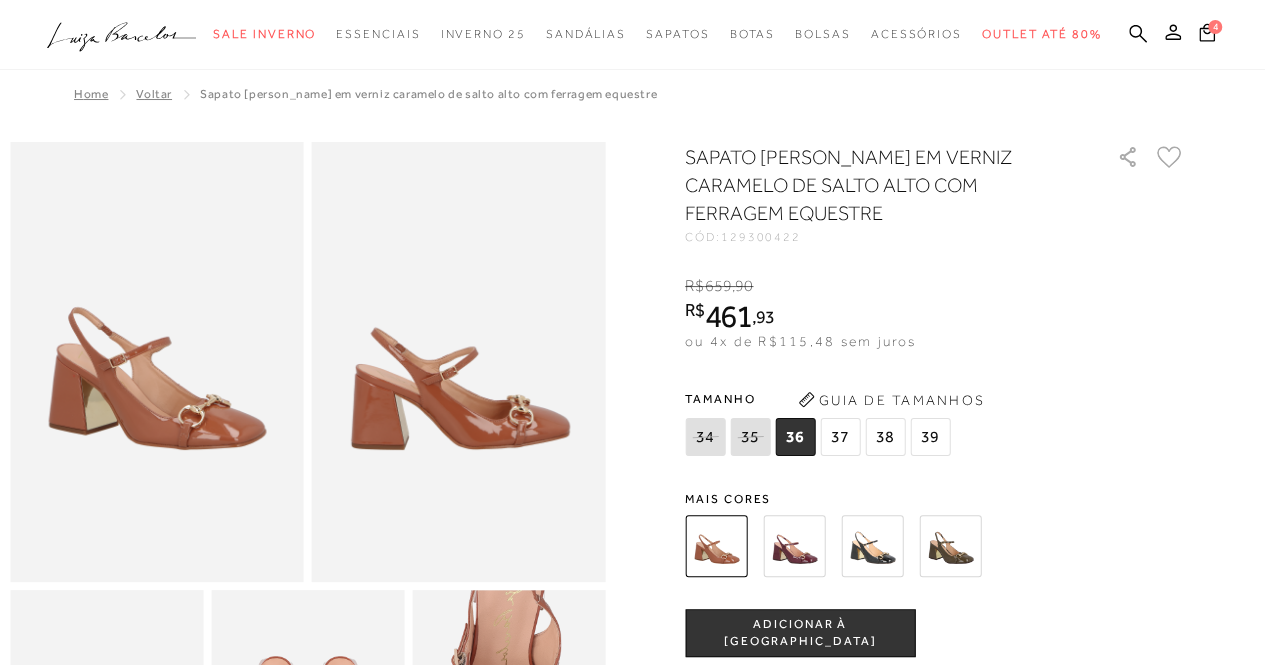 click at bounding box center [794, 546] 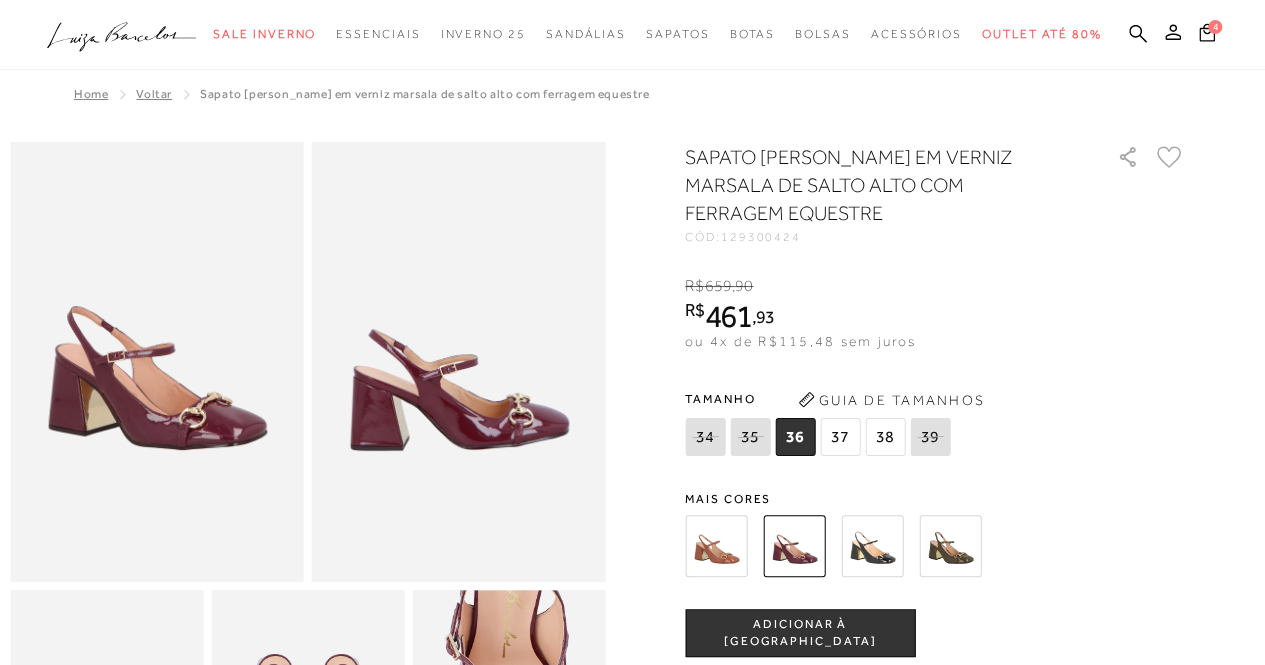 click at bounding box center [950, 546] 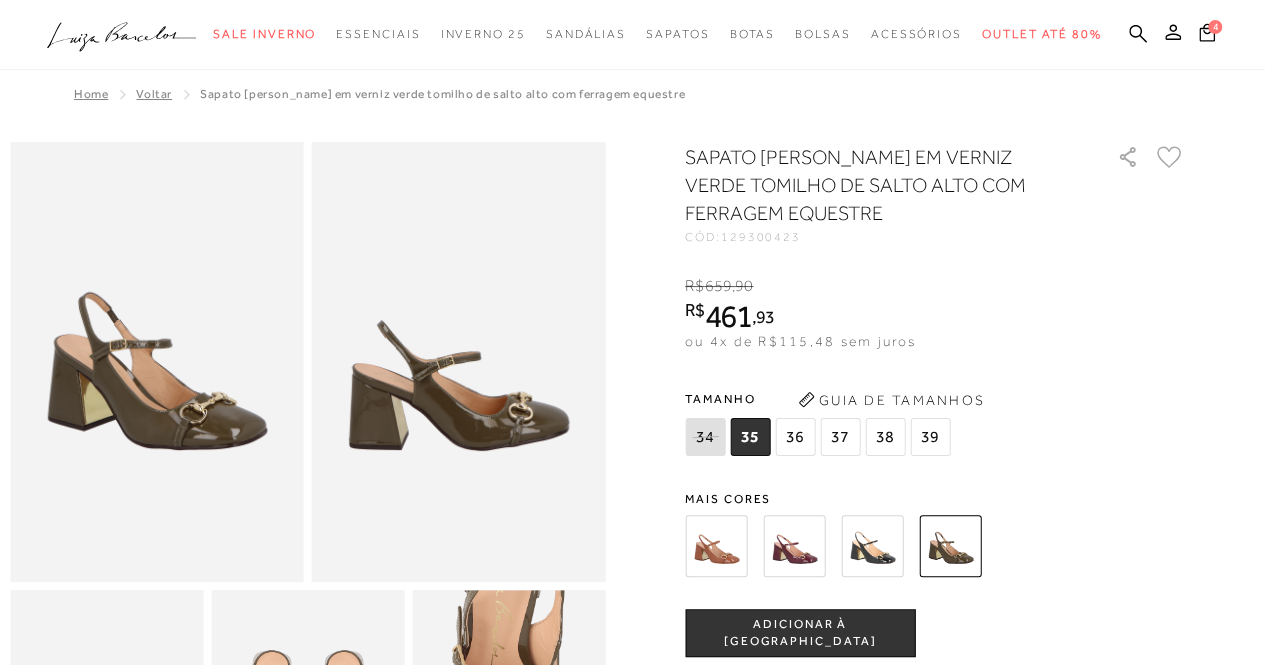 click at bounding box center (716, 546) 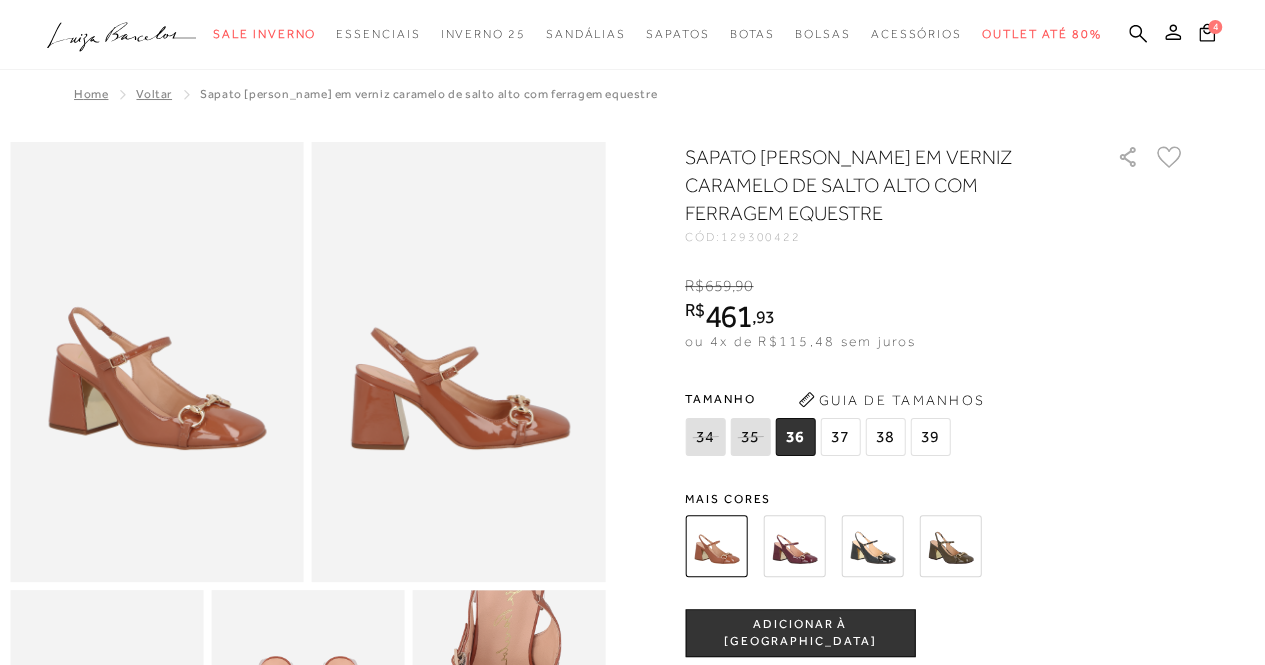 click at bounding box center (872, 546) 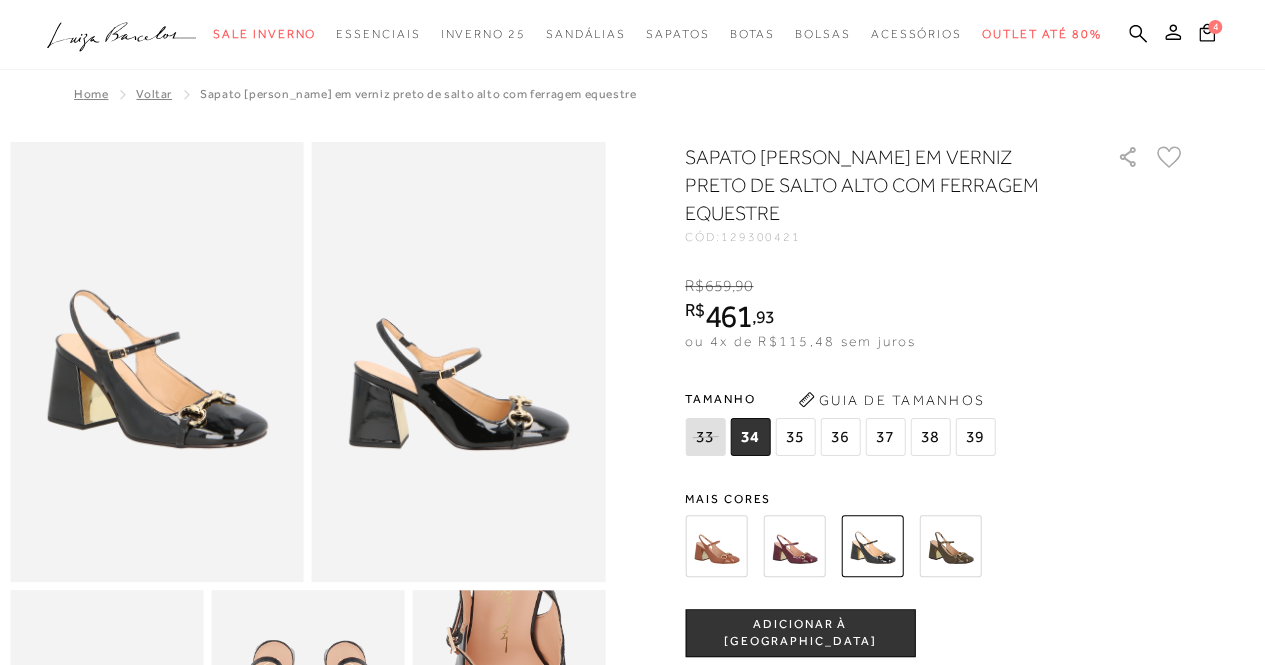click at bounding box center (716, 546) 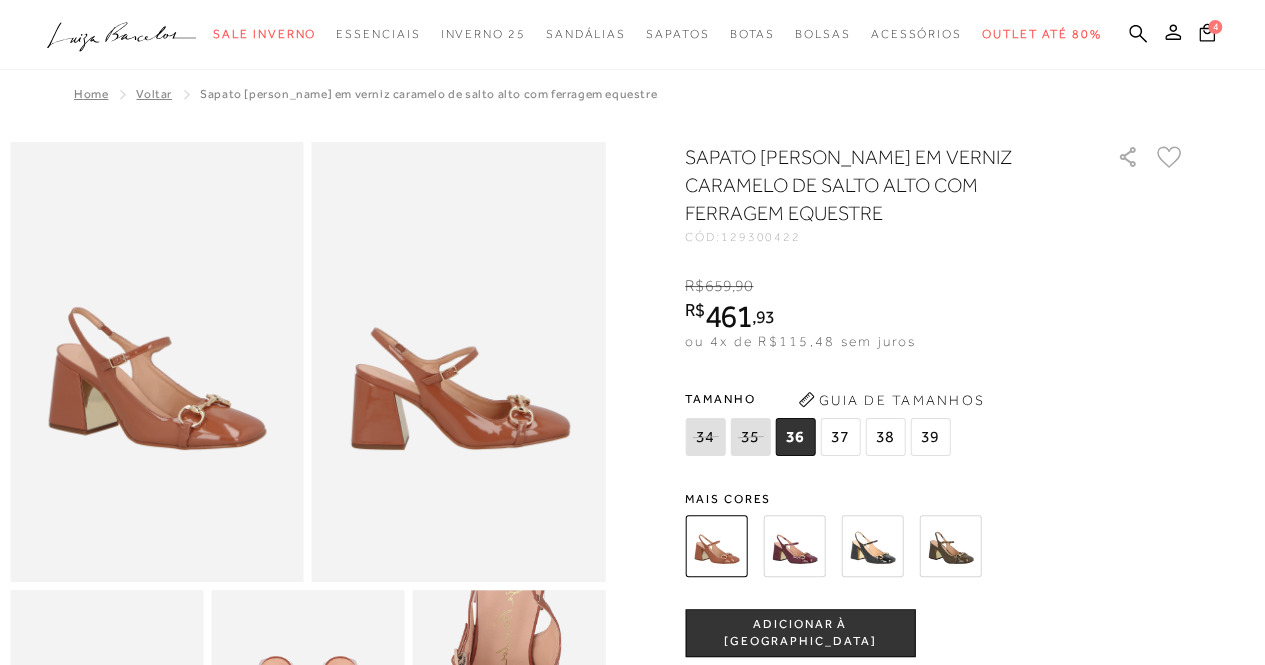 click on "ADICIONAR À [GEOGRAPHIC_DATA]" at bounding box center (800, 633) 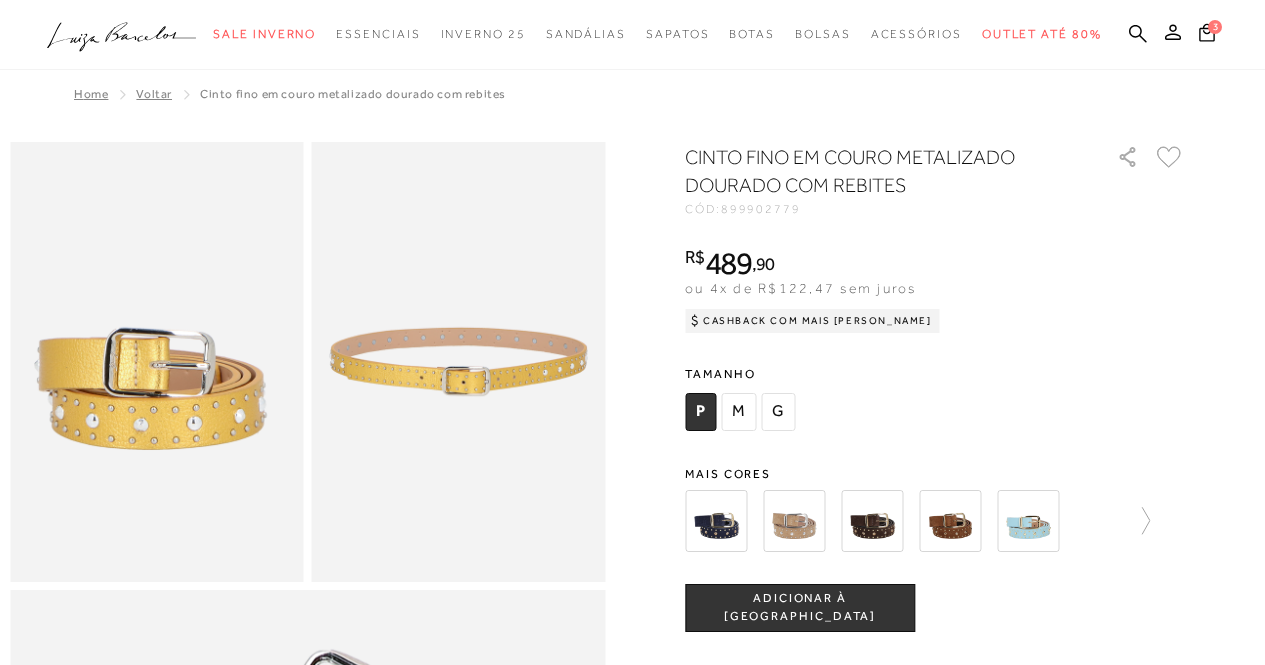 scroll, scrollTop: 0, scrollLeft: 0, axis: both 